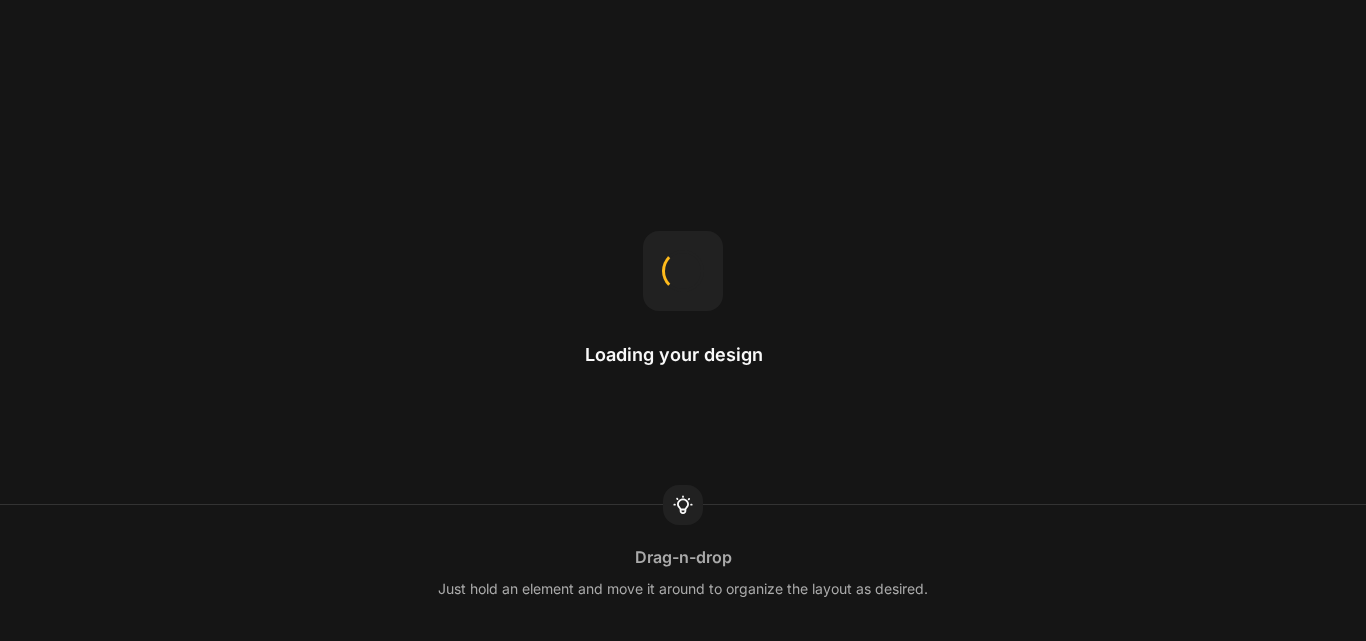 scroll, scrollTop: 0, scrollLeft: 0, axis: both 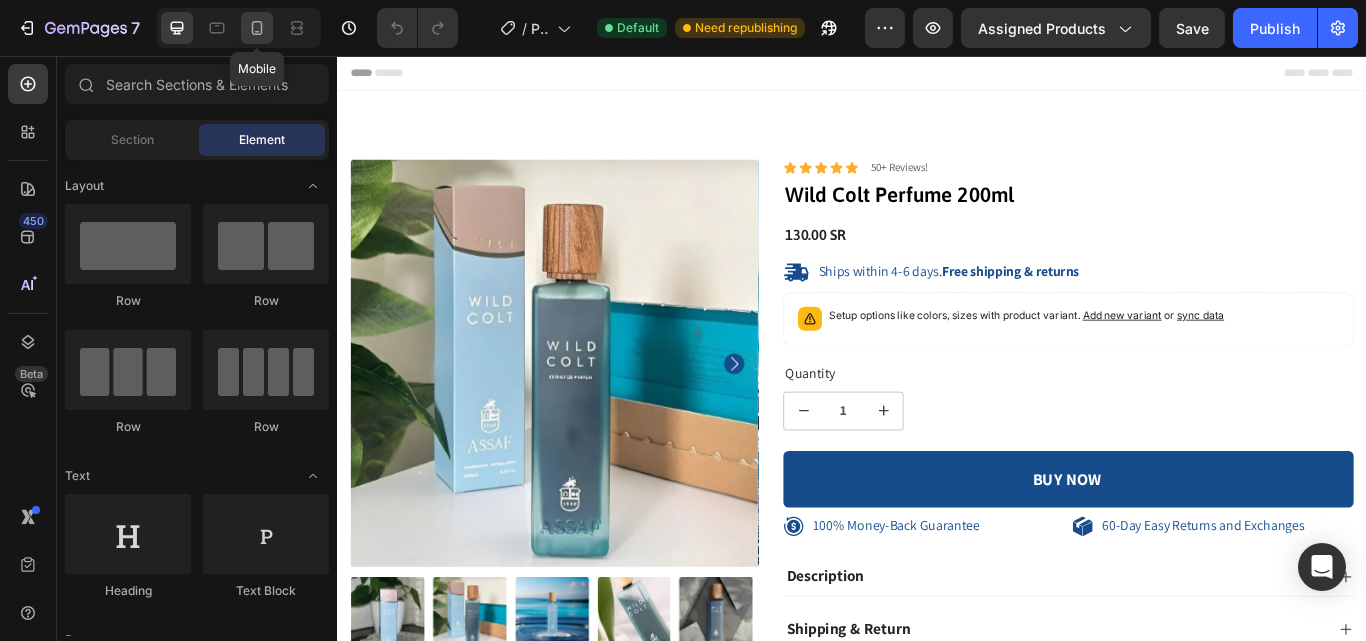 click 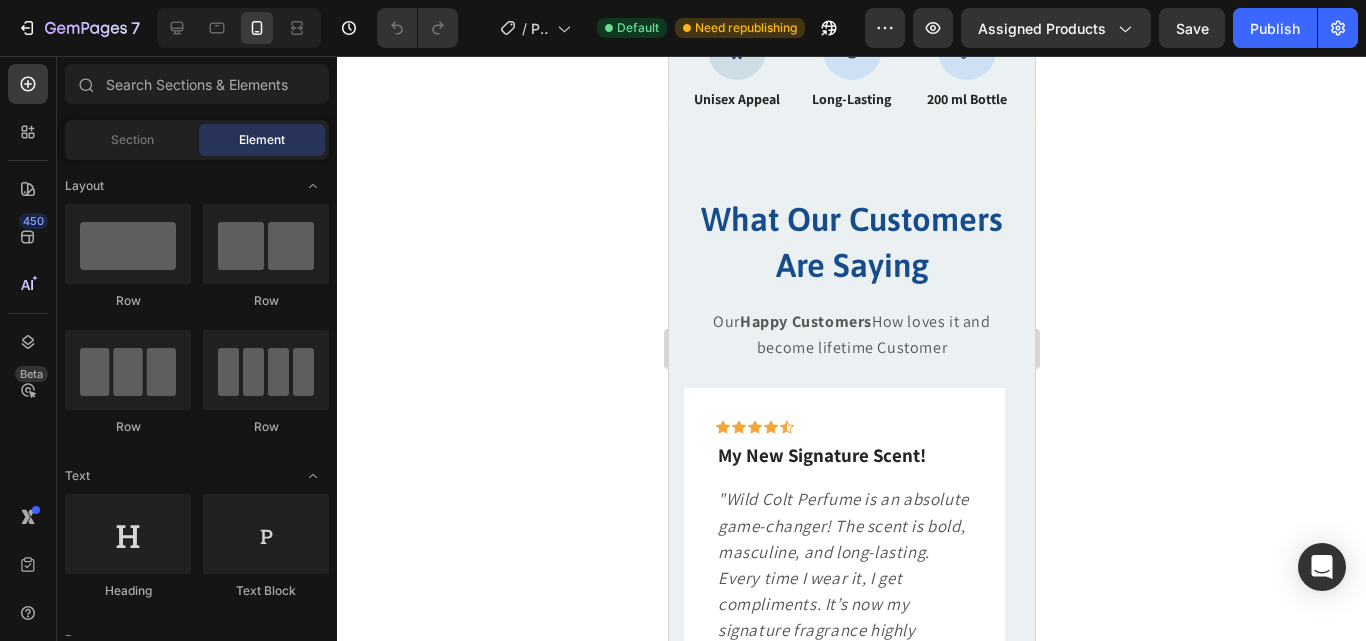 scroll, scrollTop: 1000, scrollLeft: 0, axis: vertical 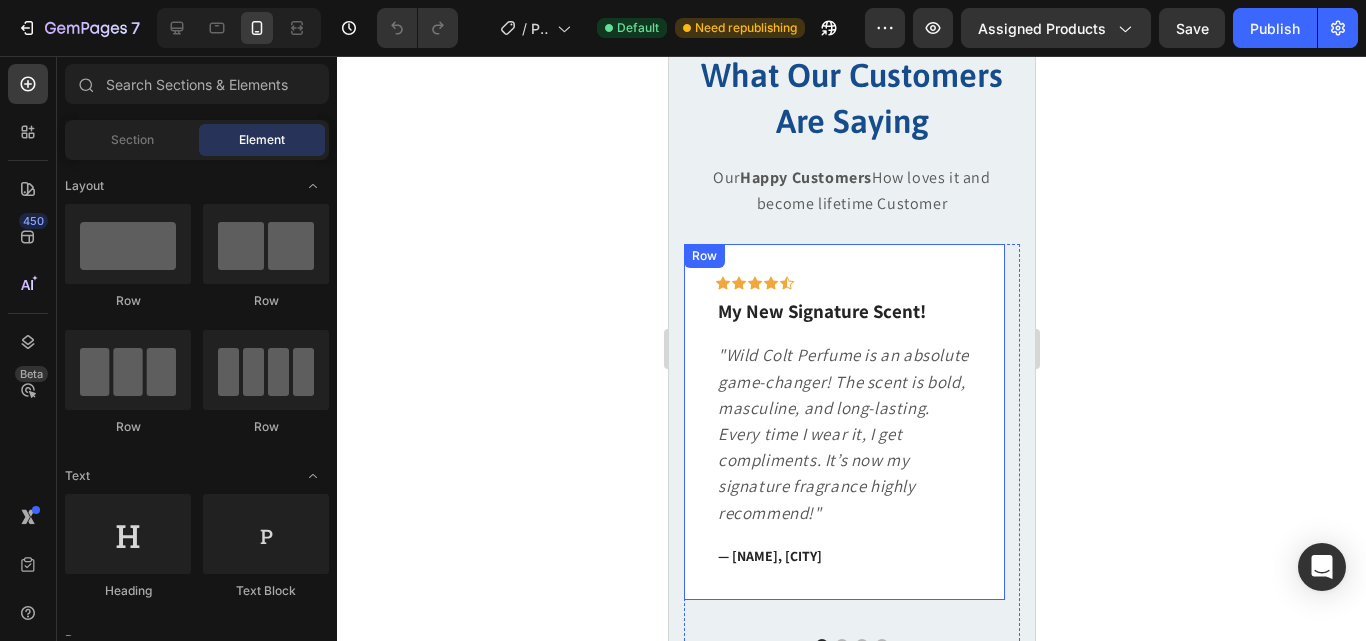 click on "Icon
Icon
Icon
Icon
Icon Row My New Signature Scent! Text block "Wild Colt Perfume is an absolute game-changer! The scent is bold, masculine, and long-lasting. Every time I wear it, I get compliments. It’s now my signature fragrance highly recommend!" Text block — [NAME], [CITY] Text block Row" at bounding box center (843, 422) 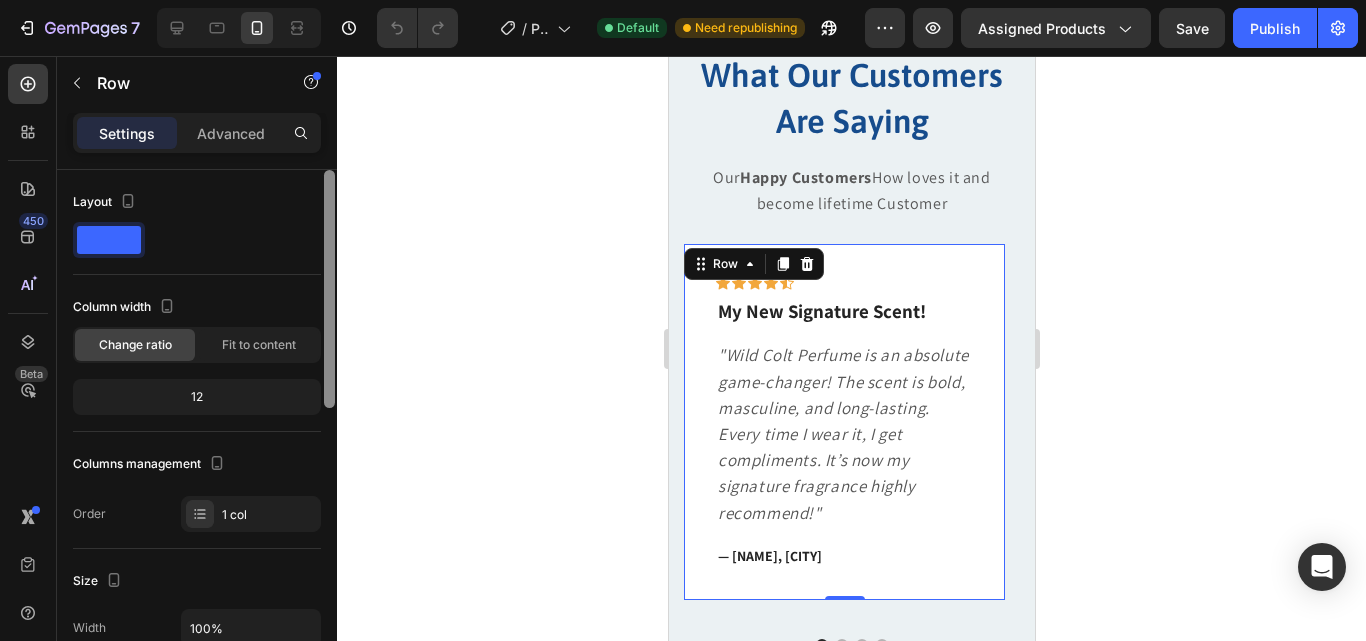 scroll, scrollTop: 528, scrollLeft: 0, axis: vertical 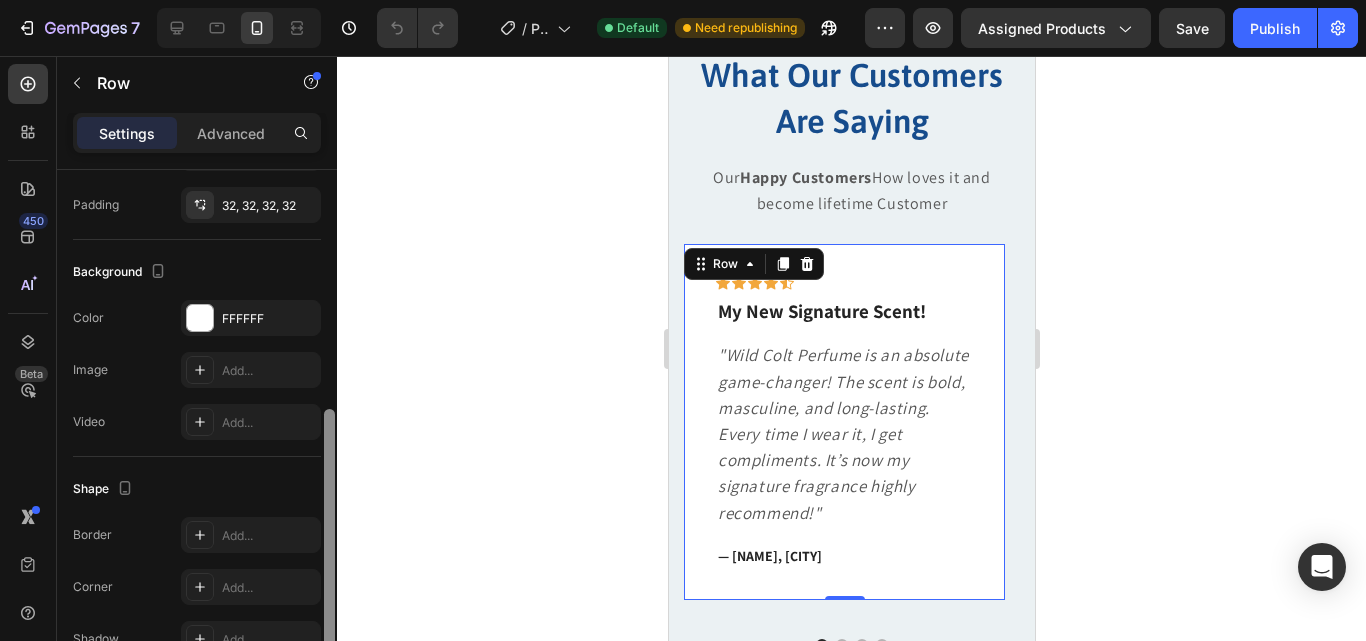 drag, startPoint x: 335, startPoint y: 372, endPoint x: 331, endPoint y: 434, distance: 62.1289 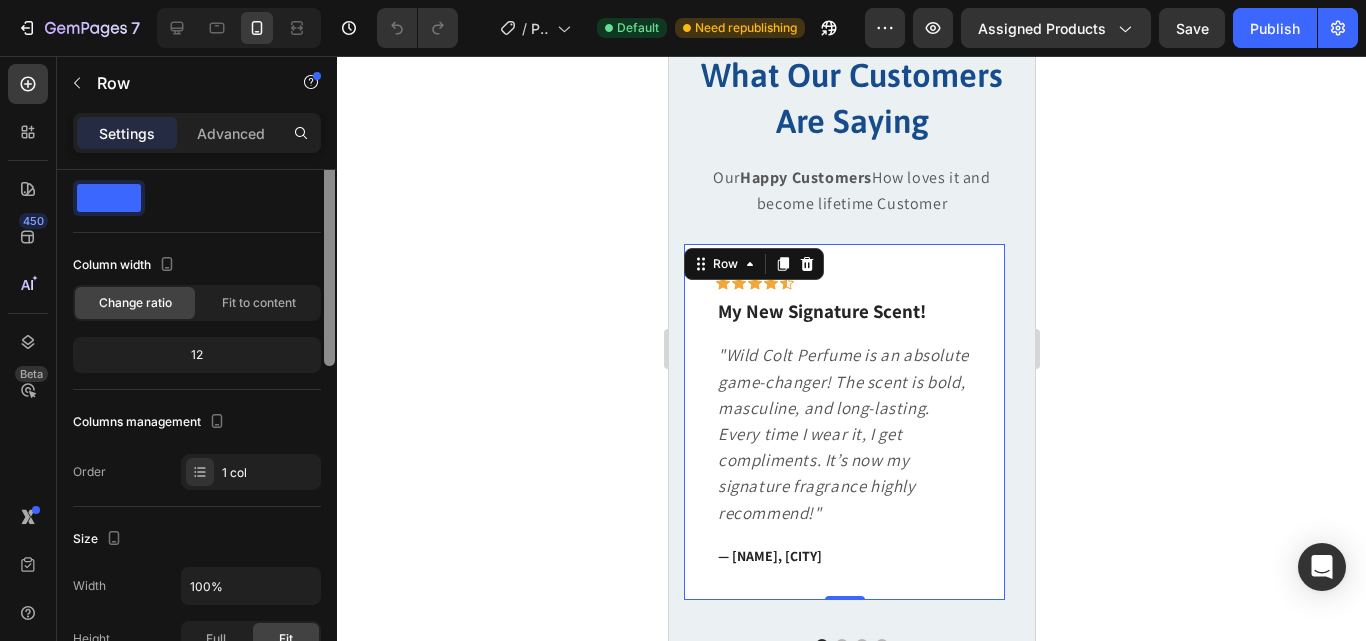 scroll, scrollTop: 0, scrollLeft: 0, axis: both 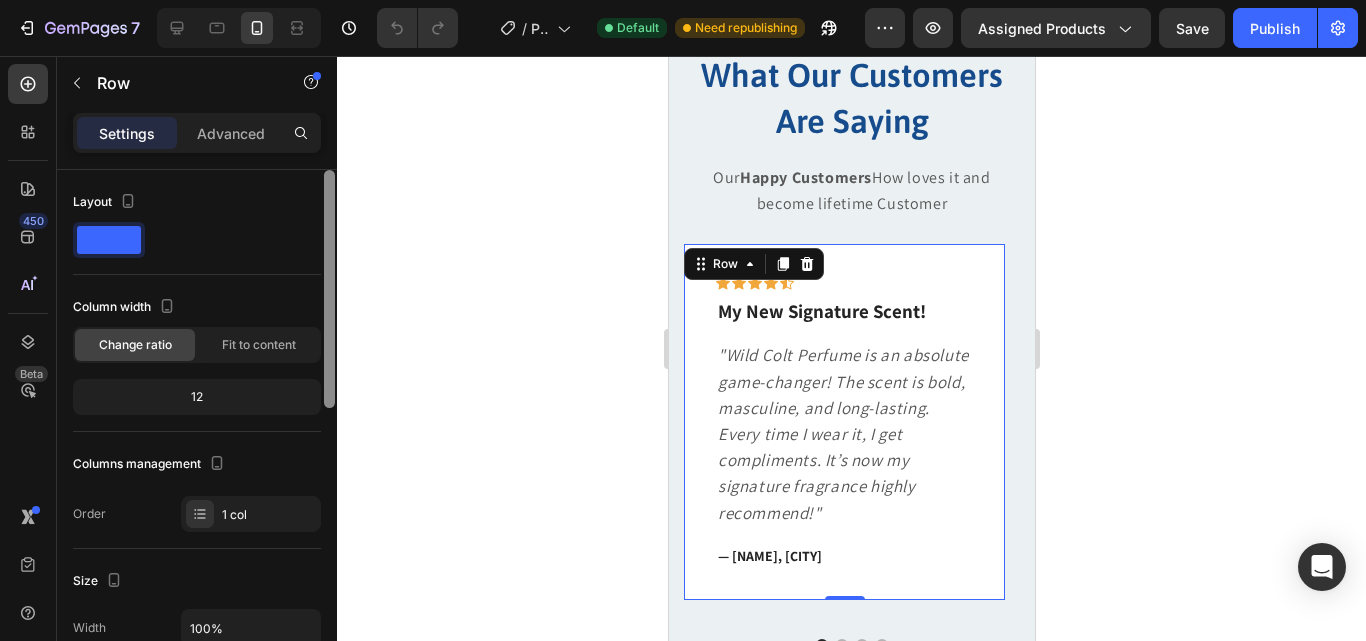 drag, startPoint x: 333, startPoint y: 459, endPoint x: 332, endPoint y: 191, distance: 268.00186 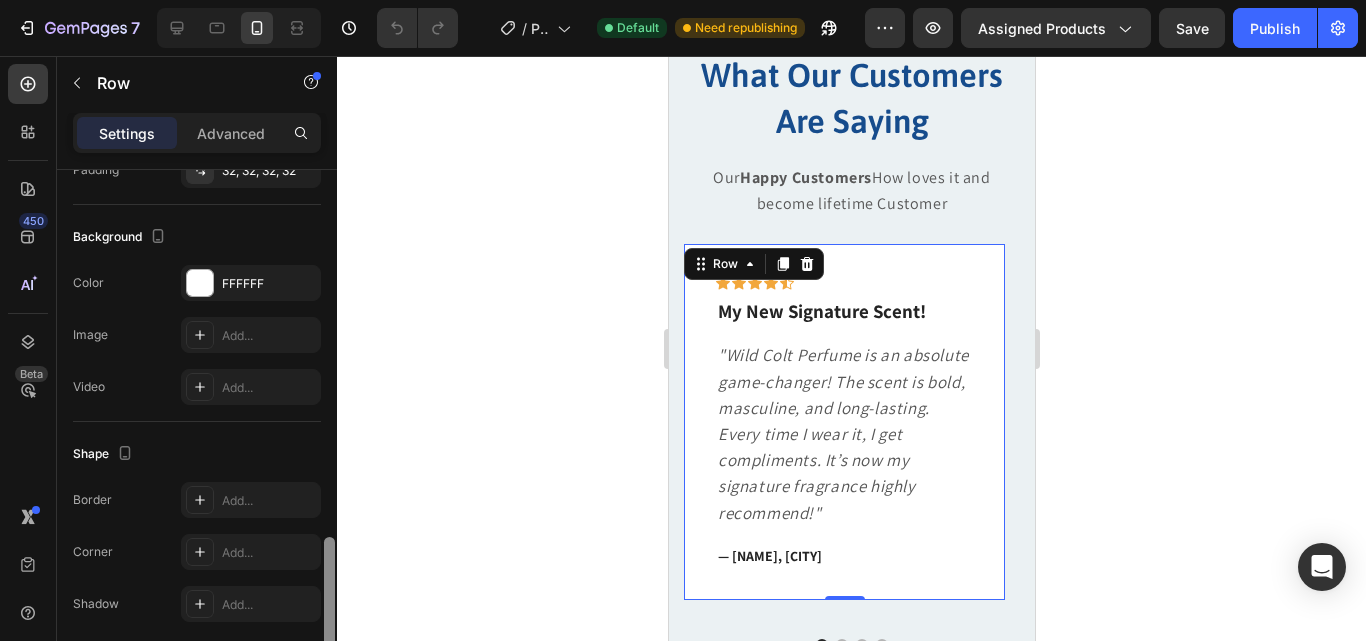 scroll, scrollTop: 640, scrollLeft: 0, axis: vertical 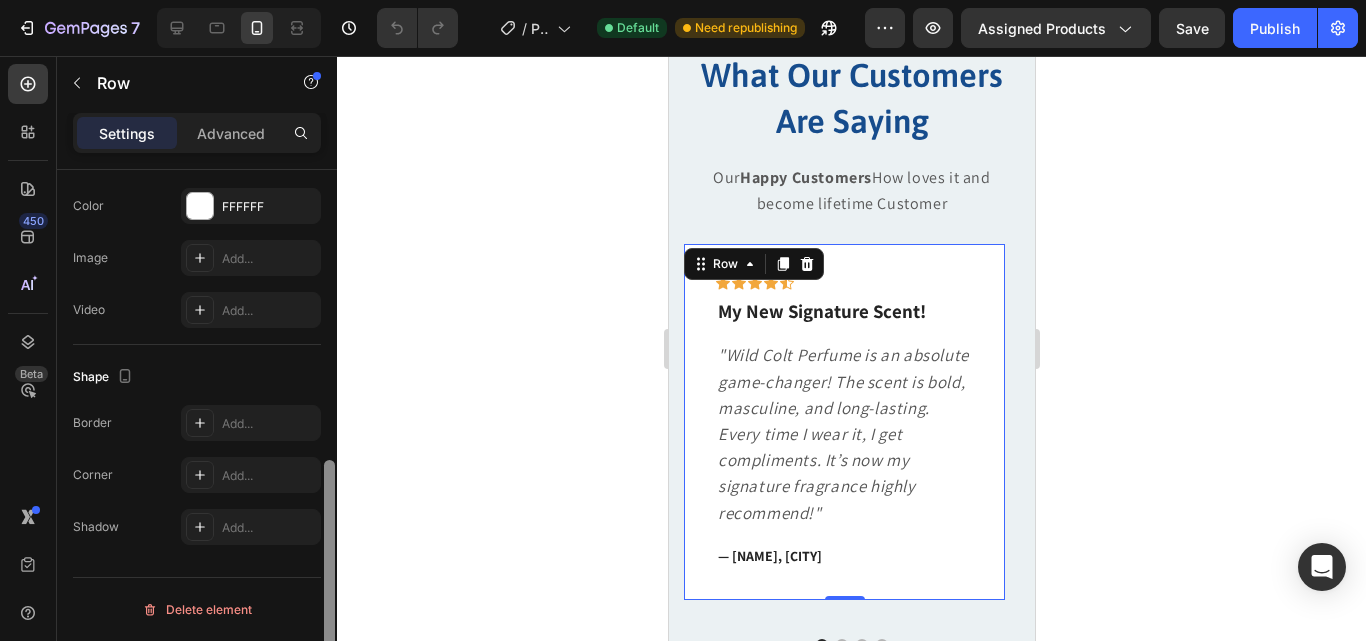 drag, startPoint x: 325, startPoint y: 205, endPoint x: 315, endPoint y: 589, distance: 384.1302 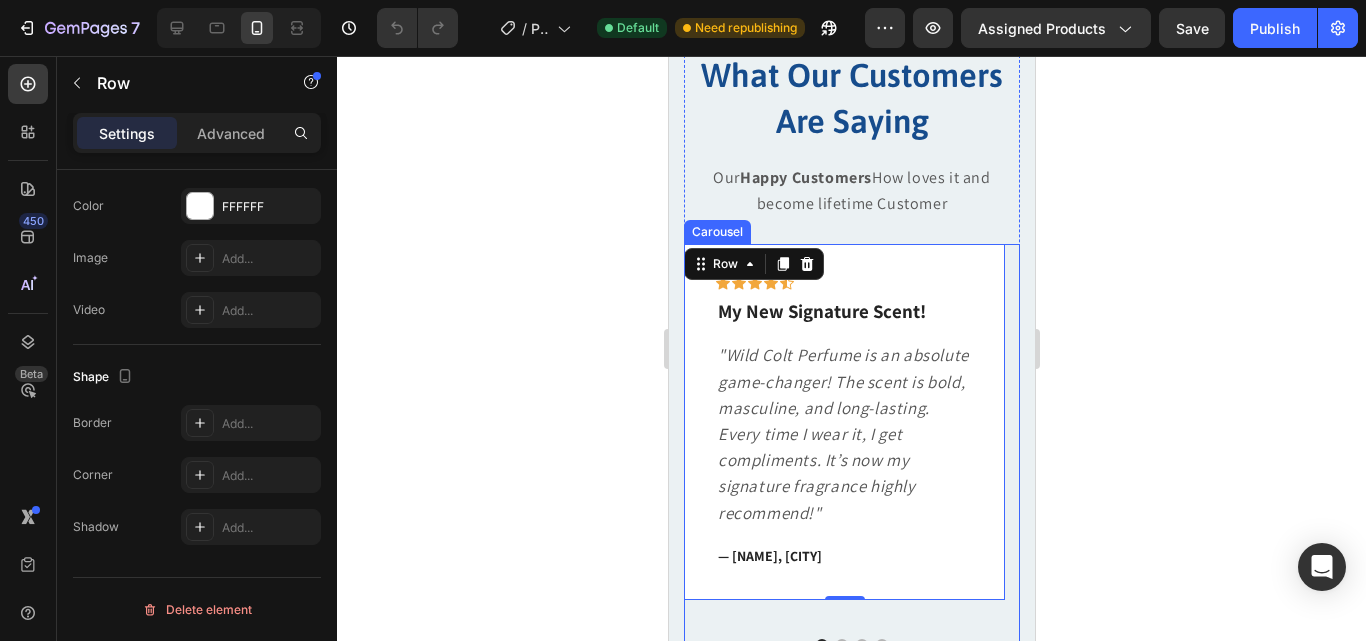 click at bounding box center [851, 645] 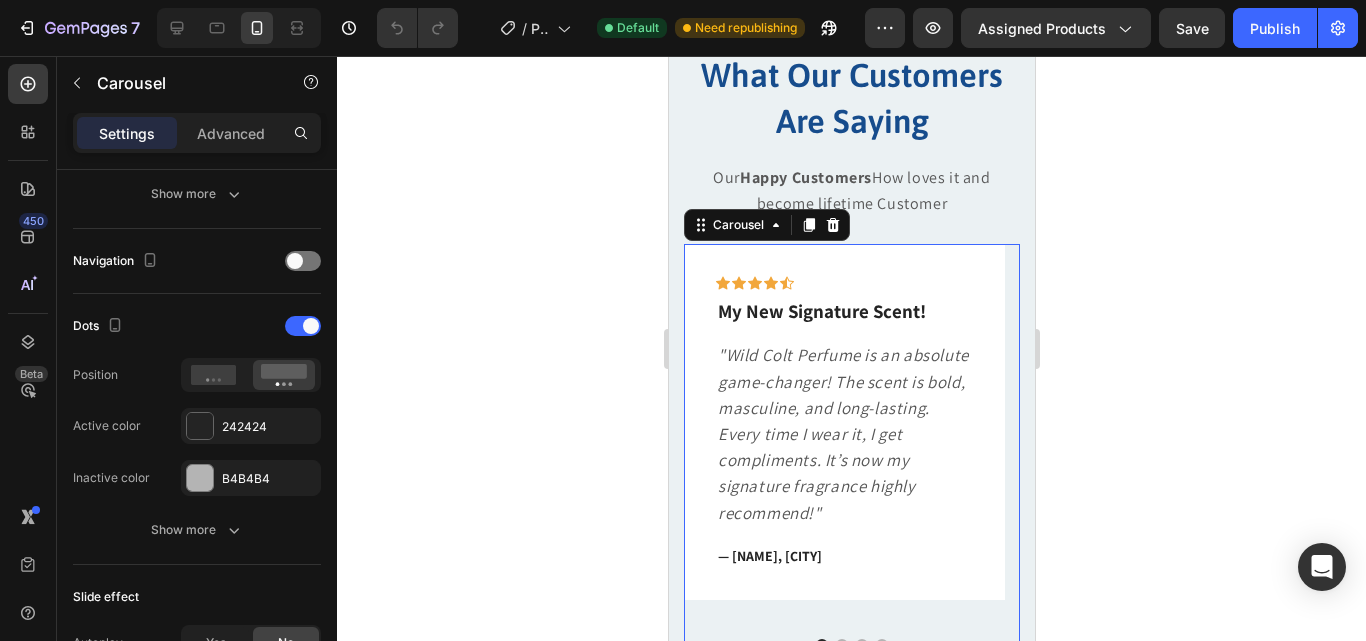 scroll, scrollTop: 0, scrollLeft: 0, axis: both 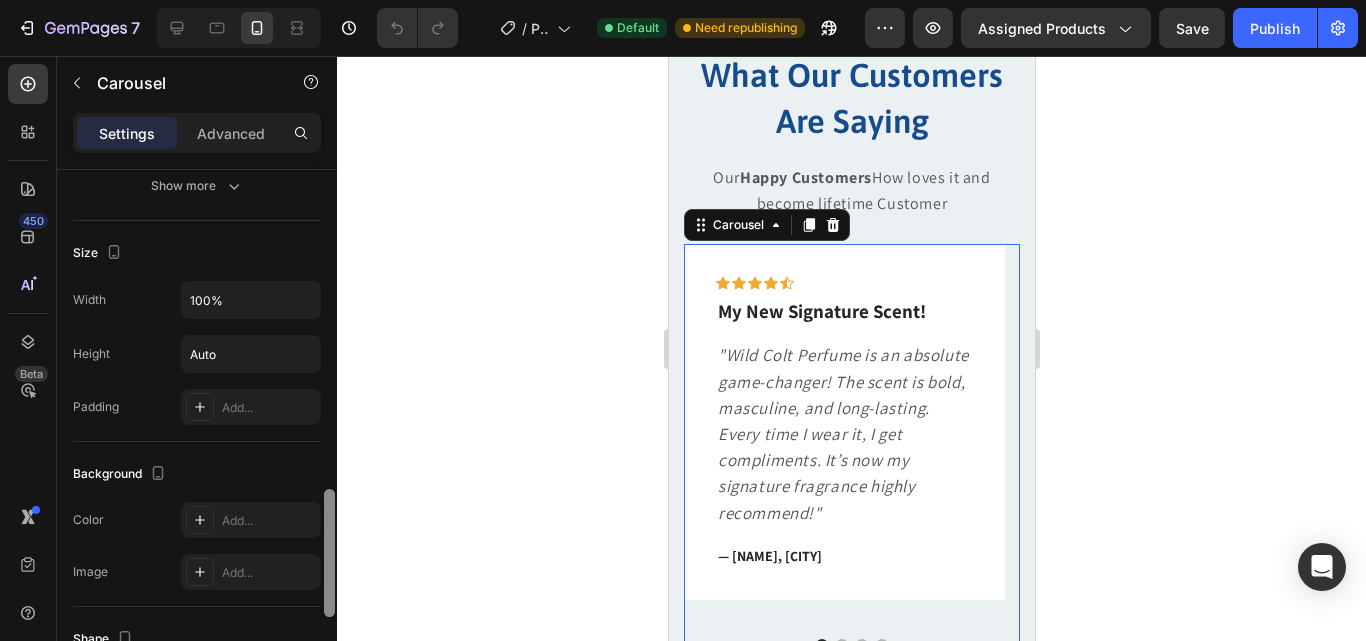 drag, startPoint x: 332, startPoint y: 256, endPoint x: 329, endPoint y: 575, distance: 319.0141 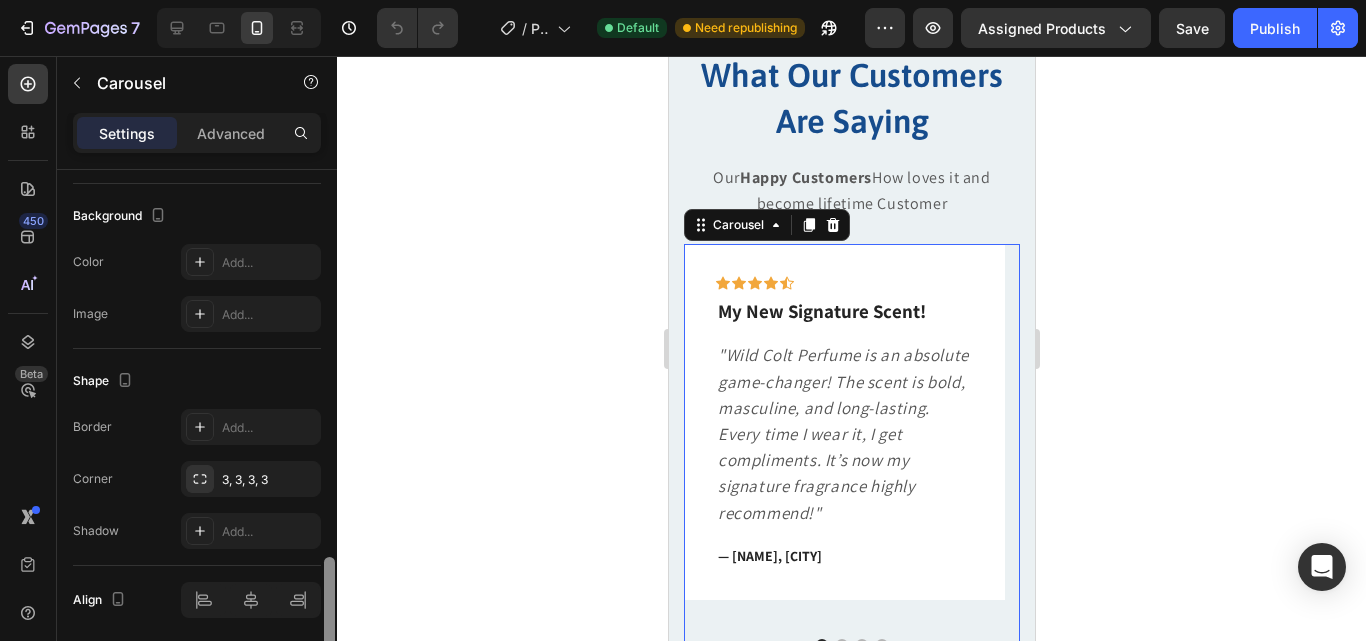 scroll, scrollTop: 1567, scrollLeft: 0, axis: vertical 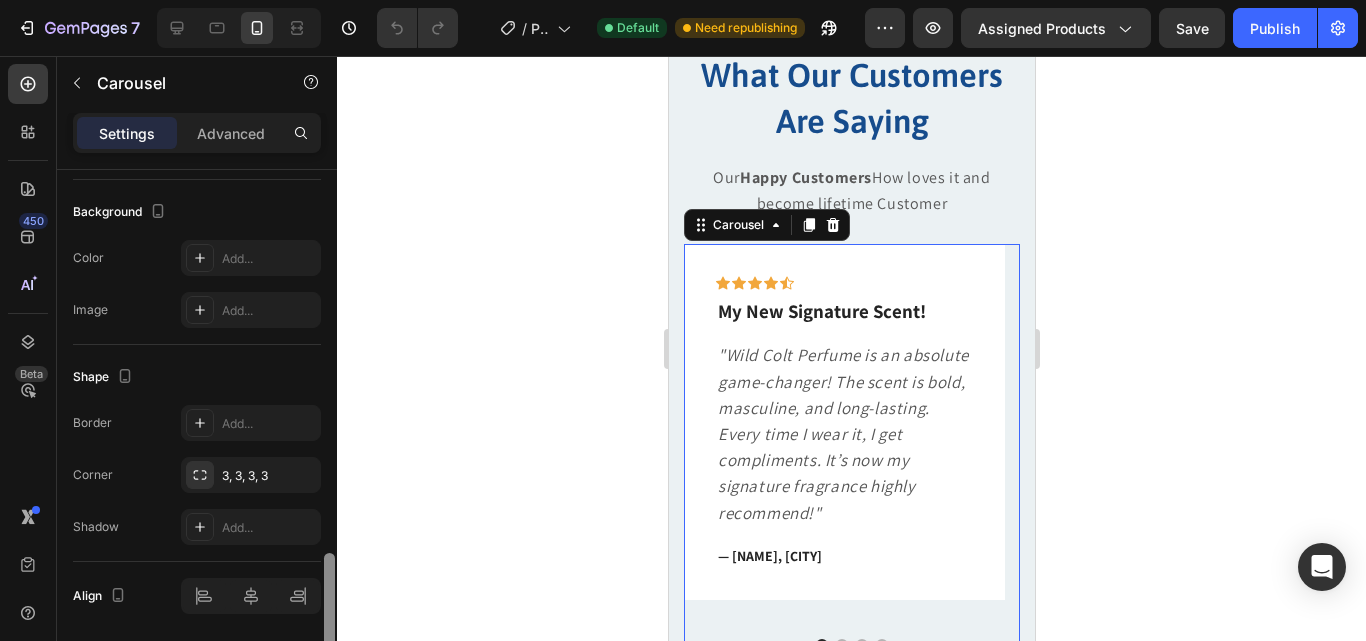 drag, startPoint x: 329, startPoint y: 559, endPoint x: 333, endPoint y: 623, distance: 64.12488 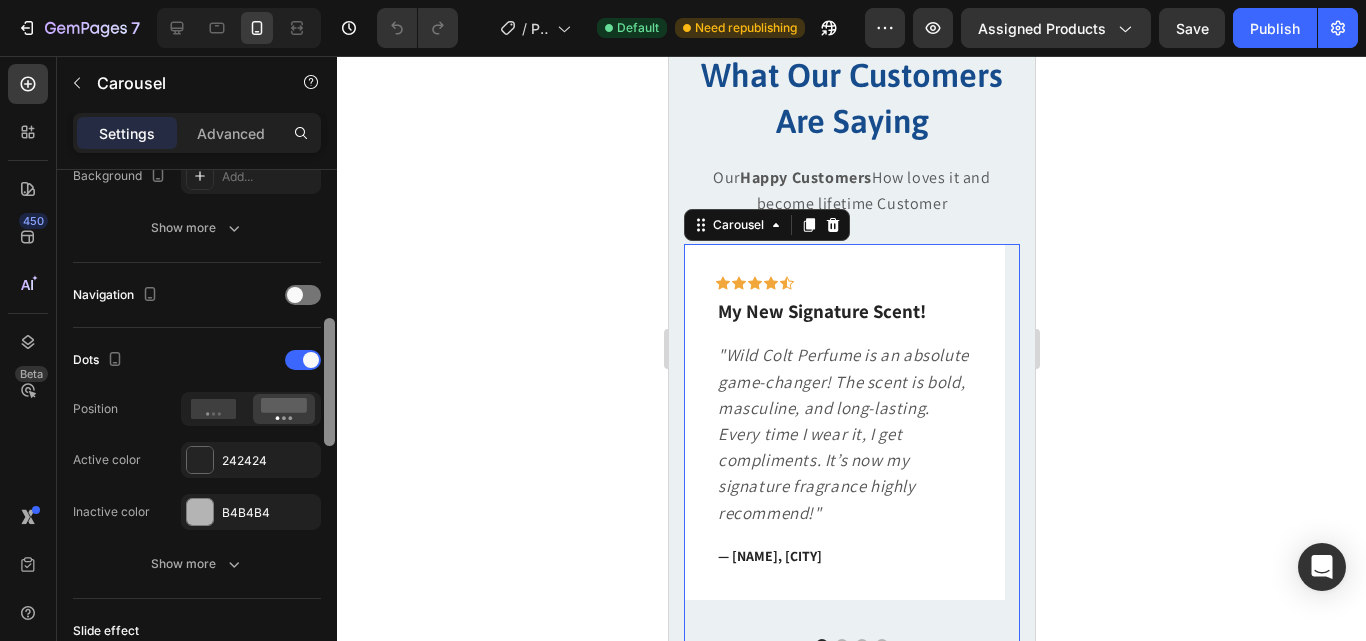 scroll, scrollTop: 614, scrollLeft: 0, axis: vertical 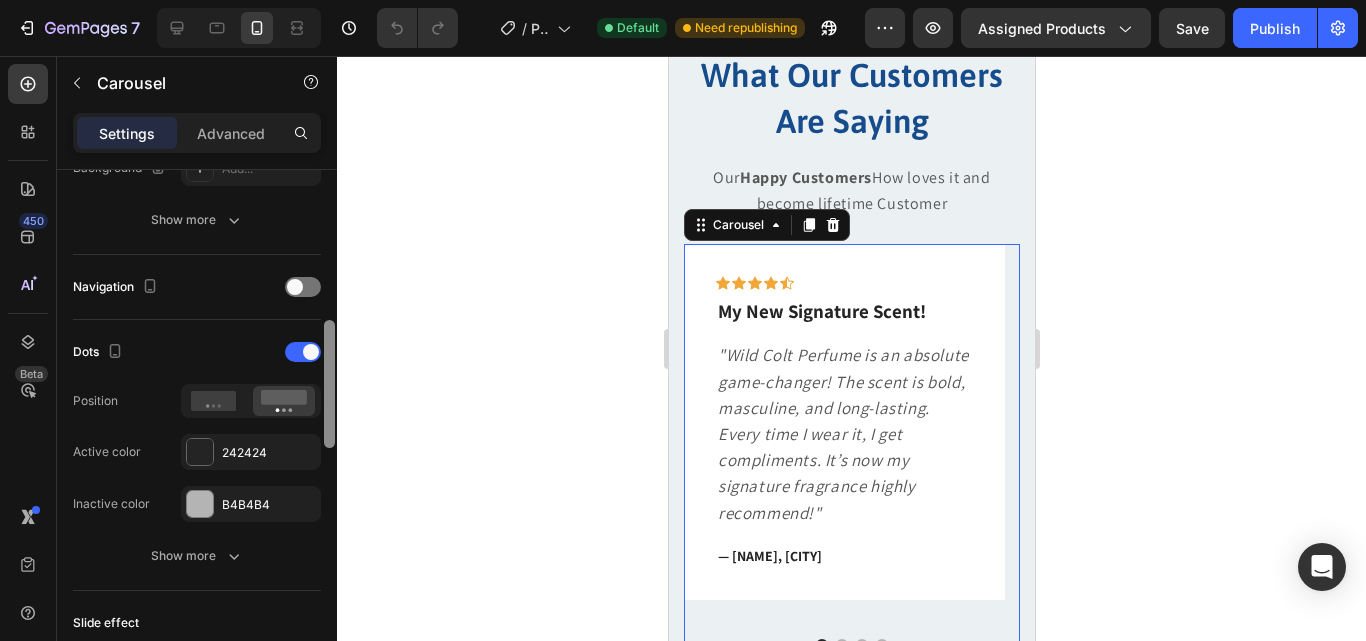 drag, startPoint x: 327, startPoint y: 602, endPoint x: 351, endPoint y: 369, distance: 234.23279 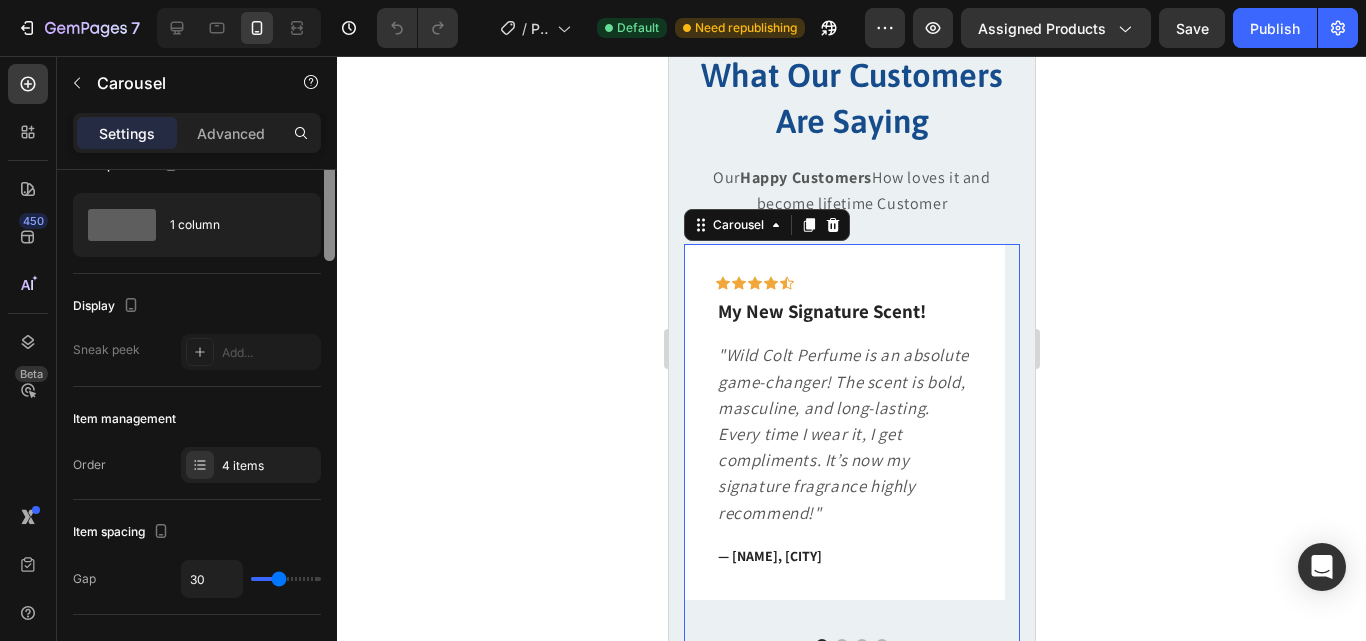 scroll, scrollTop: 0, scrollLeft: 0, axis: both 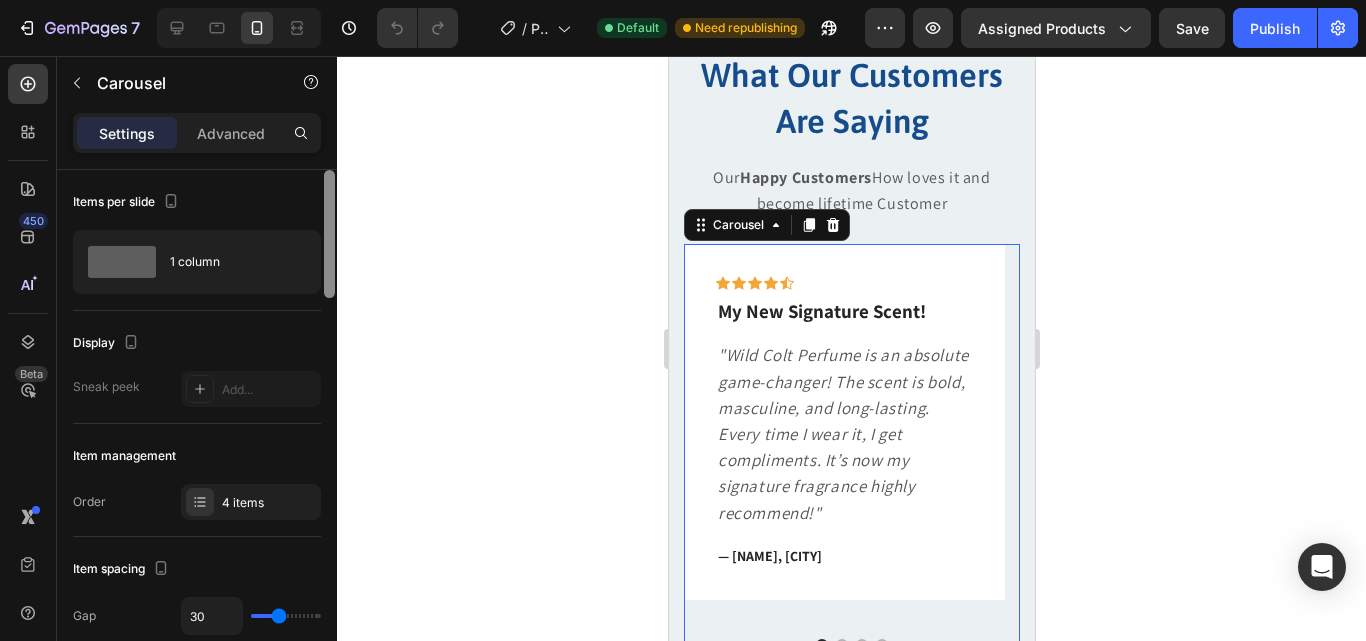 drag, startPoint x: 332, startPoint y: 387, endPoint x: 337, endPoint y: 179, distance: 208.06009 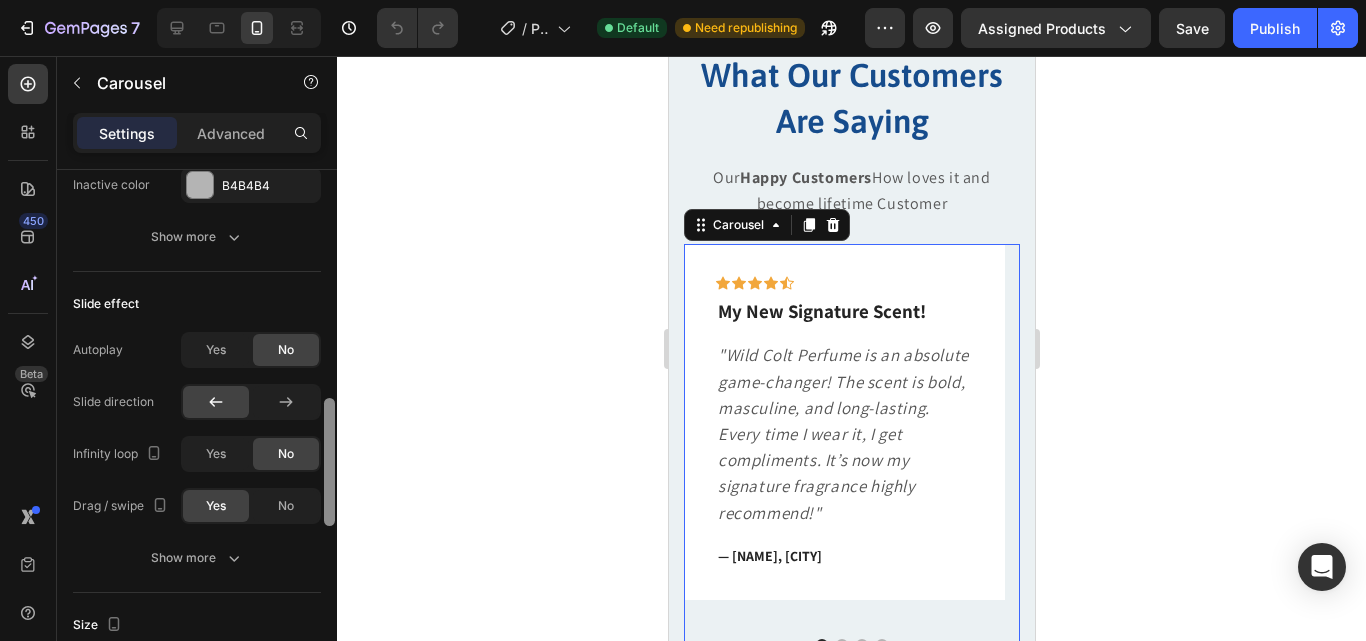 scroll, scrollTop: 941, scrollLeft: 0, axis: vertical 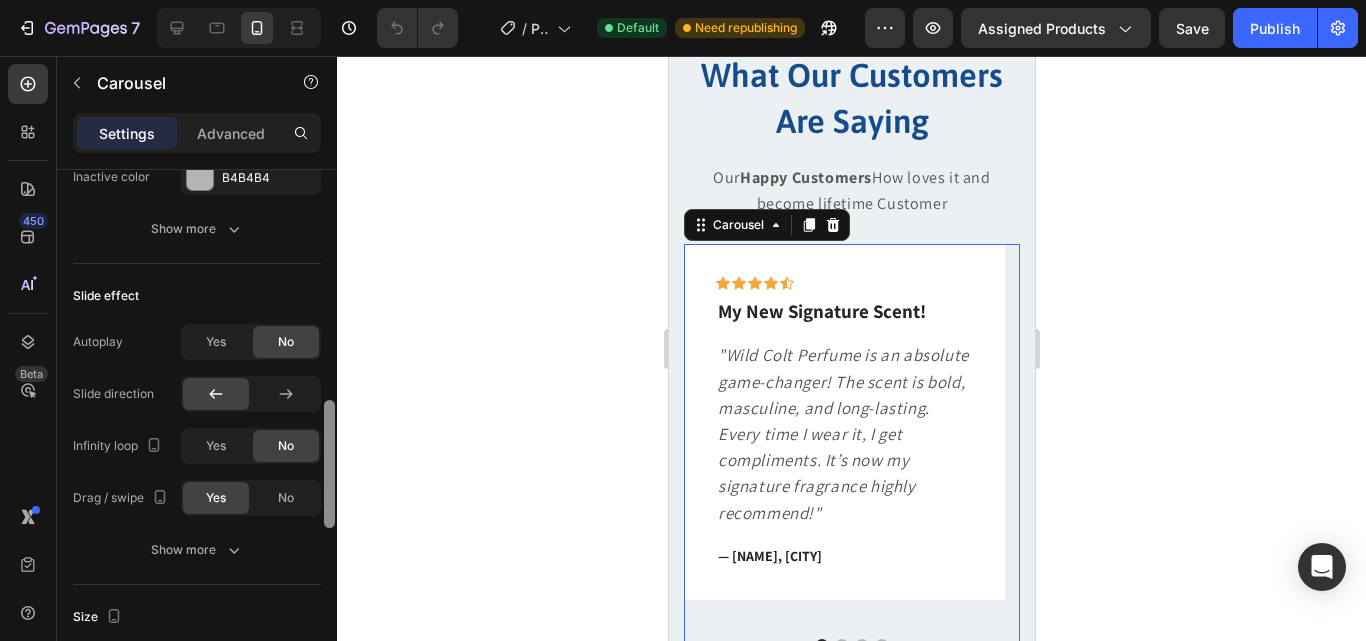 drag, startPoint x: 327, startPoint y: 189, endPoint x: 314, endPoint y: 419, distance: 230.3671 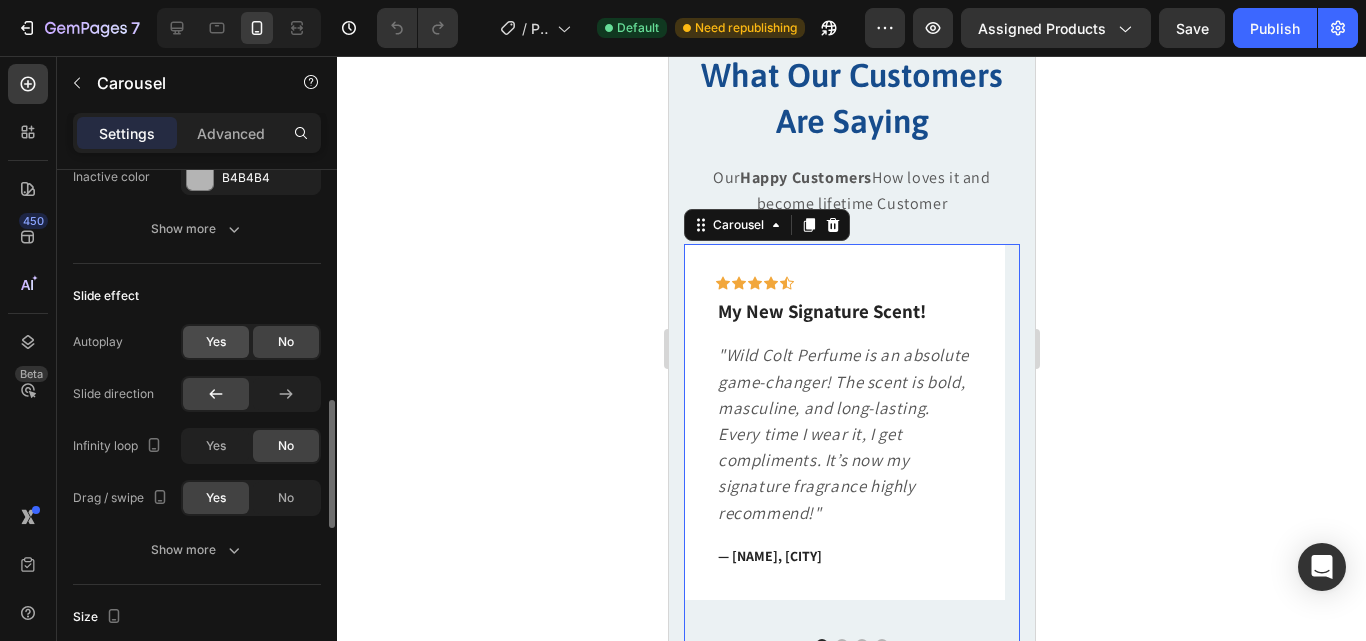 click on "Yes" 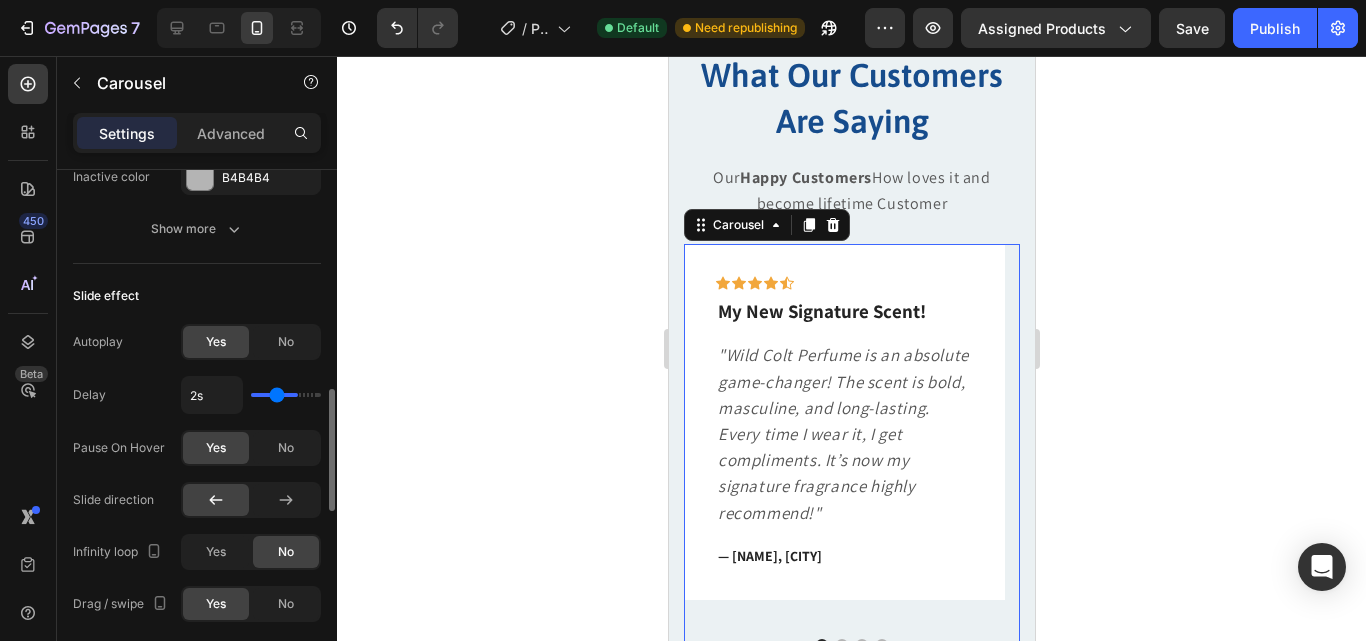 type on "2.9s" 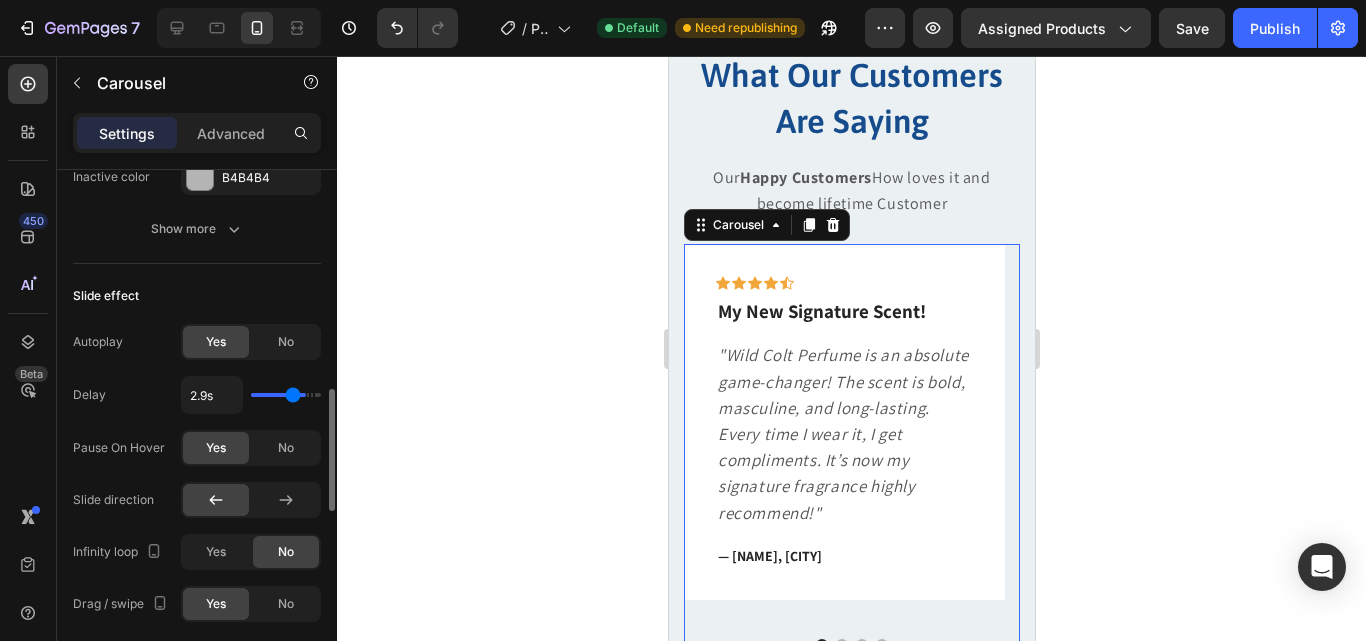 type on "3.3s" 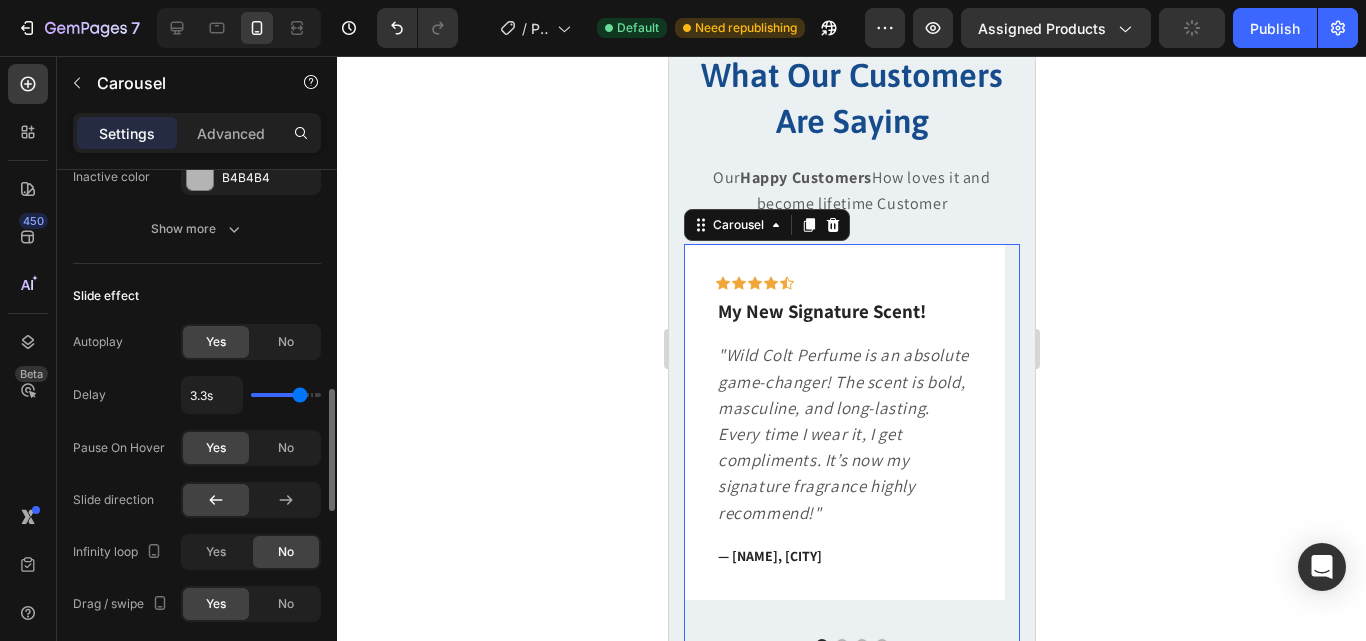 type on "2.2s" 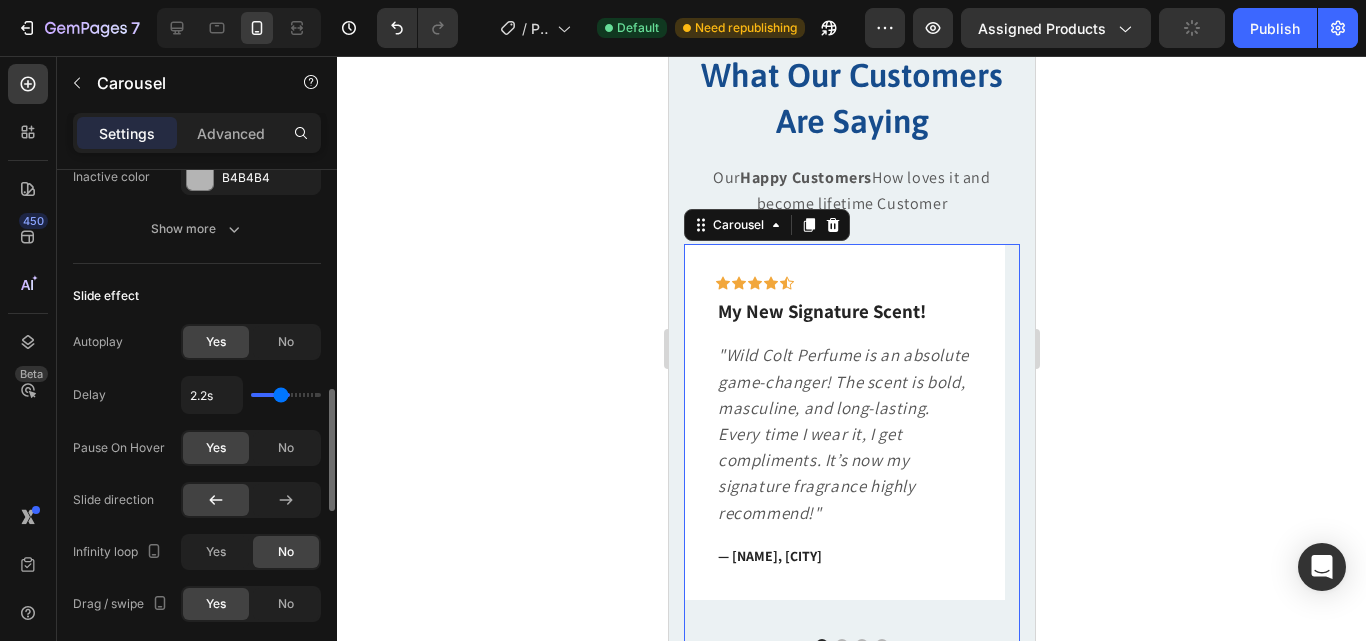 type on "2.5s" 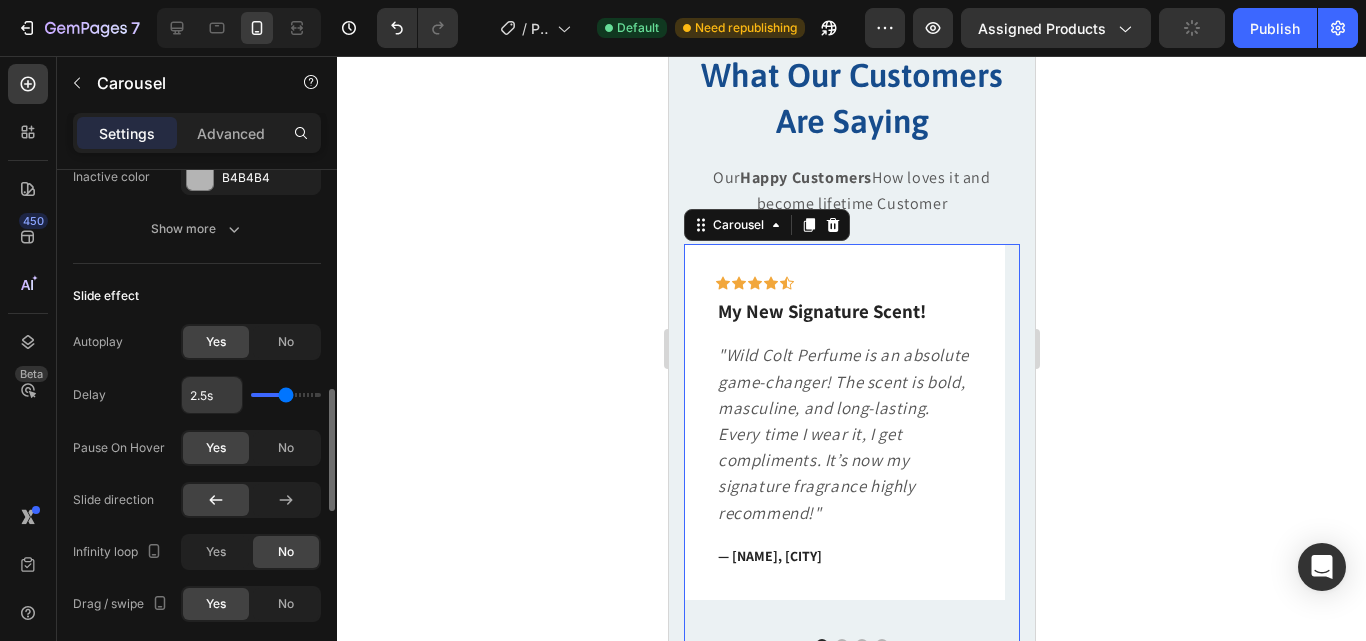 drag, startPoint x: 278, startPoint y: 395, endPoint x: 238, endPoint y: 397, distance: 40.04997 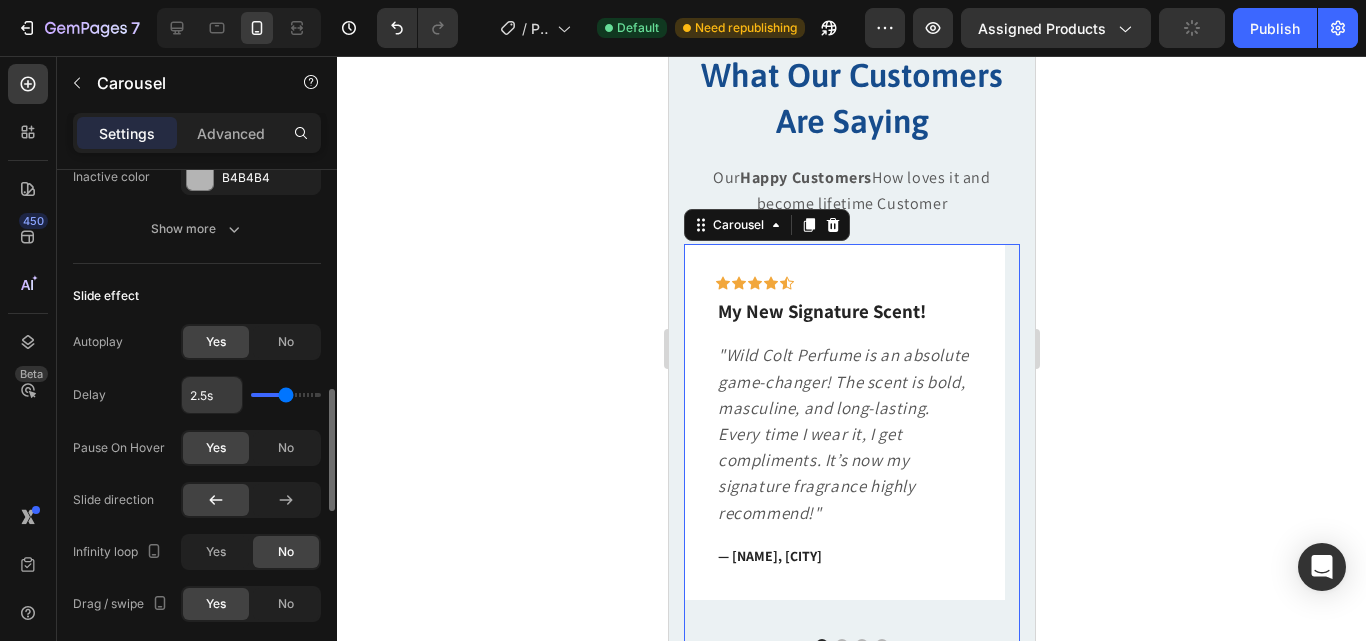 type on "2.7" 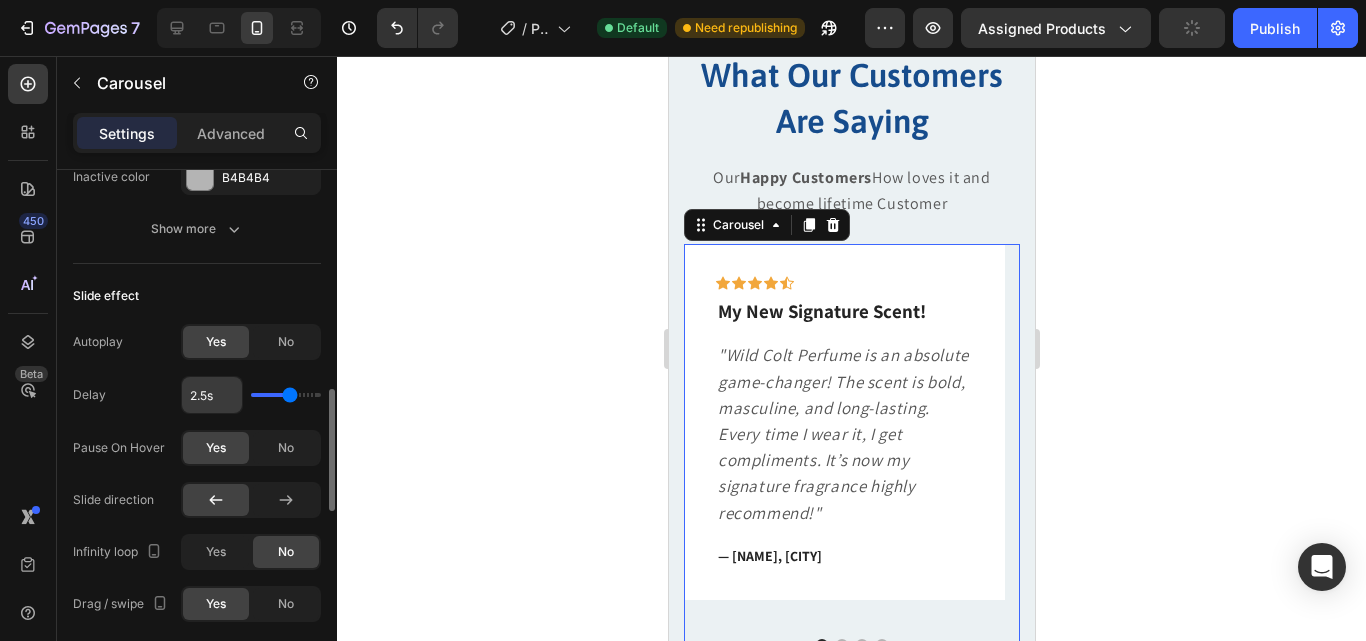 click at bounding box center (286, 395) 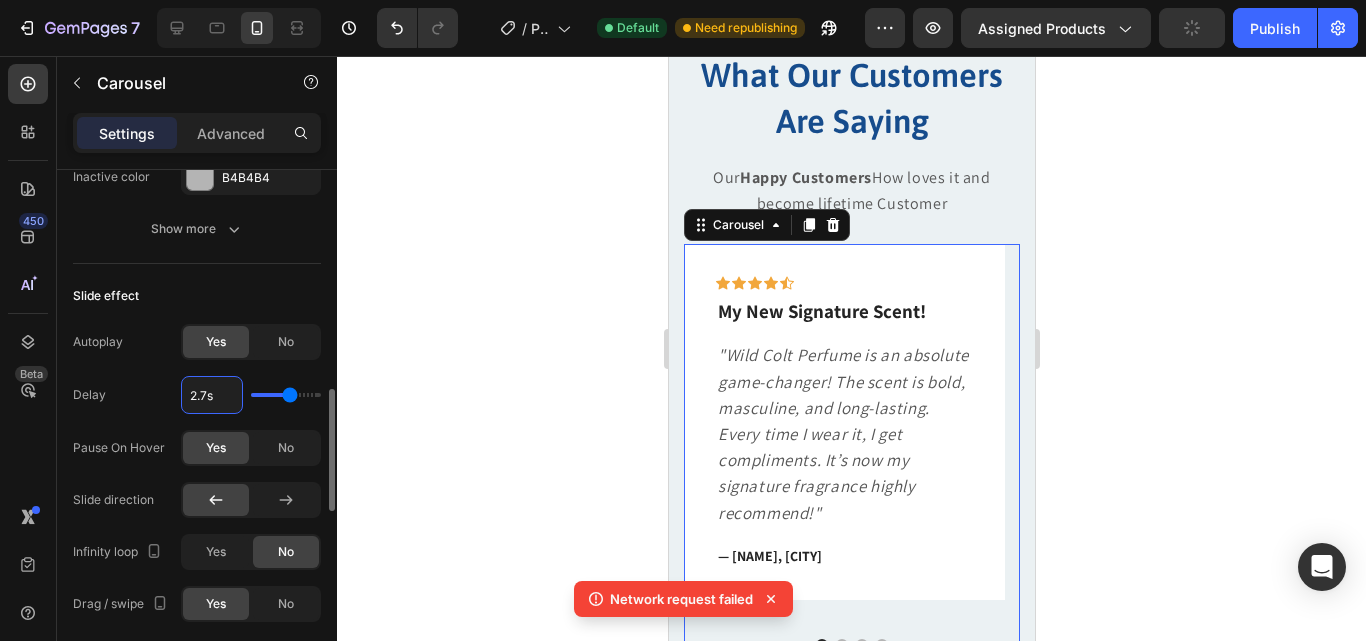 click on "2.7s" at bounding box center [212, 395] 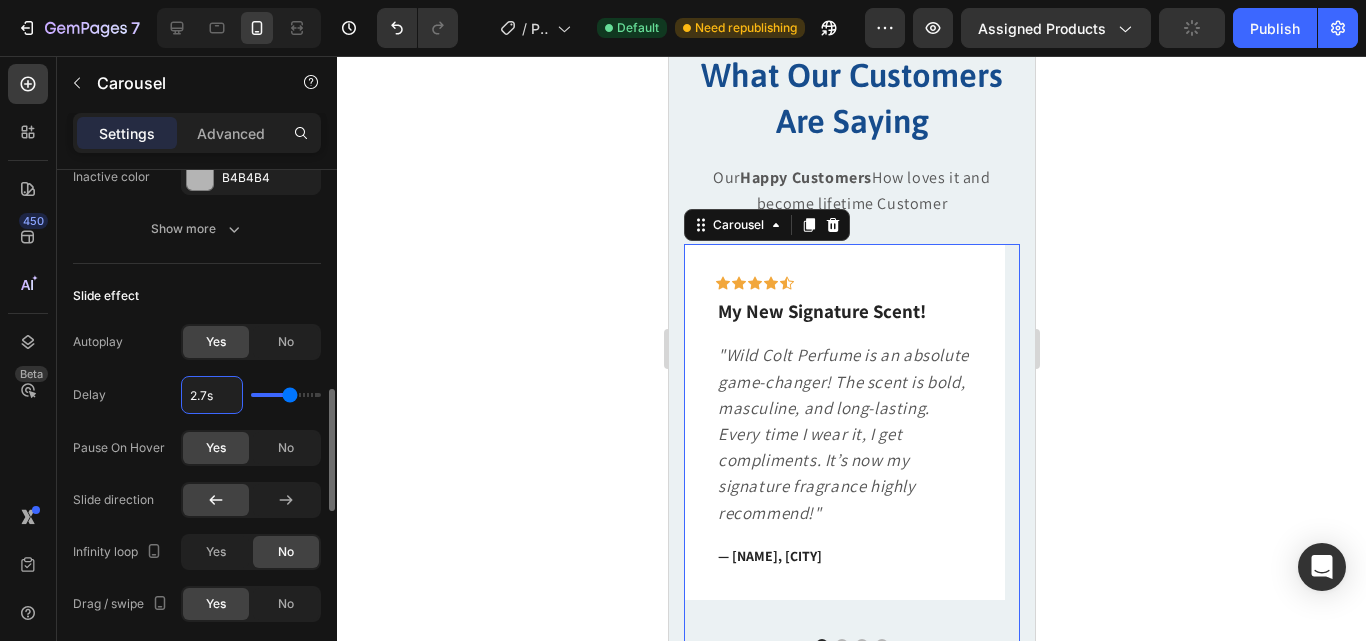 click on "2.7s" at bounding box center [212, 395] 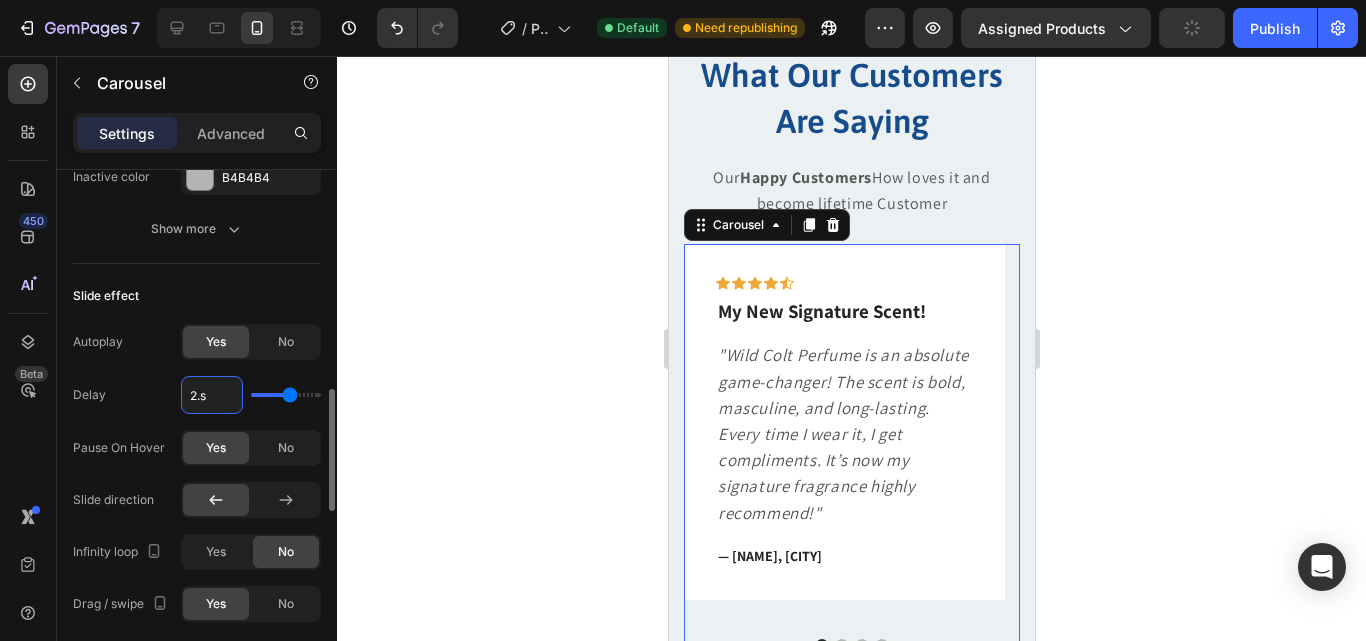 type on "2.5s" 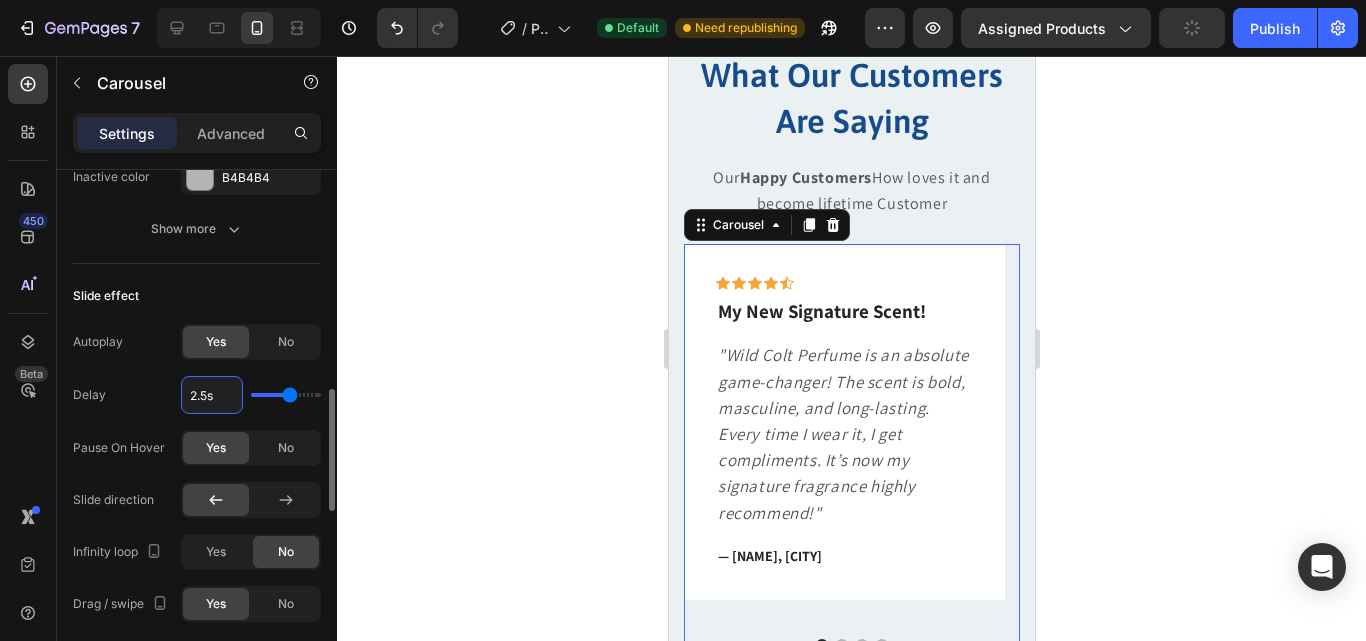 type on "2.5" 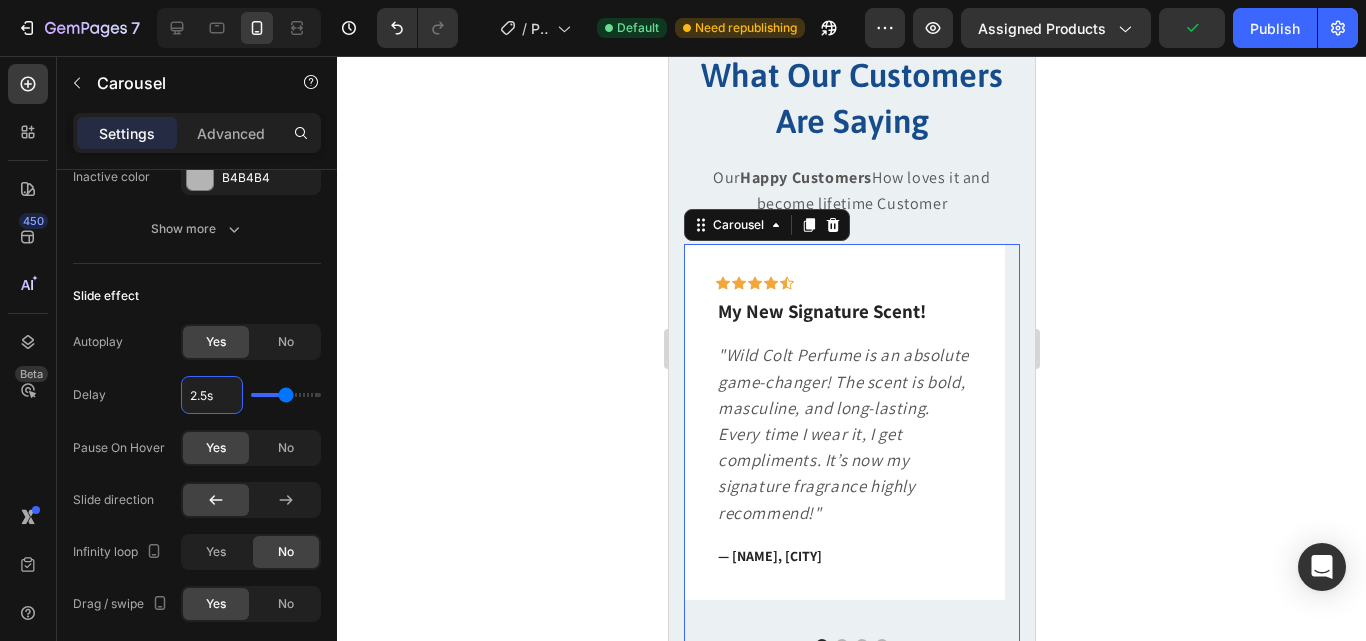 click 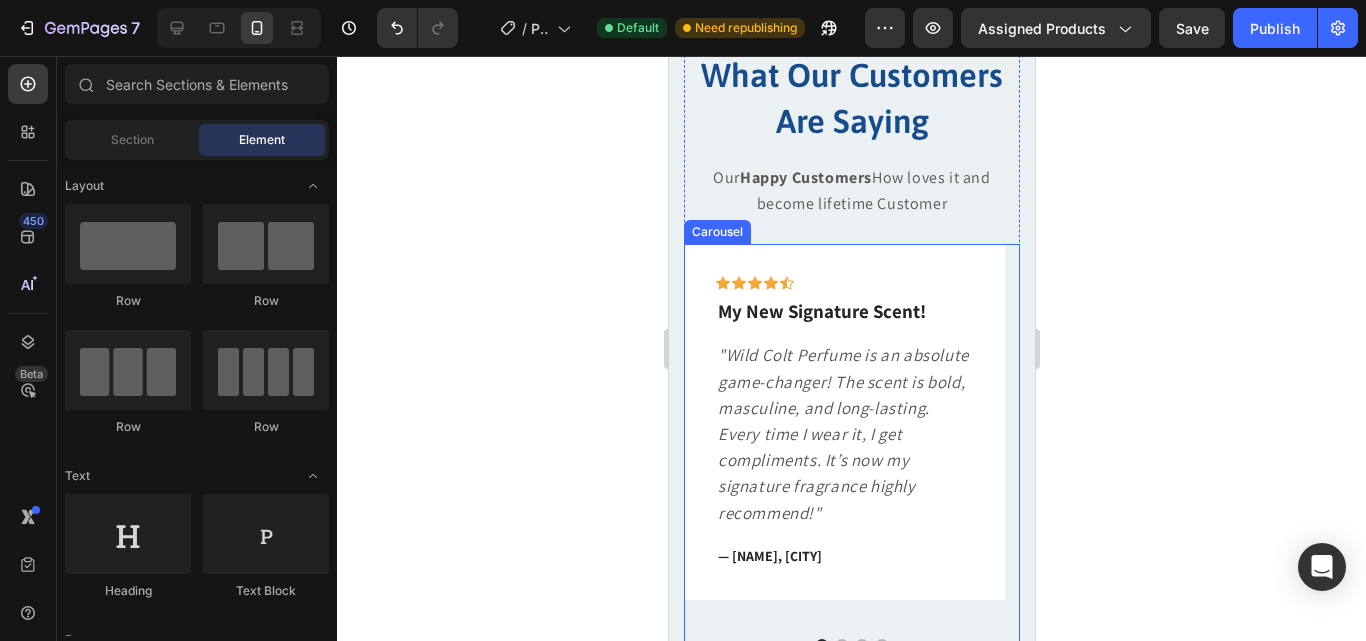 click on "Icon
Icon
Icon
Icon
Icon Row My New Signature Scent! Text block "Wild Colt Perfume is an absolute game-changer! The scent is bold, masculine, and long-lasting. Every time I wear it, I get compliments. It’s now my signature fragrance highly recommend!" Text block — [FIRST] [LAST], [CITY] Text block Row
Icon
Icon
Icon
Icon
Icon Row عطر لا يُضاهى Text block " عطر وايلد كولت رائع جداً! الرائحة قوية وتدوم طويلاً. كل ما أستعمله، أتلقى إطراءات من الجميع. أصبح عطري المفضل بلا منافس! Text block — [FIRST]. [LAST], [CITY] Text block Row
Icon
Icon
Icon
Icon
Icon Row عطر لا يقاوم ومنعش بشكل رائع Text block Text block — [FIRST] ، [CITY] Text block" at bounding box center [851, 447] 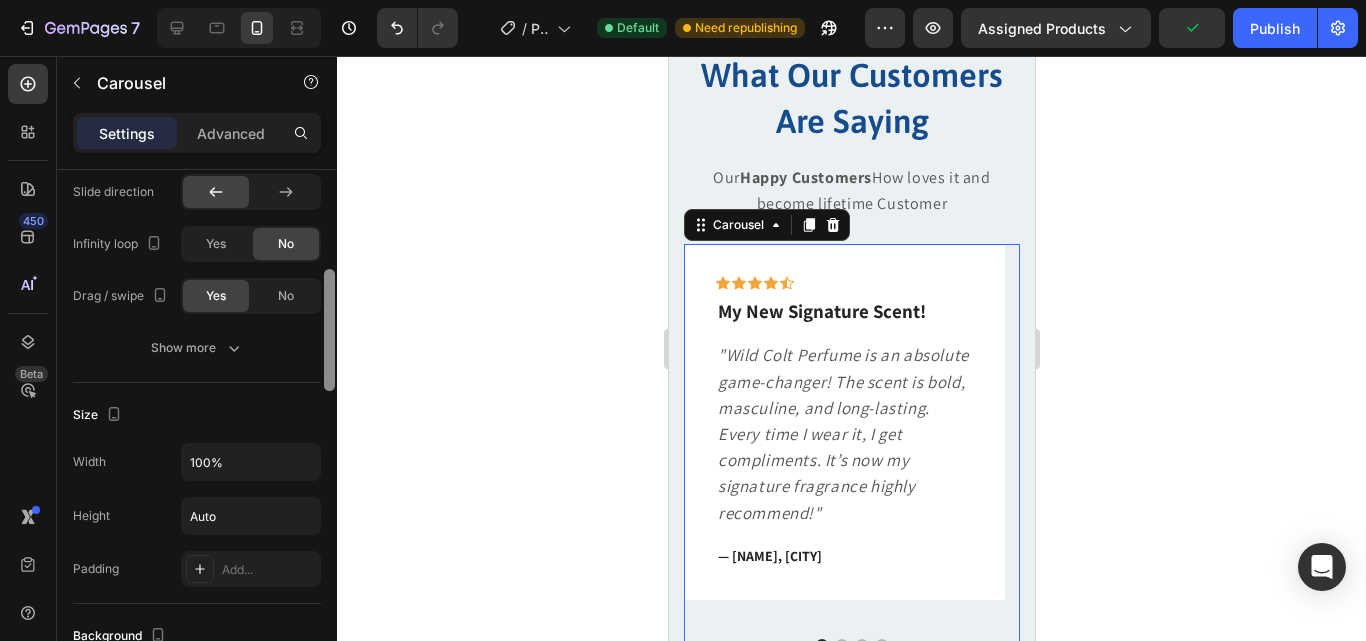 scroll, scrollTop: 1094, scrollLeft: 0, axis: vertical 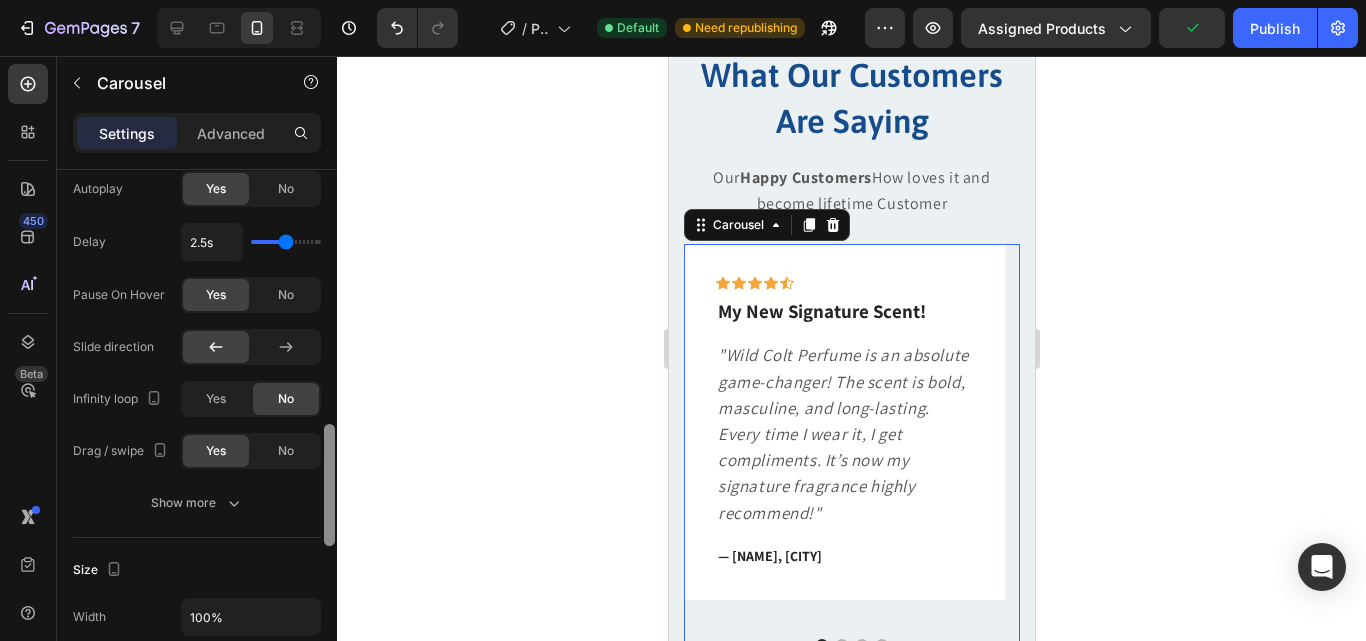 drag, startPoint x: 332, startPoint y: 264, endPoint x: 316, endPoint y: 519, distance: 255.50146 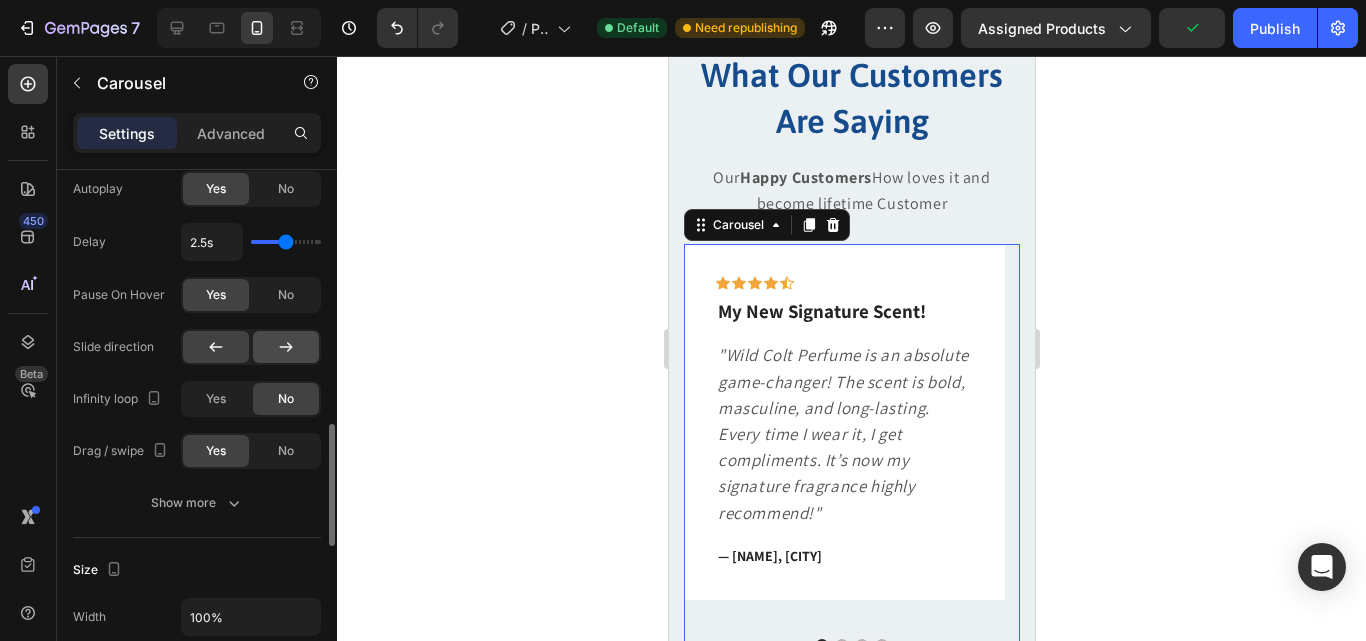 click 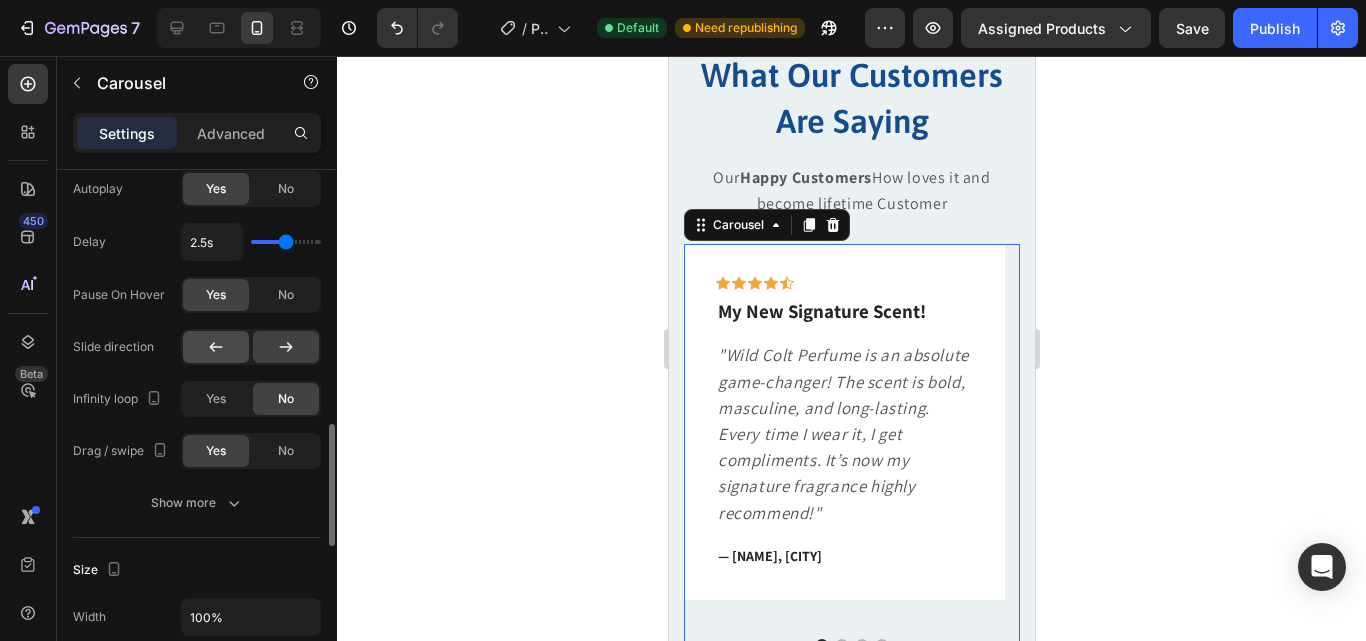 click 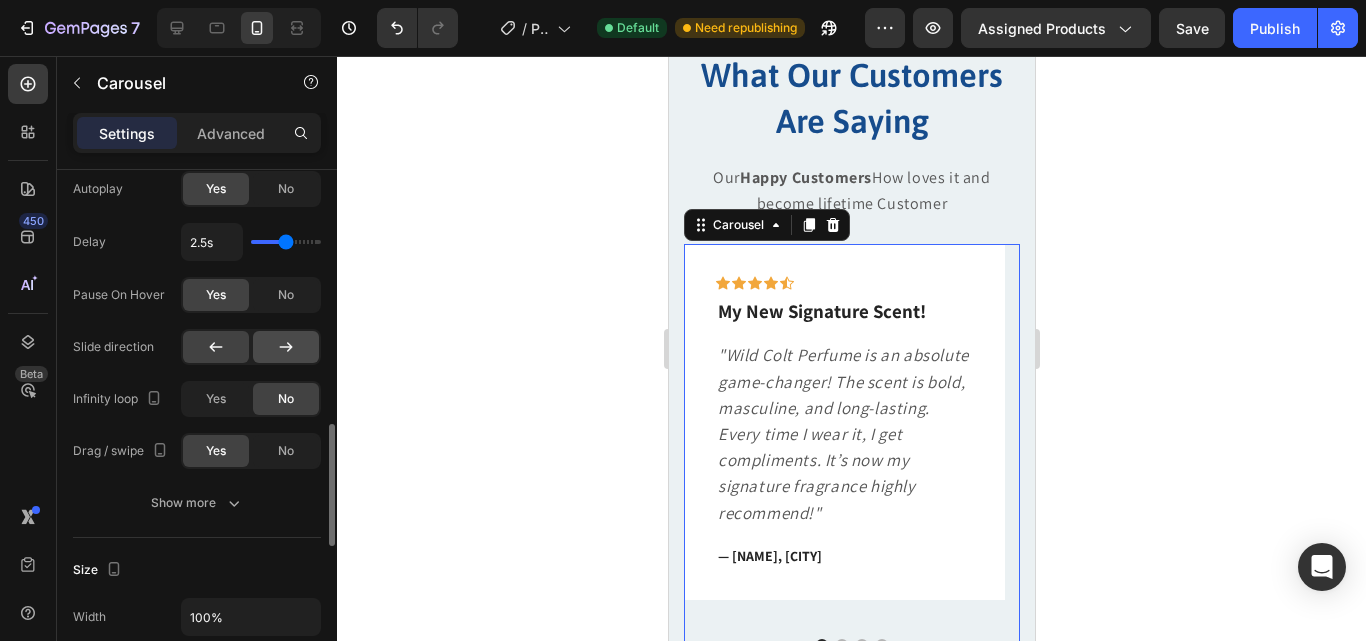 click 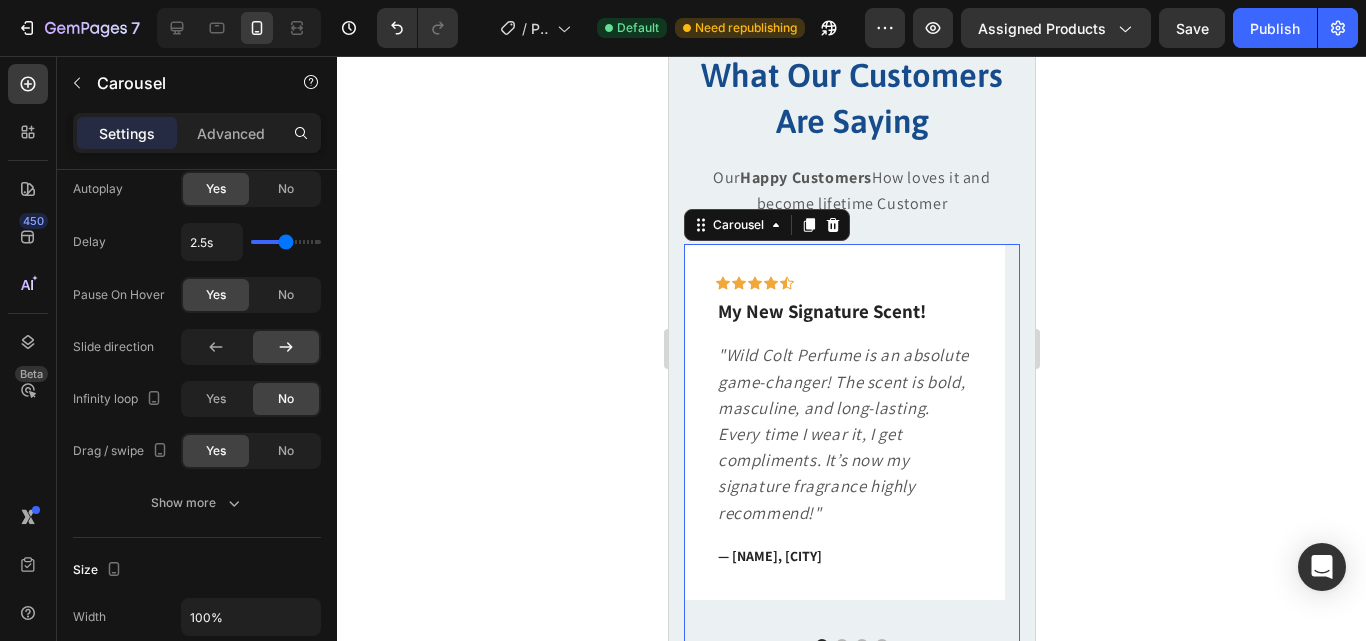 click 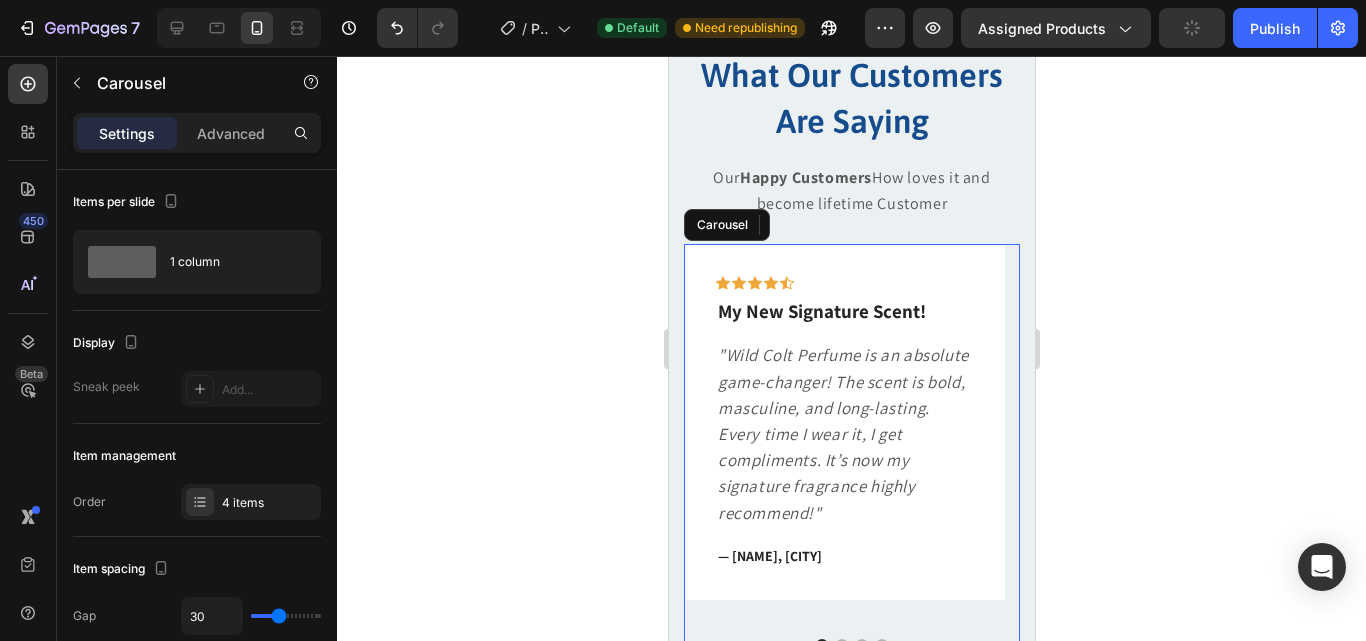 click at bounding box center (851, 645) 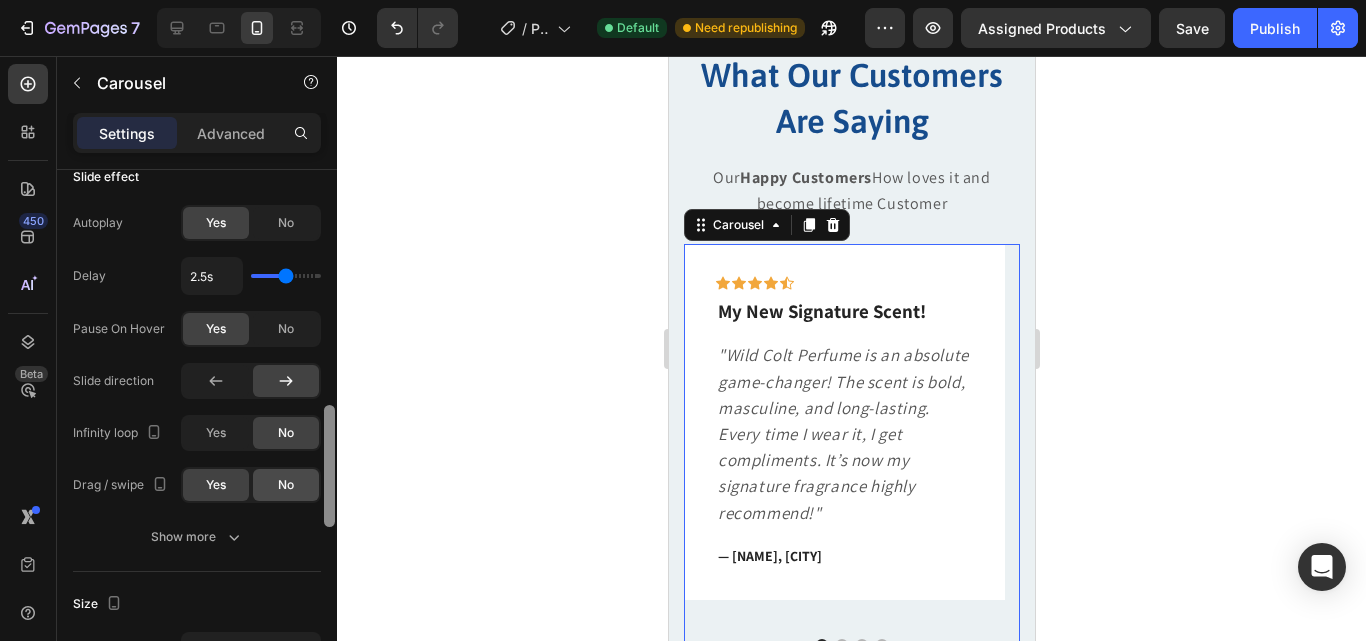 scroll, scrollTop: 1064, scrollLeft: 0, axis: vertical 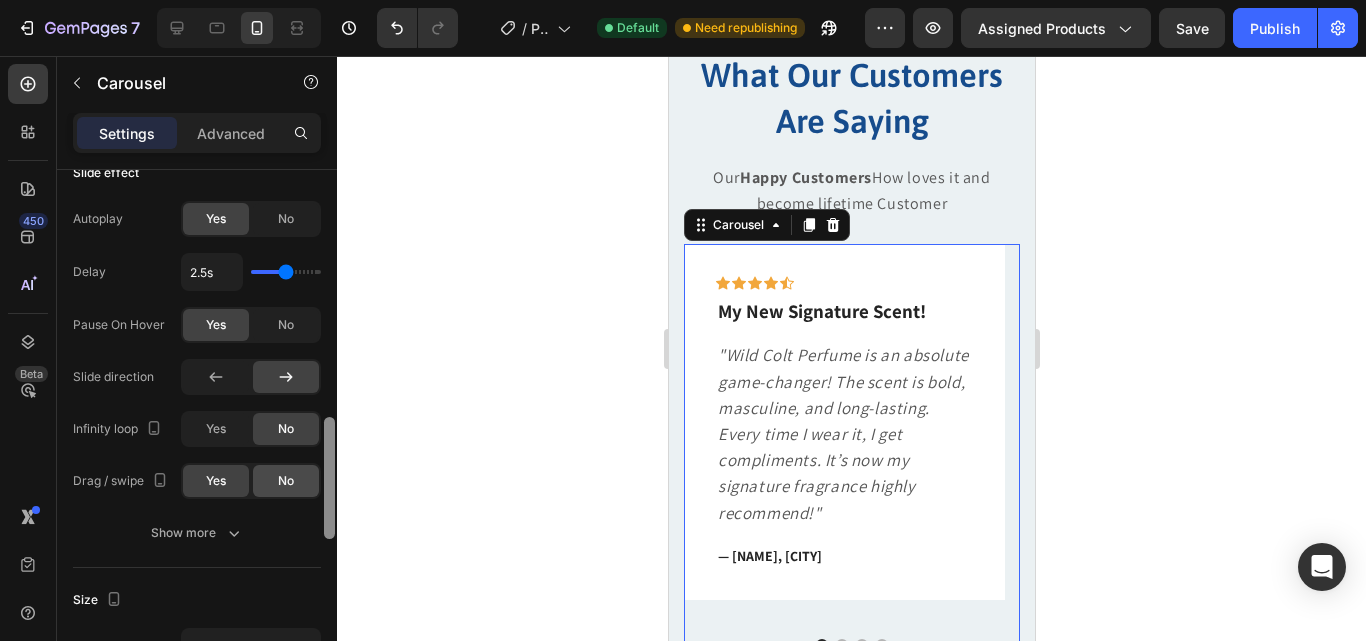drag, startPoint x: 329, startPoint y: 252, endPoint x: 316, endPoint y: 500, distance: 248.34048 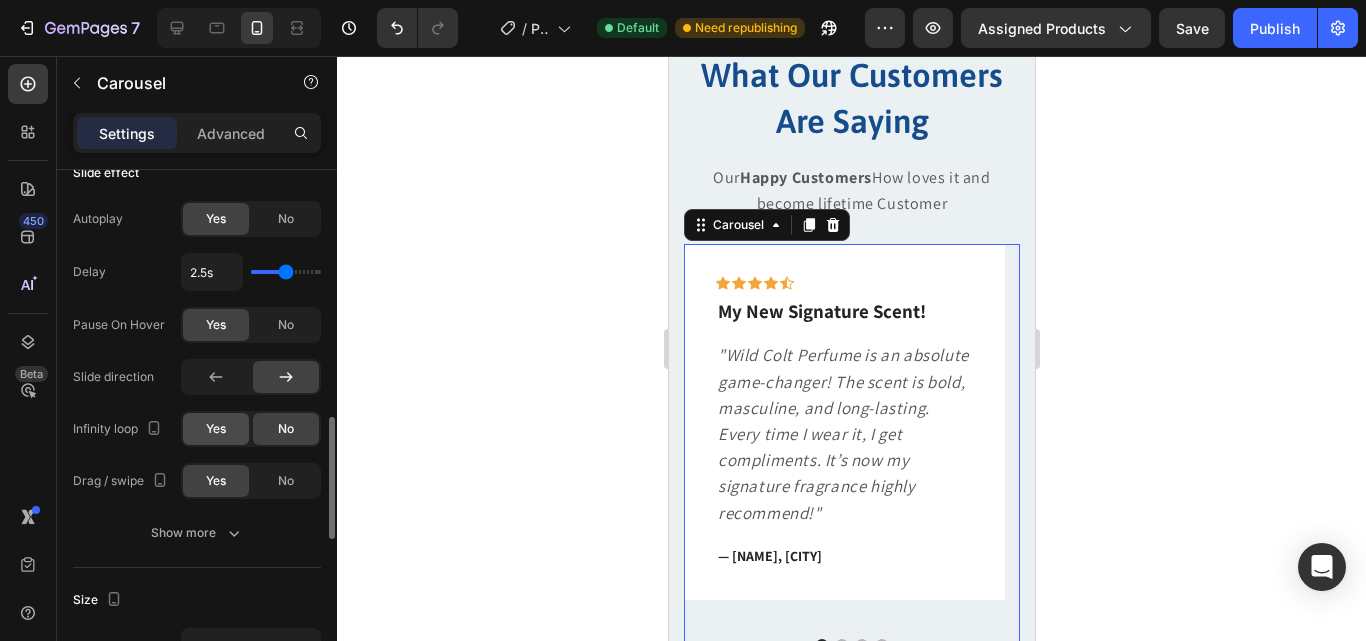click on "Yes" 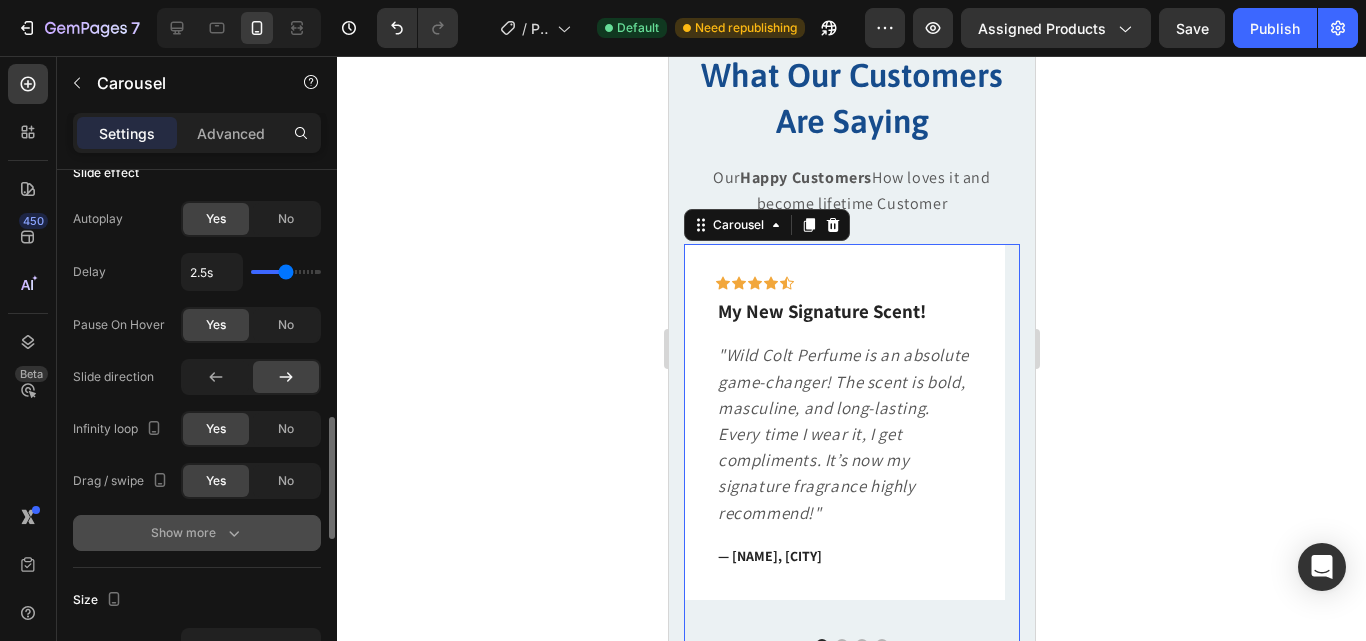 click 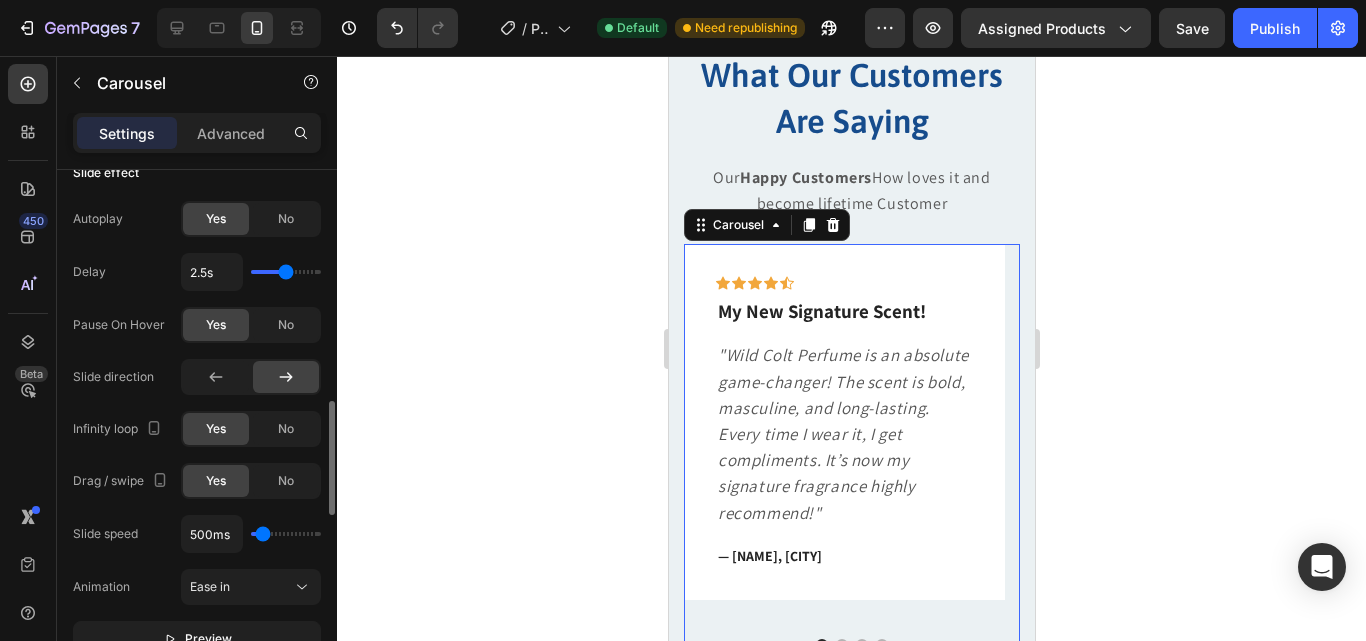 click 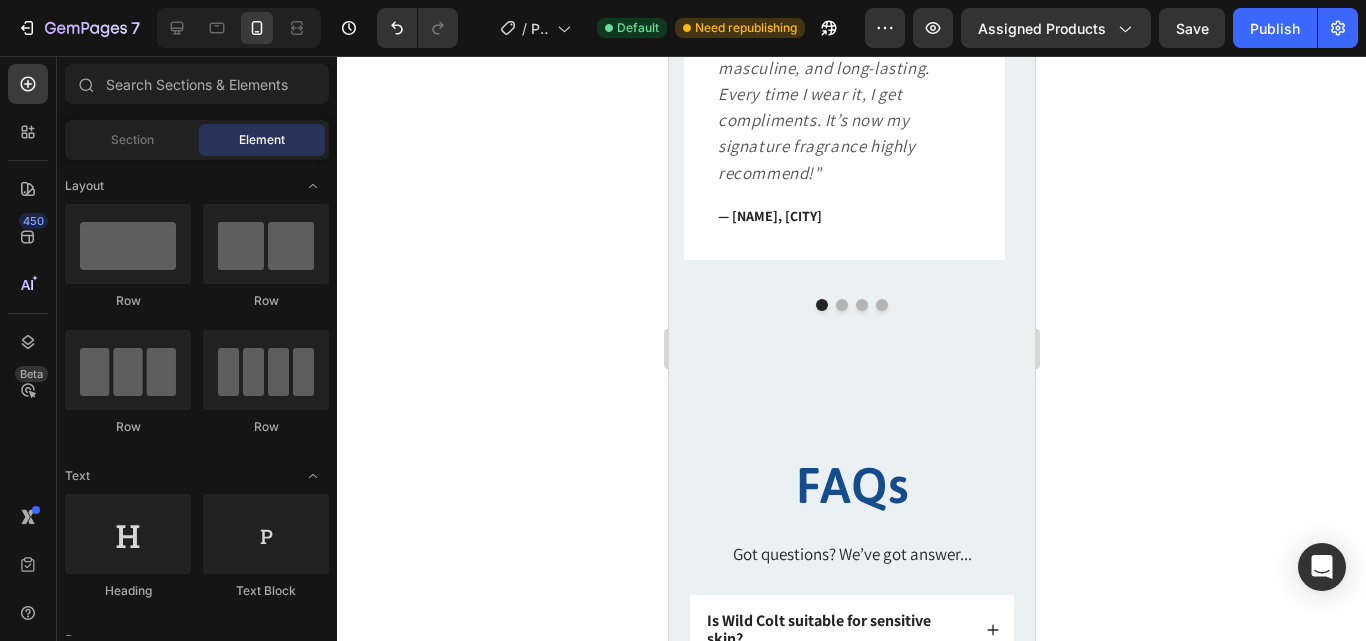 scroll, scrollTop: 1445, scrollLeft: 0, axis: vertical 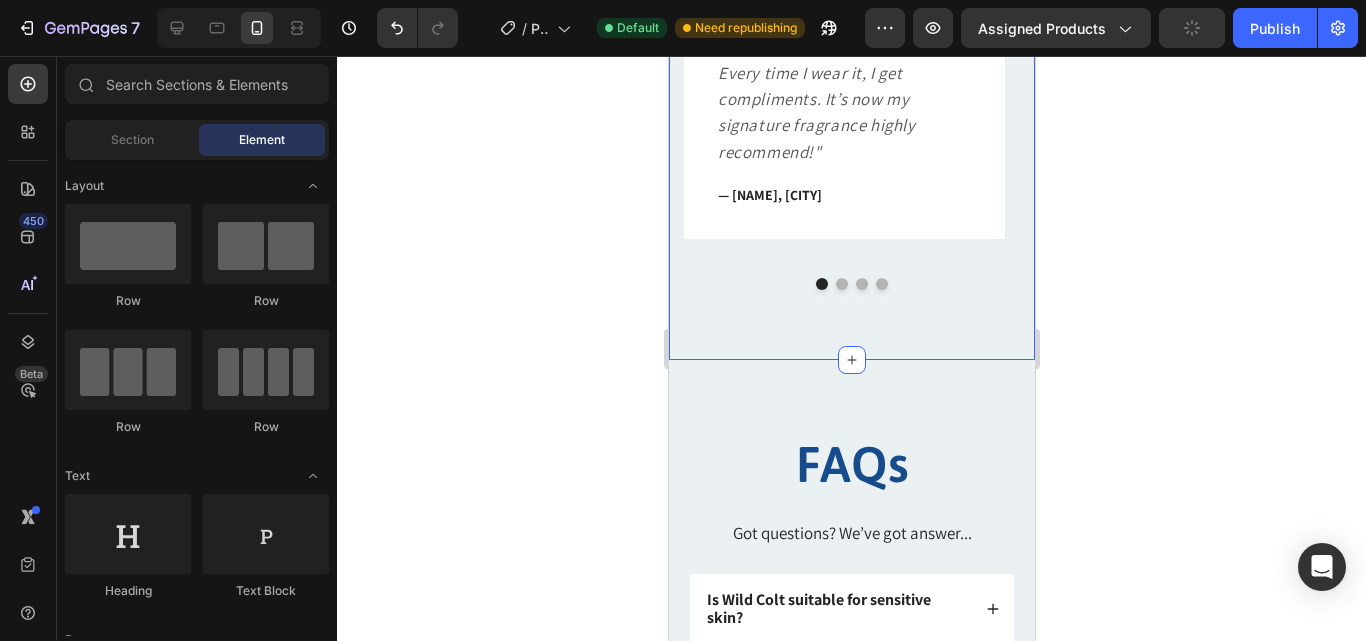 click on "What Our Customers Are Saying Heading Our  Happy Customers  How loves it and become lifetime Customer Text block
Icon
Icon
Icon
Icon
Icon Row My New Signature Scent! Text block "Wild Colt Perfume is an absolute game-changer! The scent is bold, masculine, and long-lasting. Every time I wear it, I get compliments. It’s now my signature fragrance highly recommend!" Text block — [FIRST] [LAST], [CITY] Text block Row
Icon
Icon
Icon
Icon
Icon Row عطر لا يُضاهى Text block " عطر وايلد كولت رائع جداً! الرائحة قوية وتدوم طويلاً. كل ما أستعمله، أتلقى إطراءات من الجميع. أصبح عطري المفضل بلا منافس! Text block — [FIRST]. [LAST], [CITY] Text block Row
Icon
Icon
Icon
Icon
Icon Row" at bounding box center [851, -11] 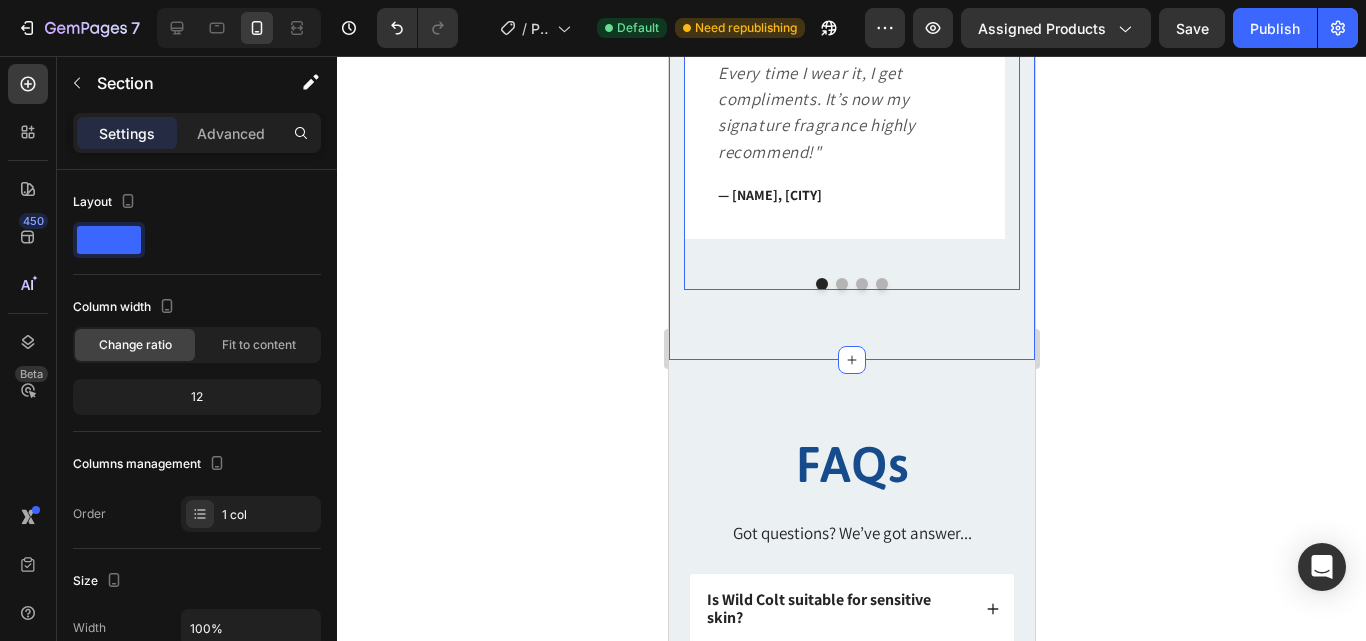 click at bounding box center [851, 284] 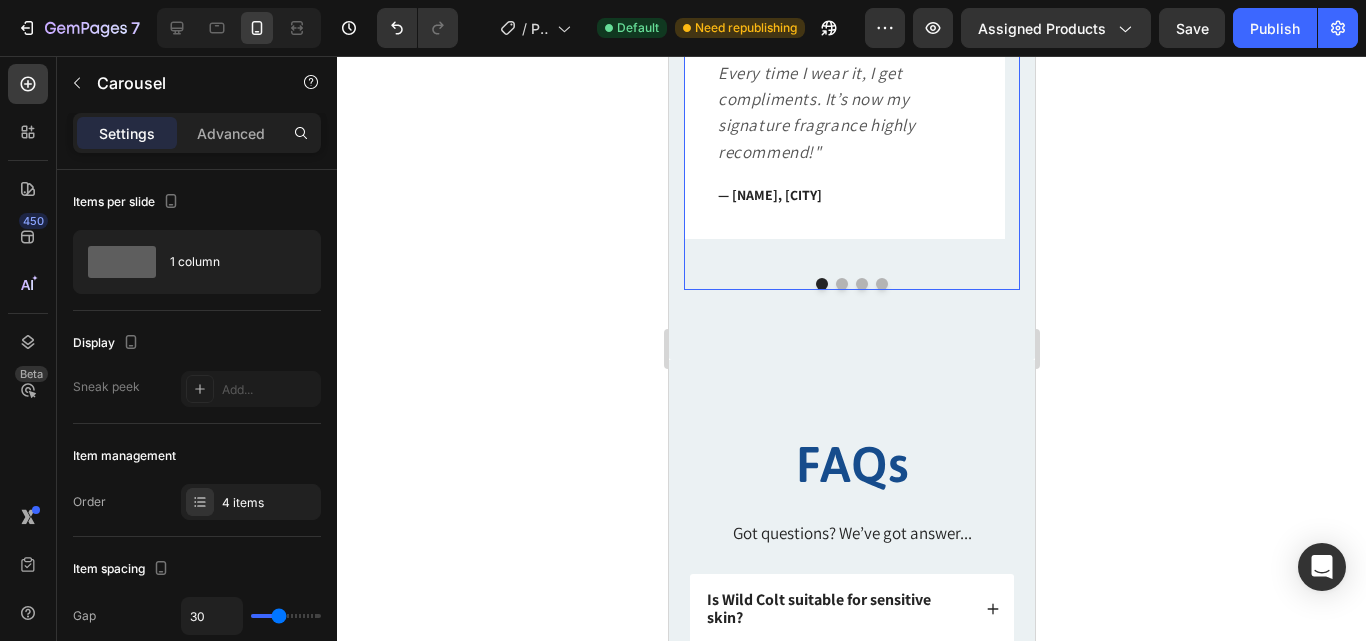 click at bounding box center (851, 284) 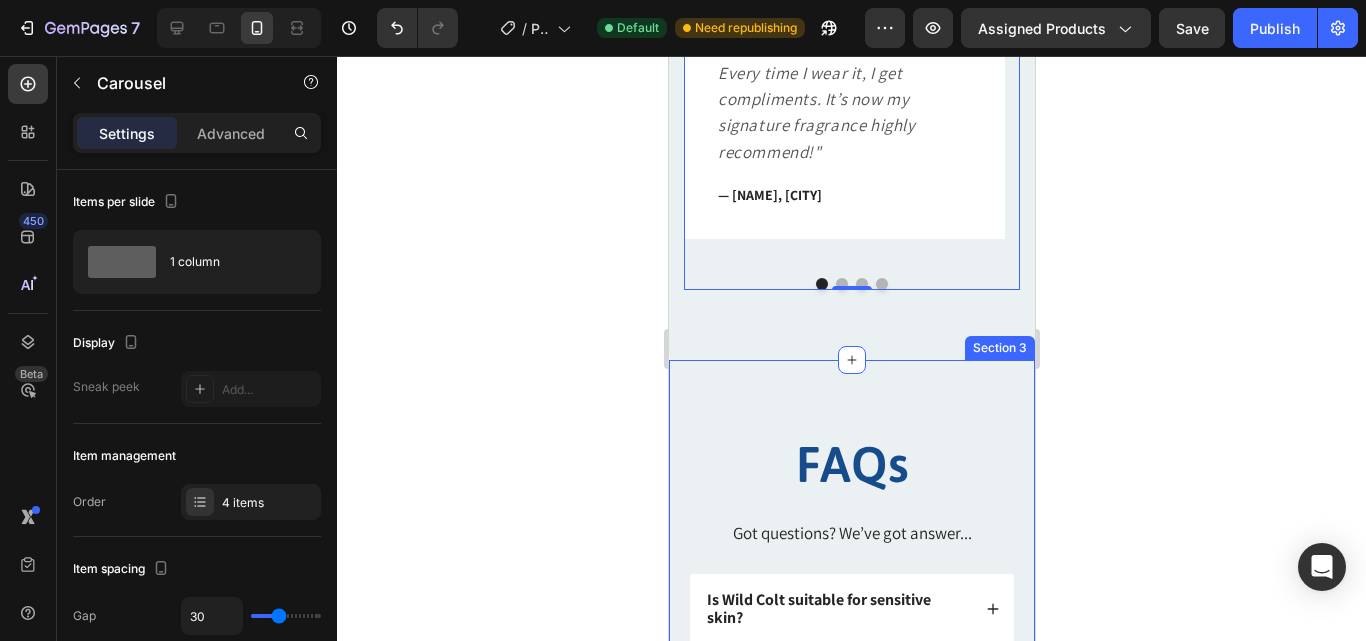 click on "FAQs Heading Got questions? We’ve got answer... Text Block
Is Wild Colt suitable for sensitive skin?
Is this wild colt perfume unisex?
Why Wild Colt different from other perfumes?
Does it come in different sizes?
Is Wild Colt suitable for the Saudi climate?
How long does fragrance last? Accordion Row Section 3" at bounding box center (851, 721) 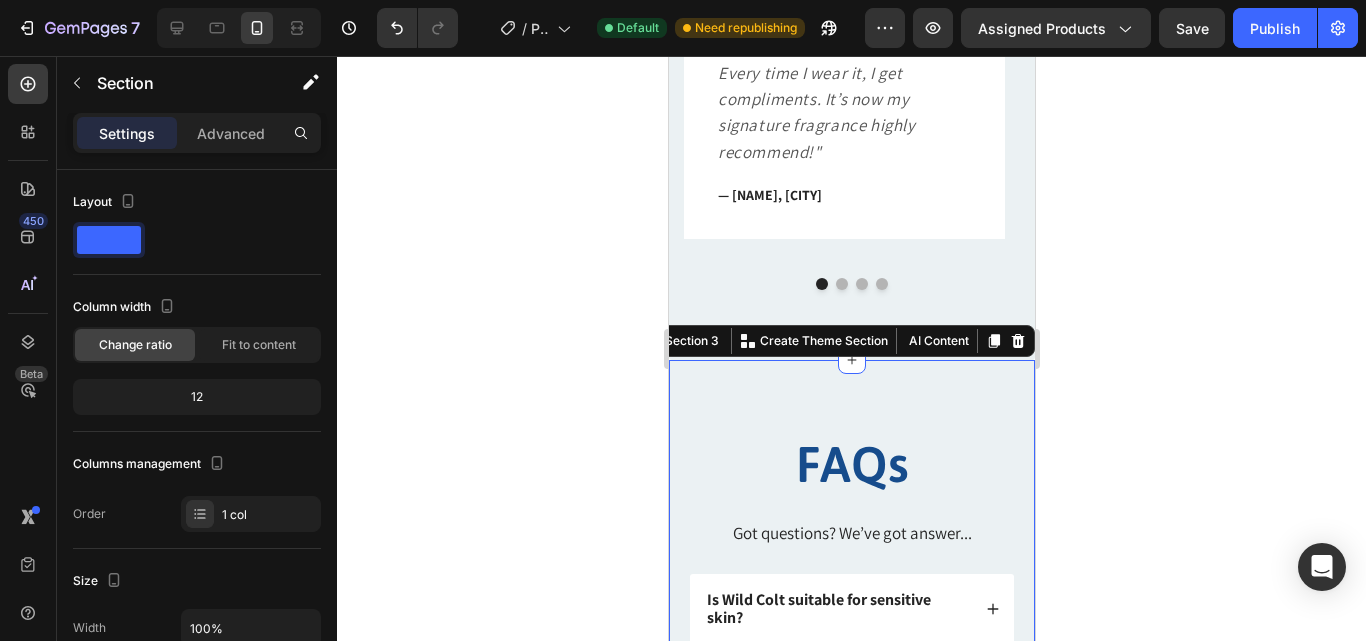 click 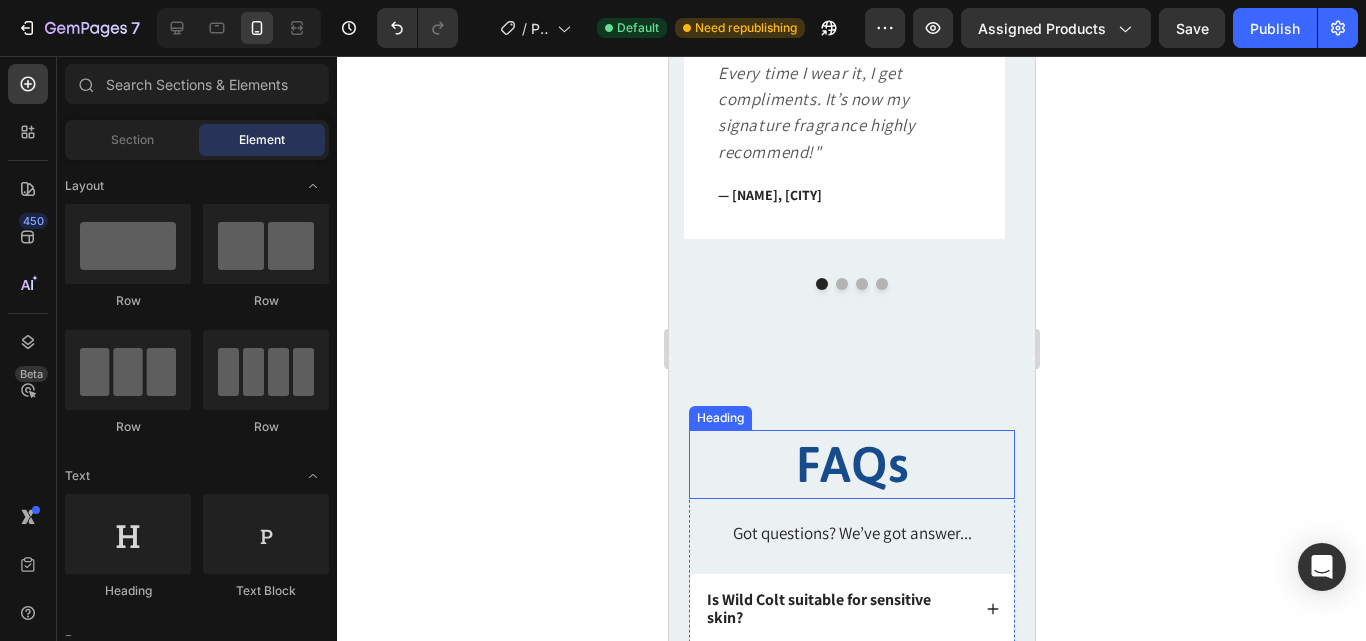 click on "FAQs" at bounding box center [851, 464] 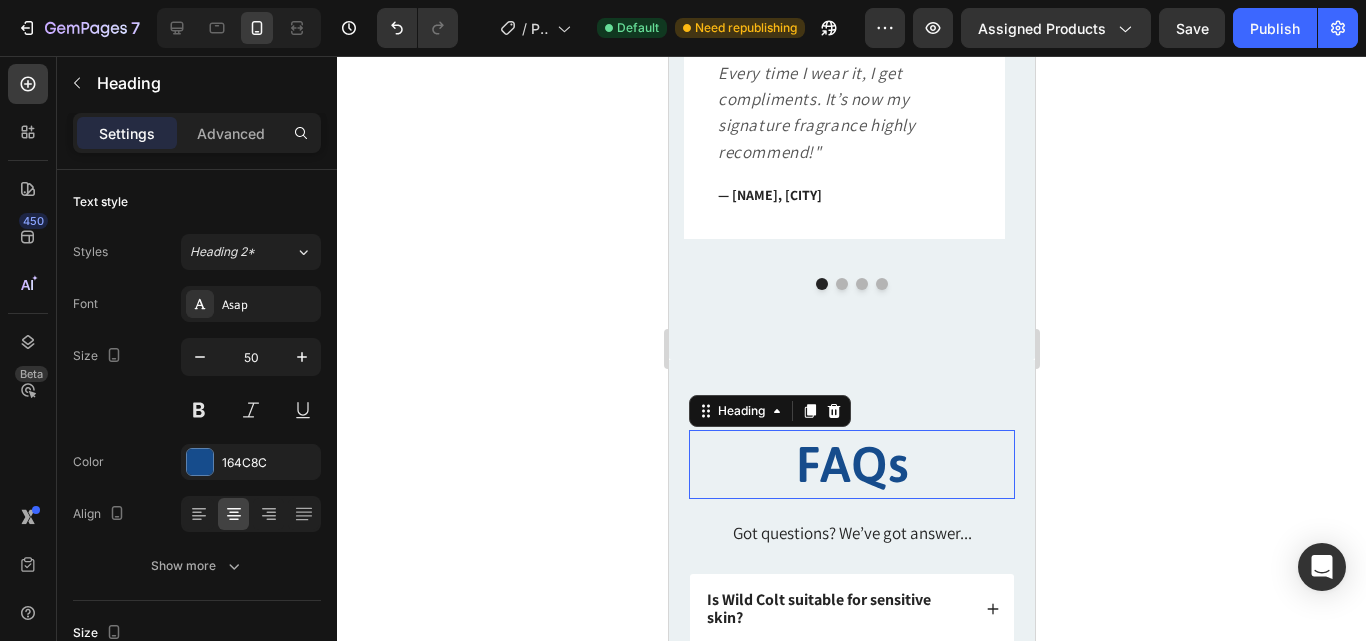click on "FAQs" at bounding box center [851, 464] 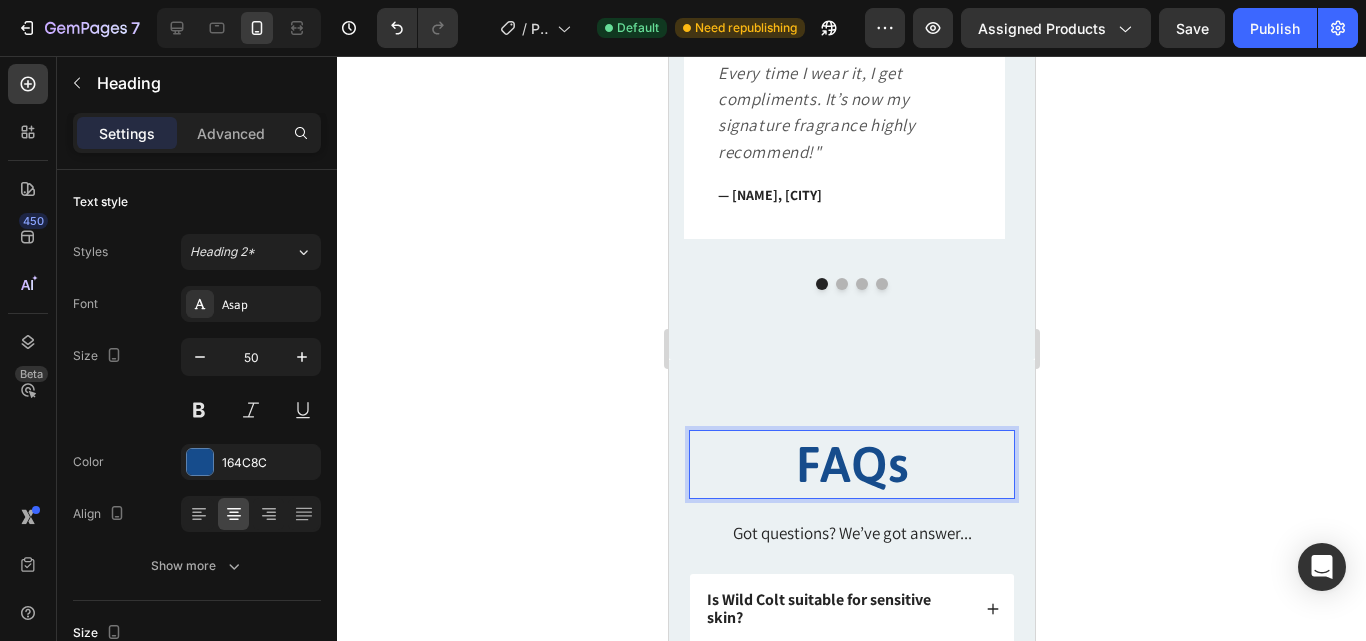 click on "FAQs" at bounding box center [851, 464] 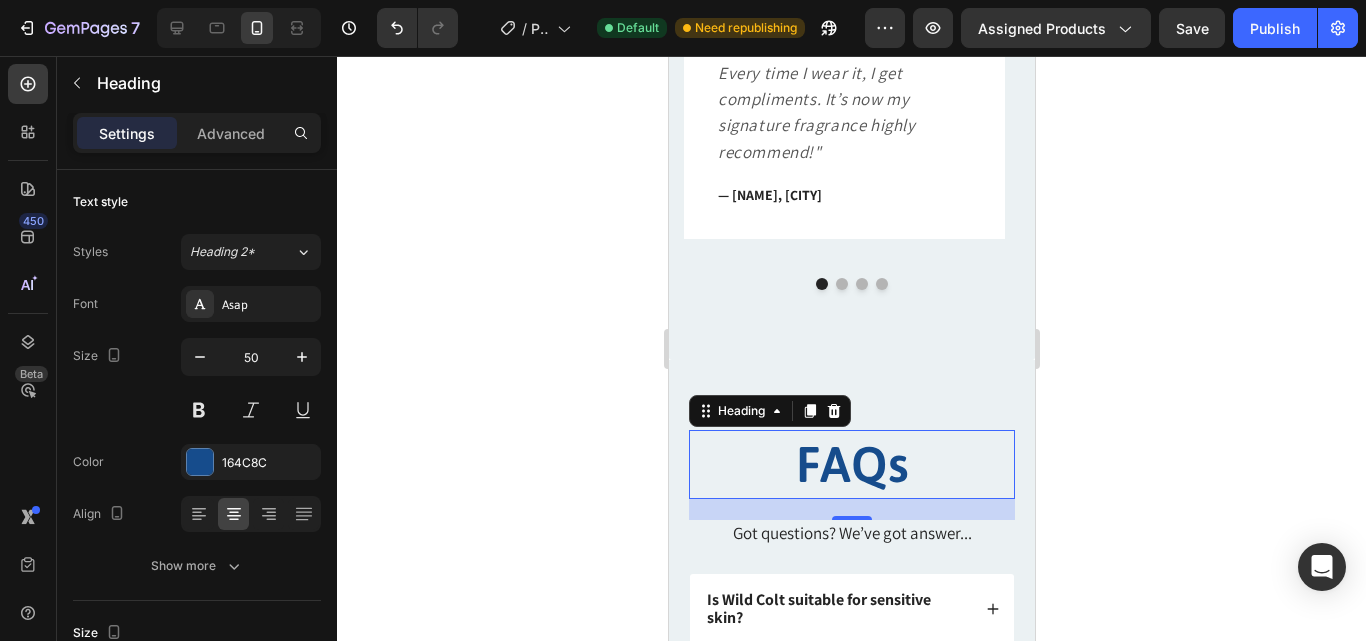 click 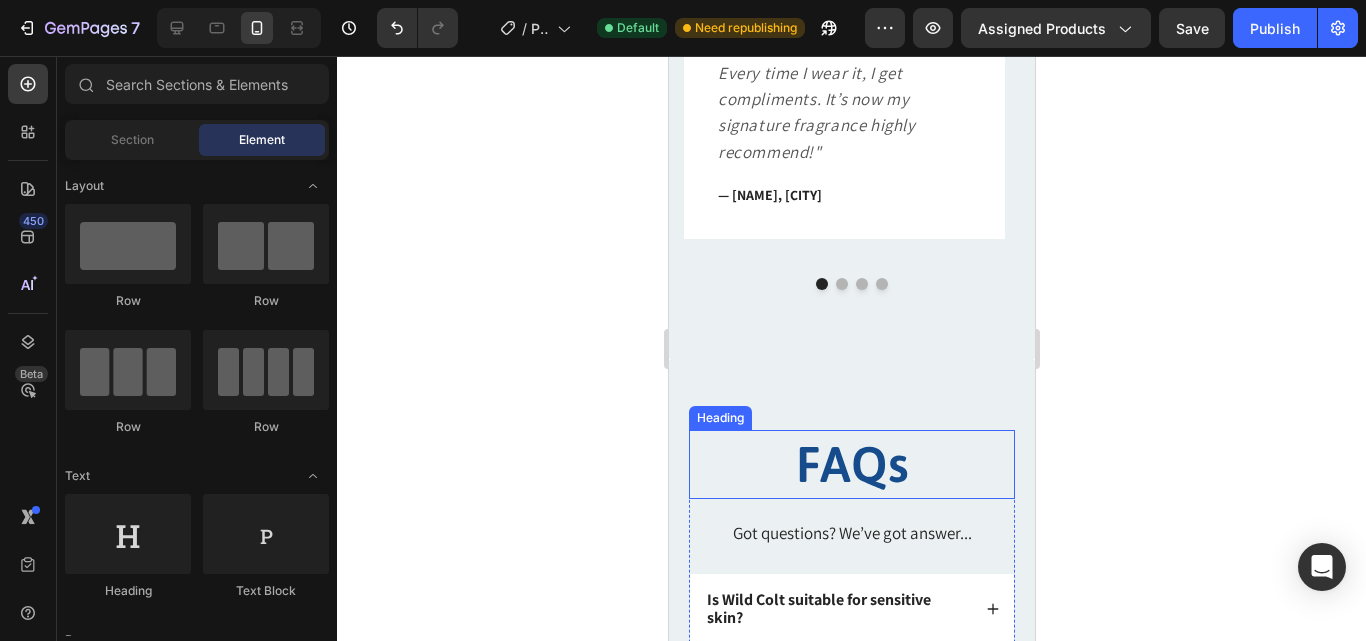 click on "FAQs" at bounding box center (851, 464) 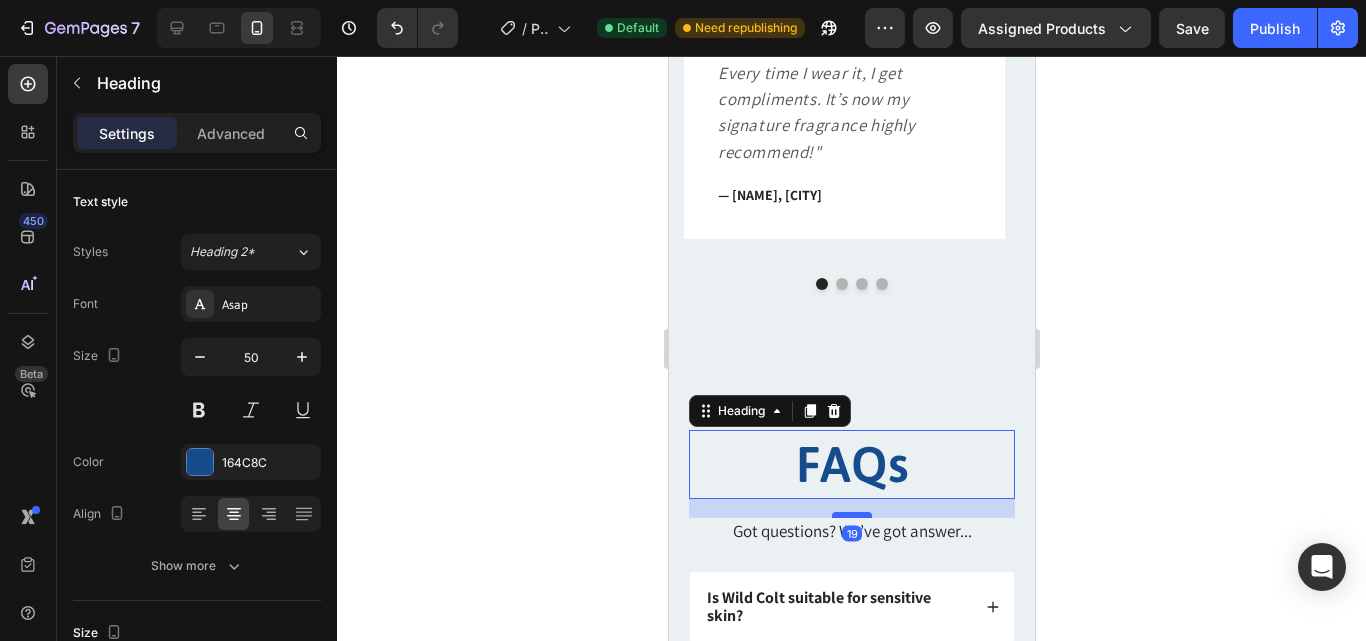 click at bounding box center [851, 515] 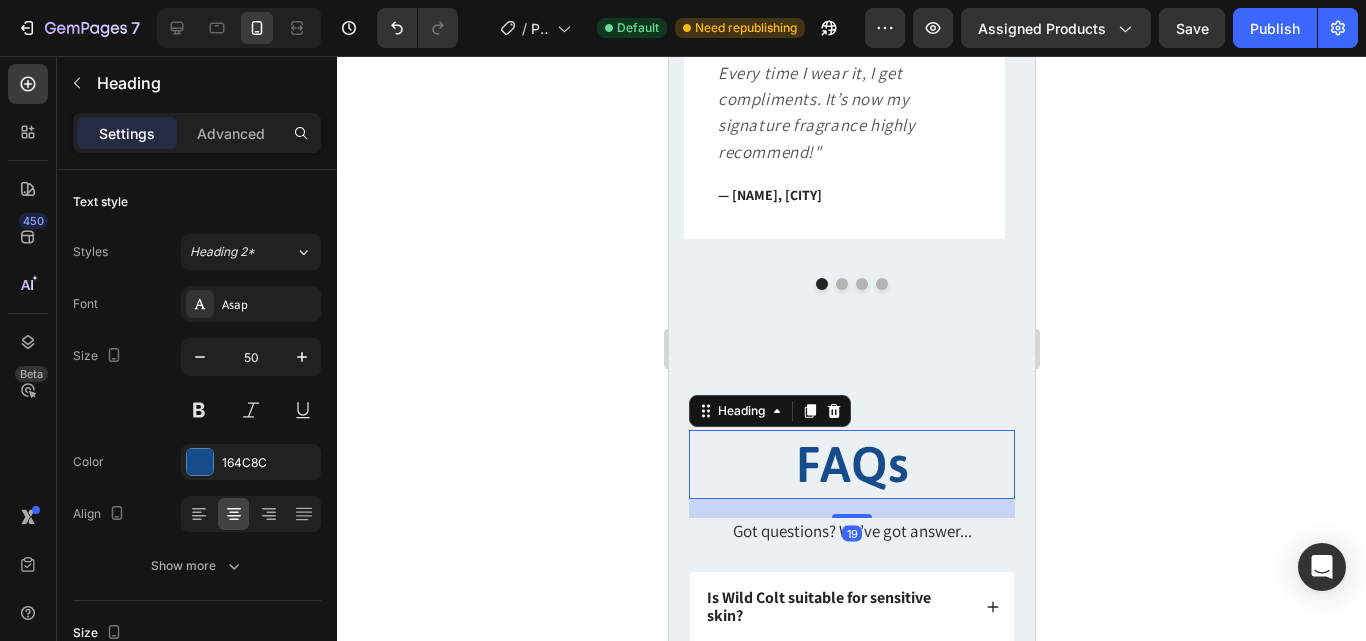 click 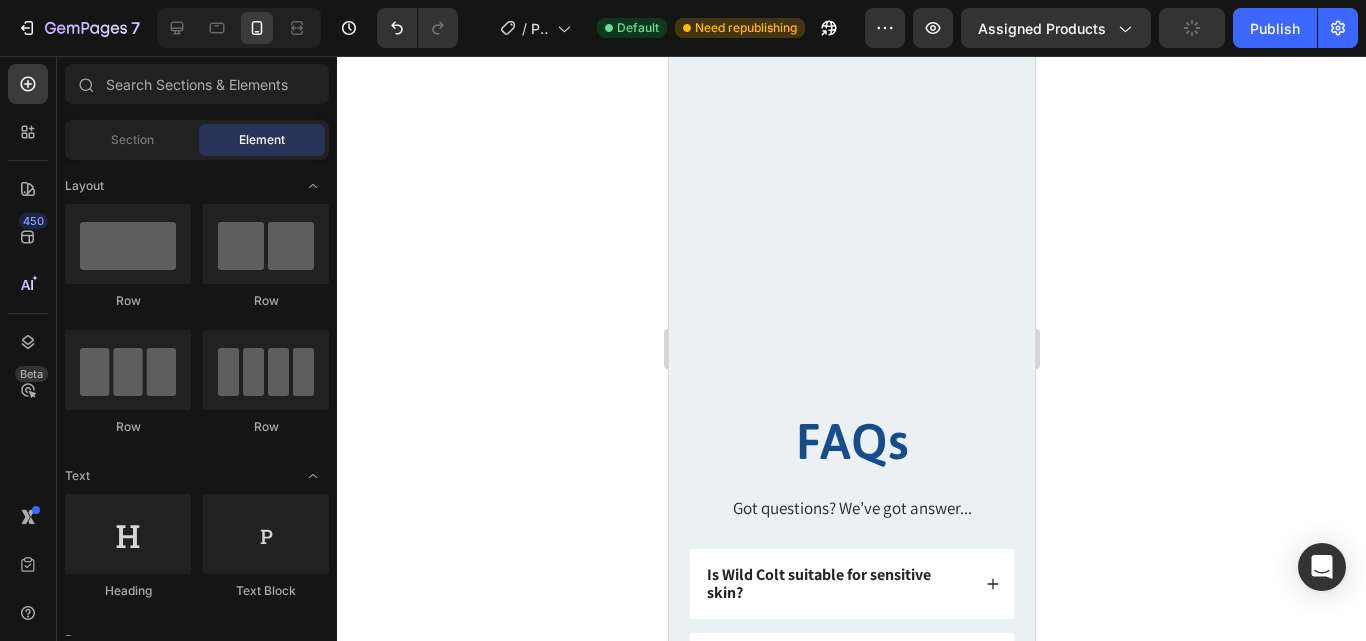 scroll, scrollTop: 1905, scrollLeft: 0, axis: vertical 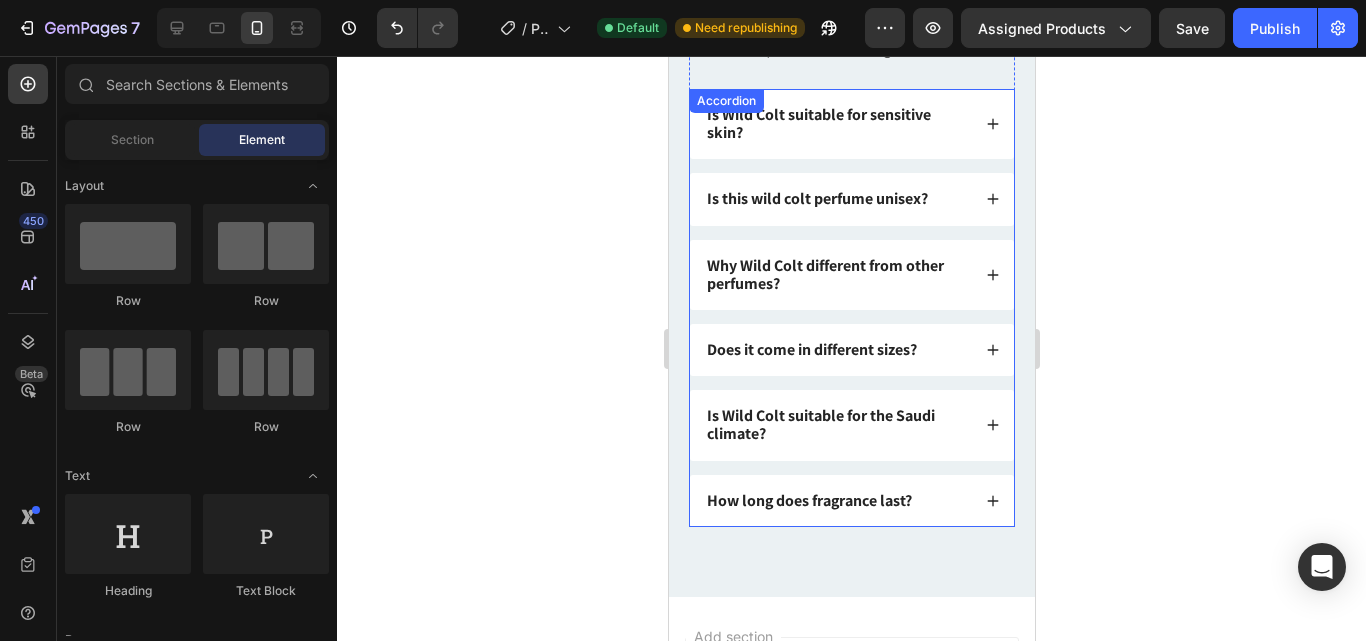click 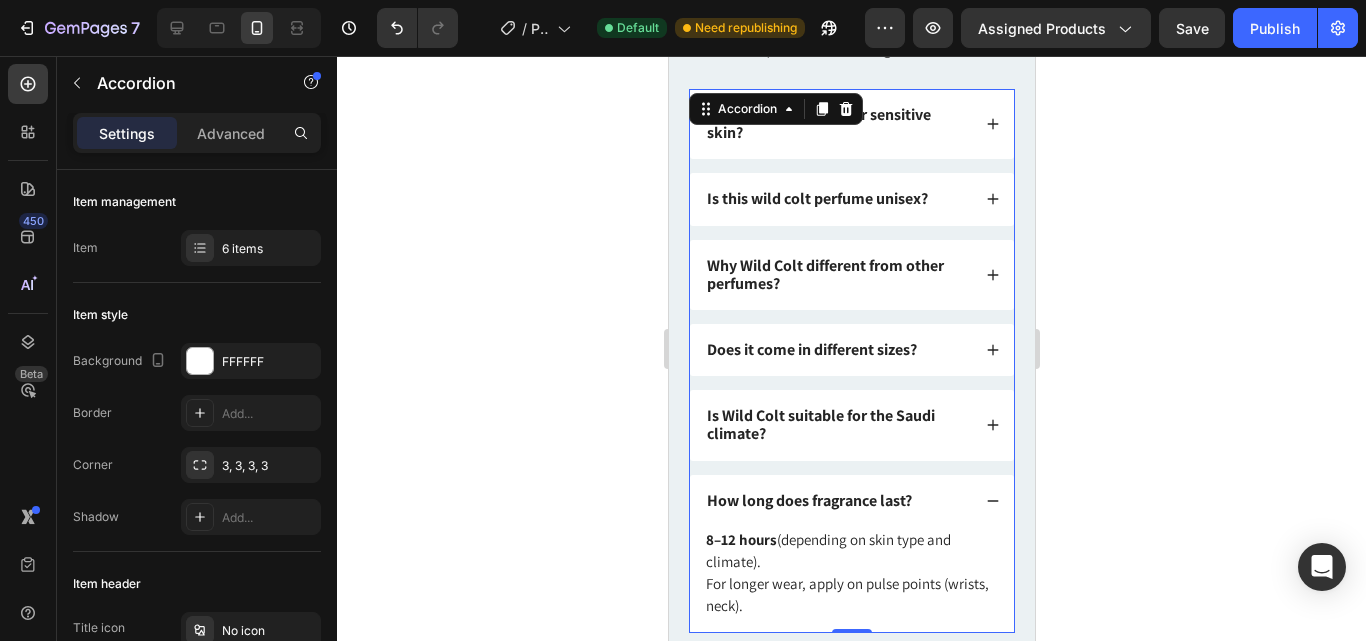 click 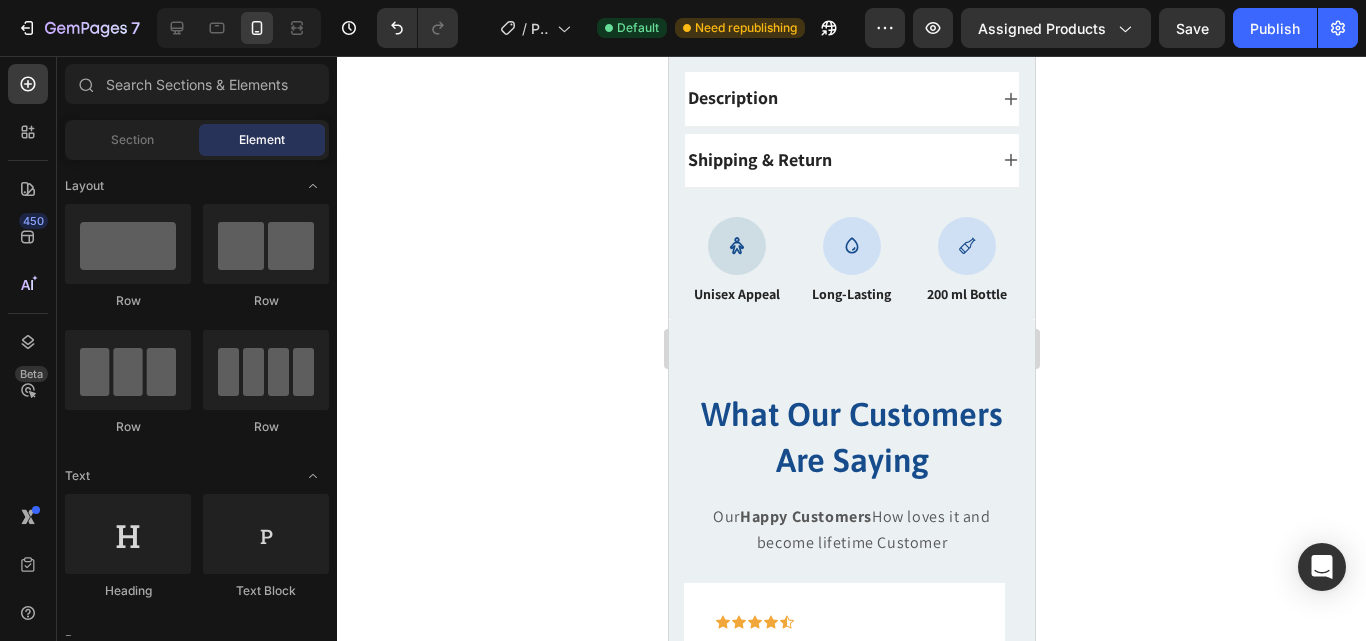 scroll, scrollTop: 535, scrollLeft: 0, axis: vertical 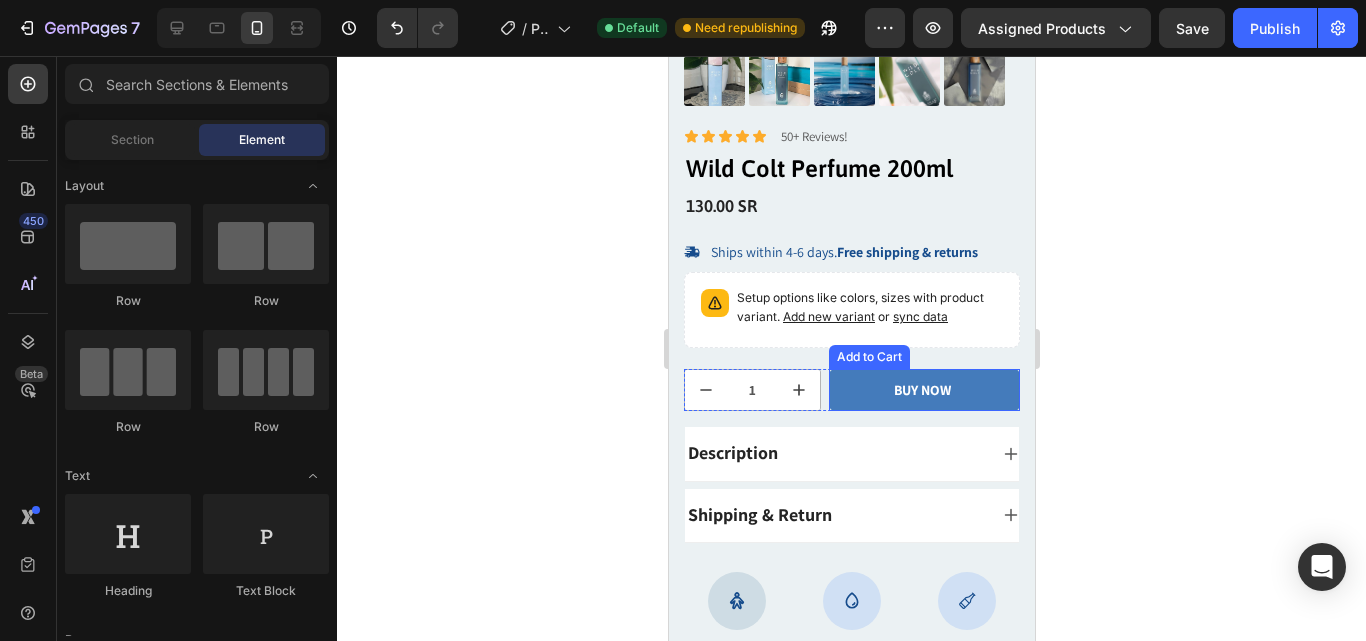 click on "BUY NOW" at bounding box center (923, 390) 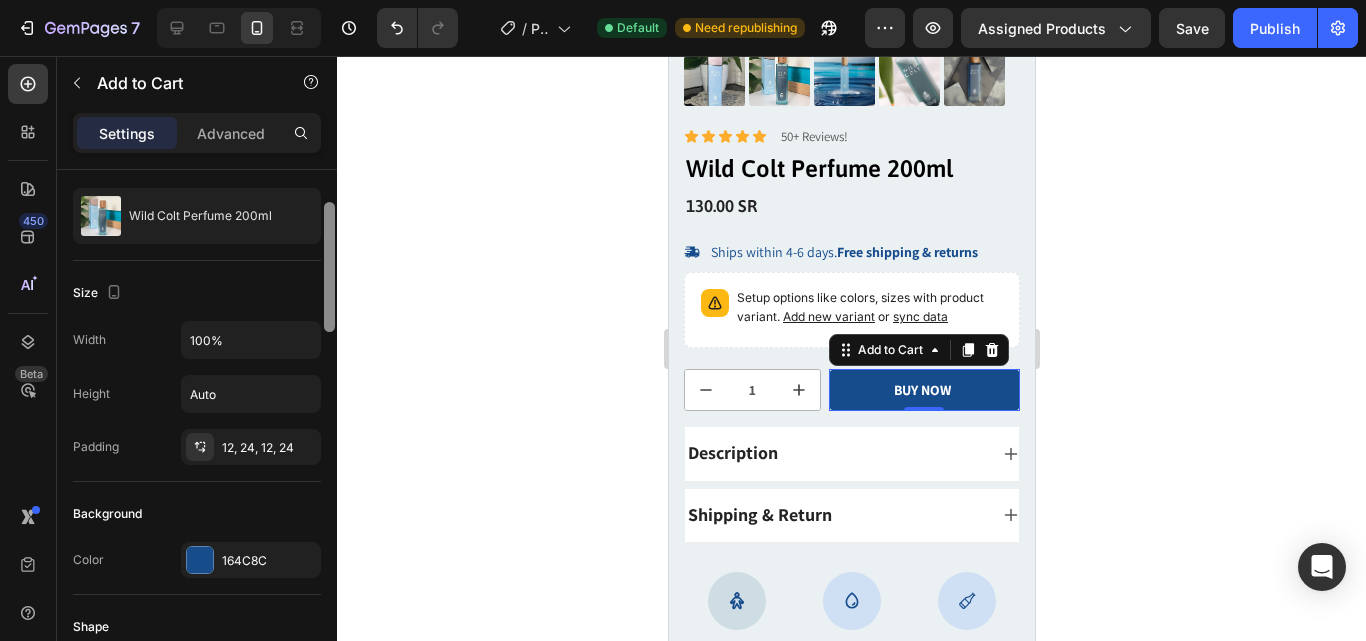 scroll, scrollTop: 203, scrollLeft: 0, axis: vertical 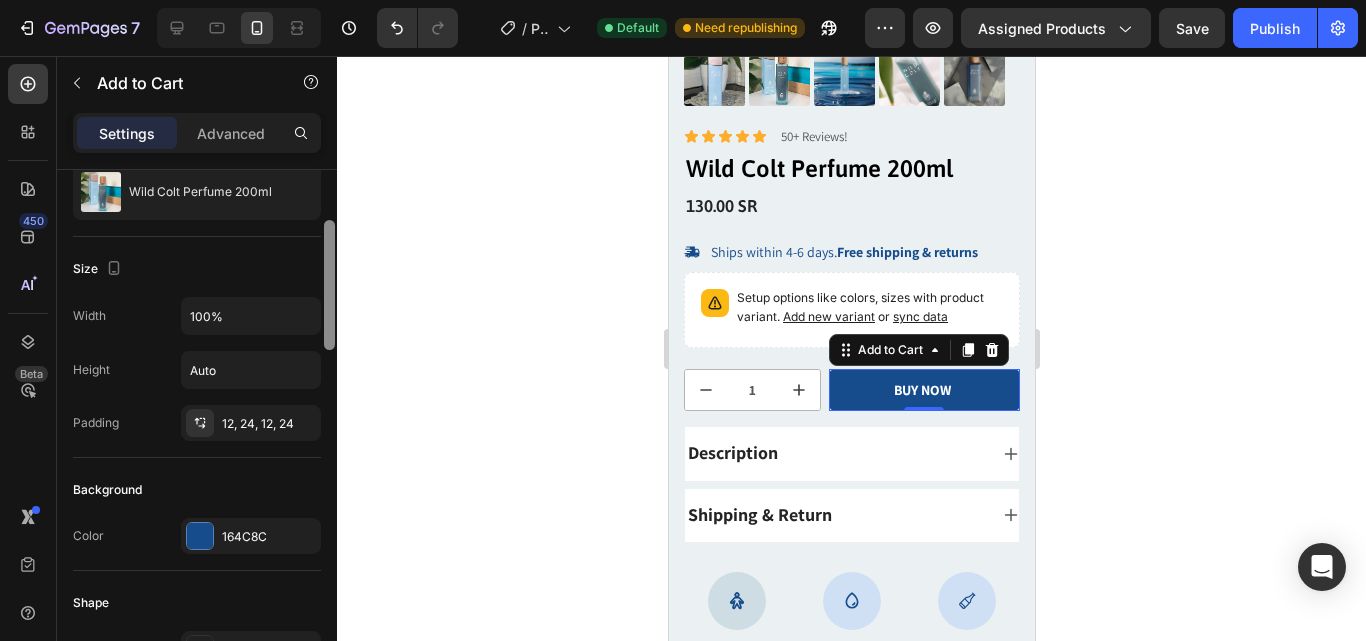 drag, startPoint x: 328, startPoint y: 279, endPoint x: 329, endPoint y: 329, distance: 50.01 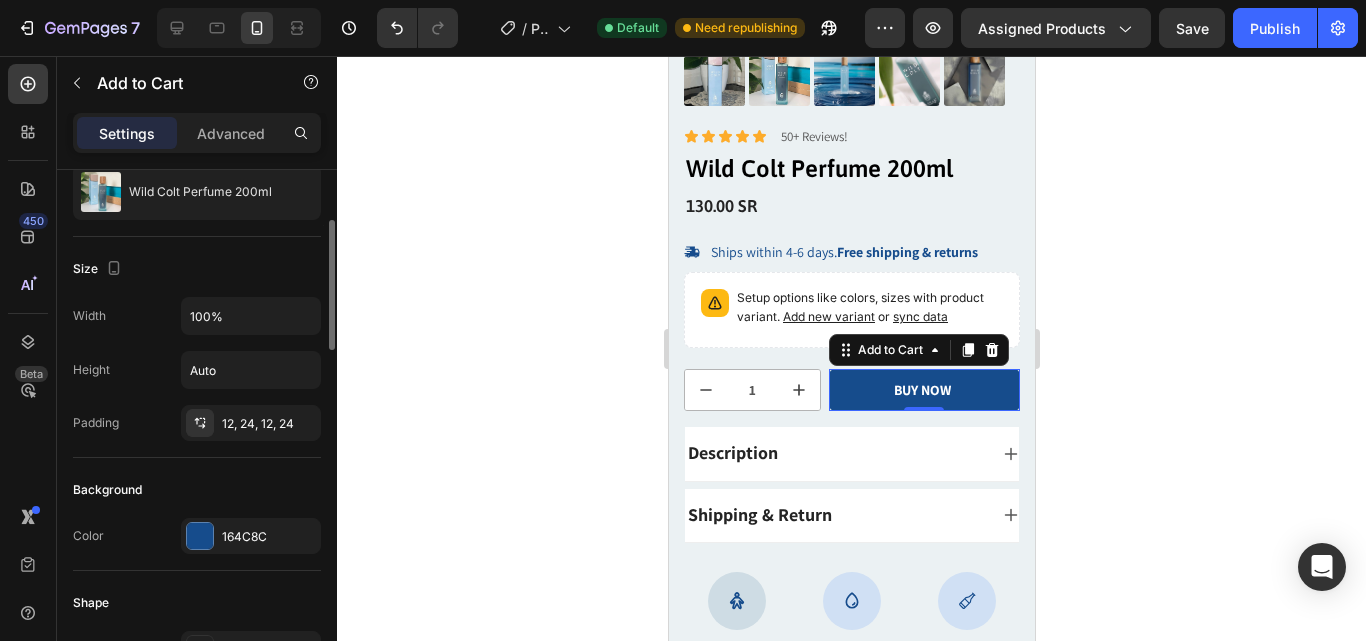 click on "Background Color 164C8C" 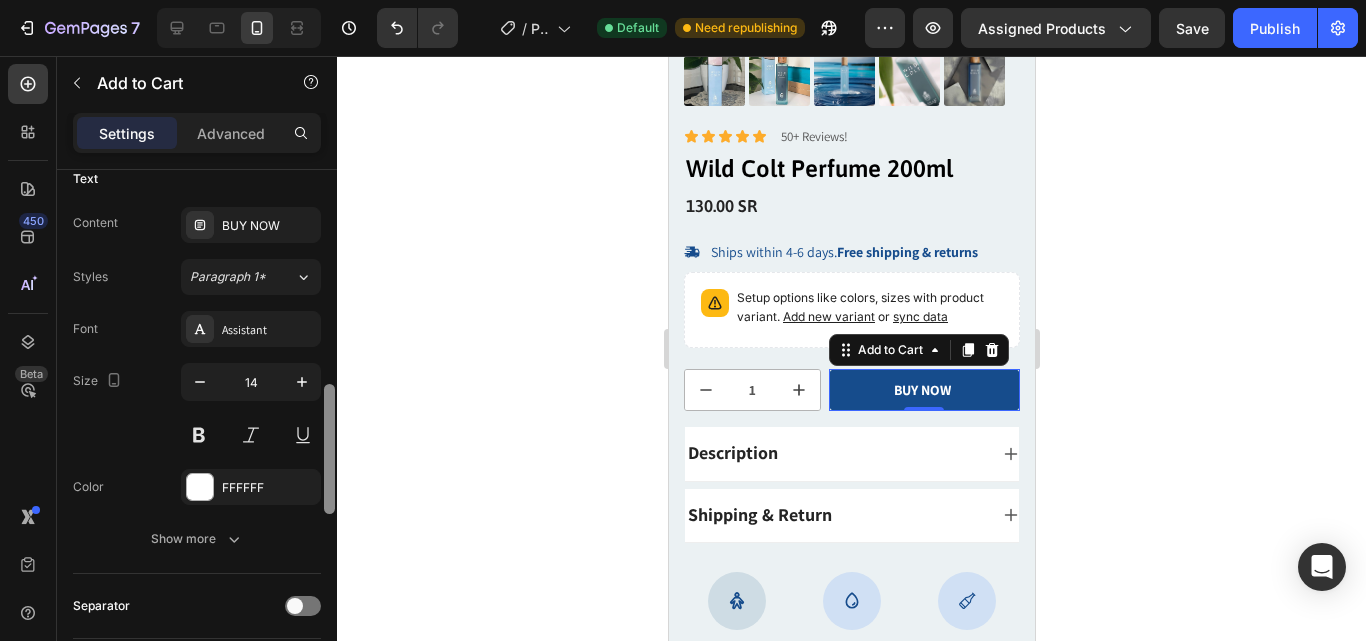 scroll, scrollTop: 917, scrollLeft: 0, axis: vertical 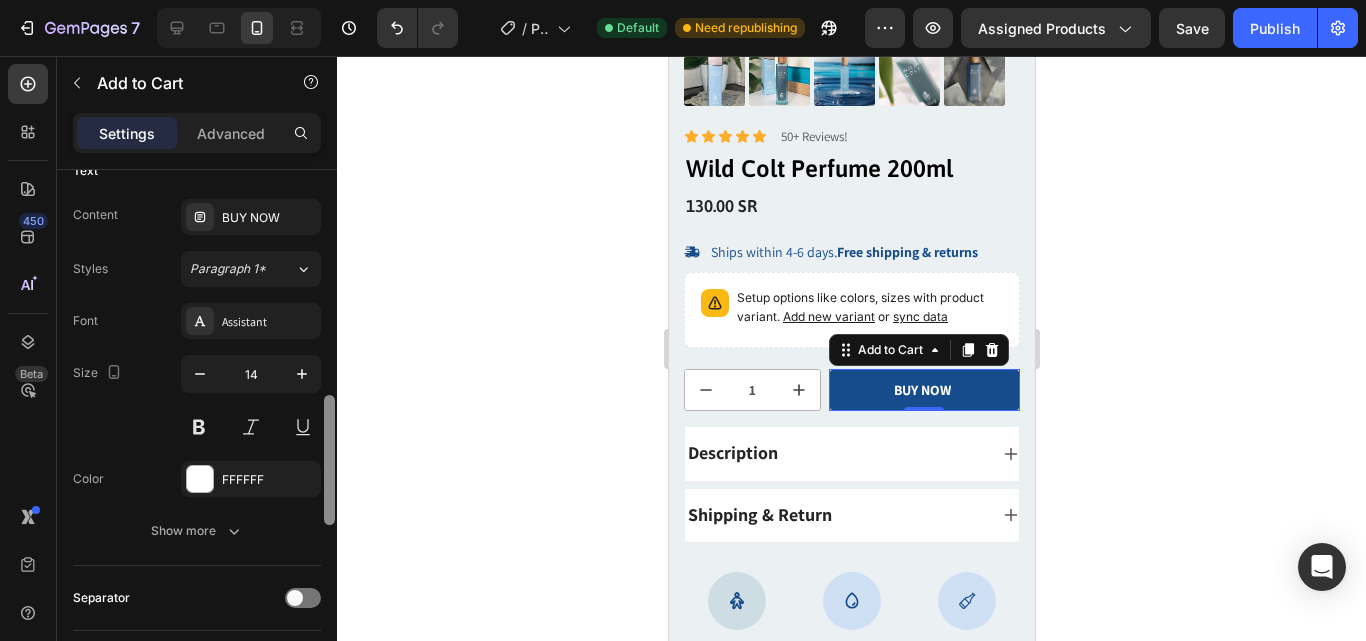 drag, startPoint x: 330, startPoint y: 285, endPoint x: 316, endPoint y: 461, distance: 176.55594 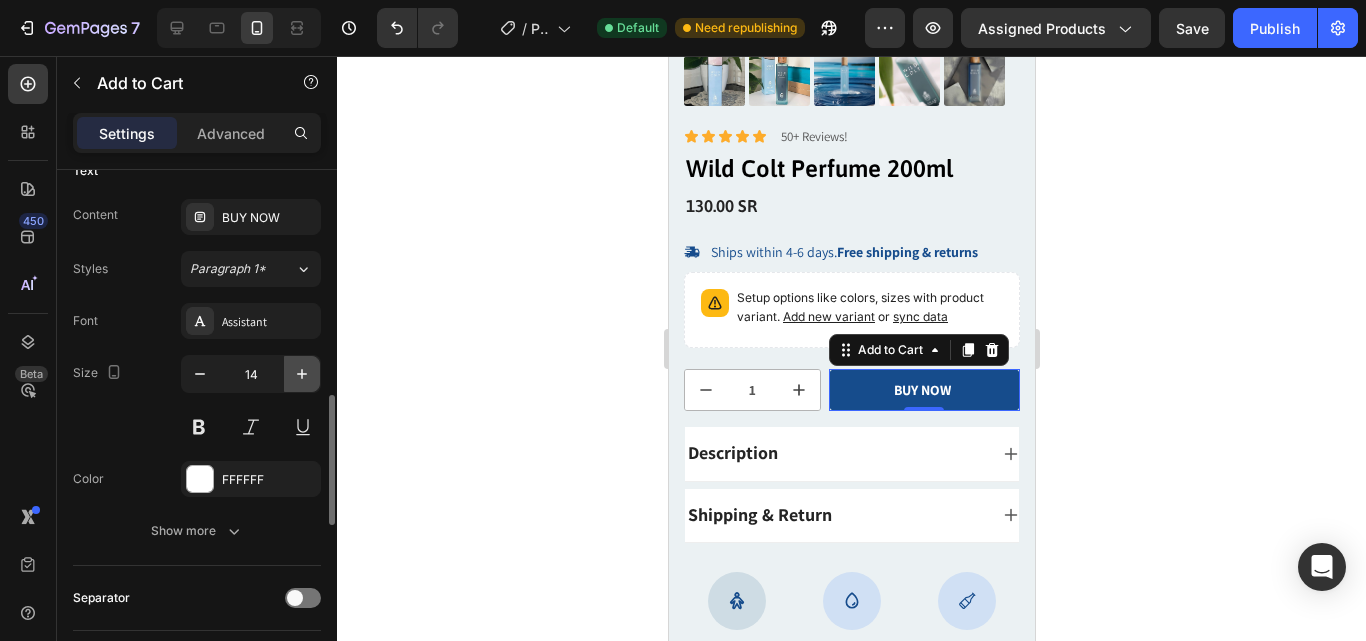 click 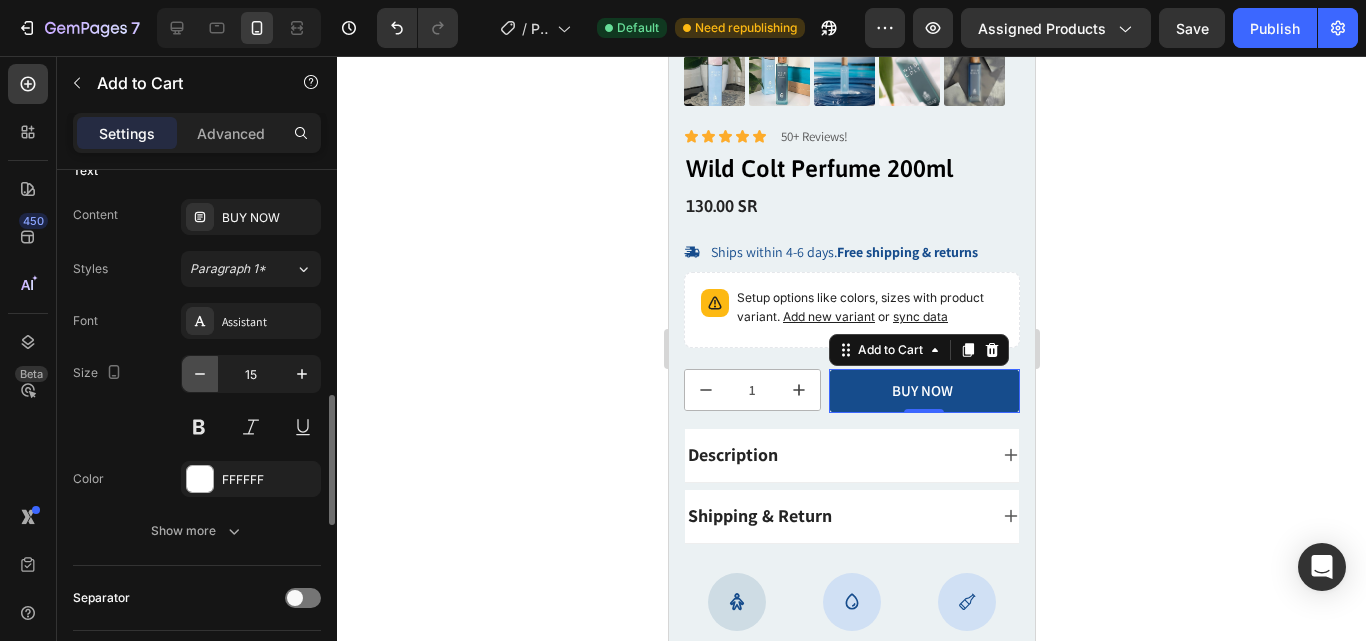 click 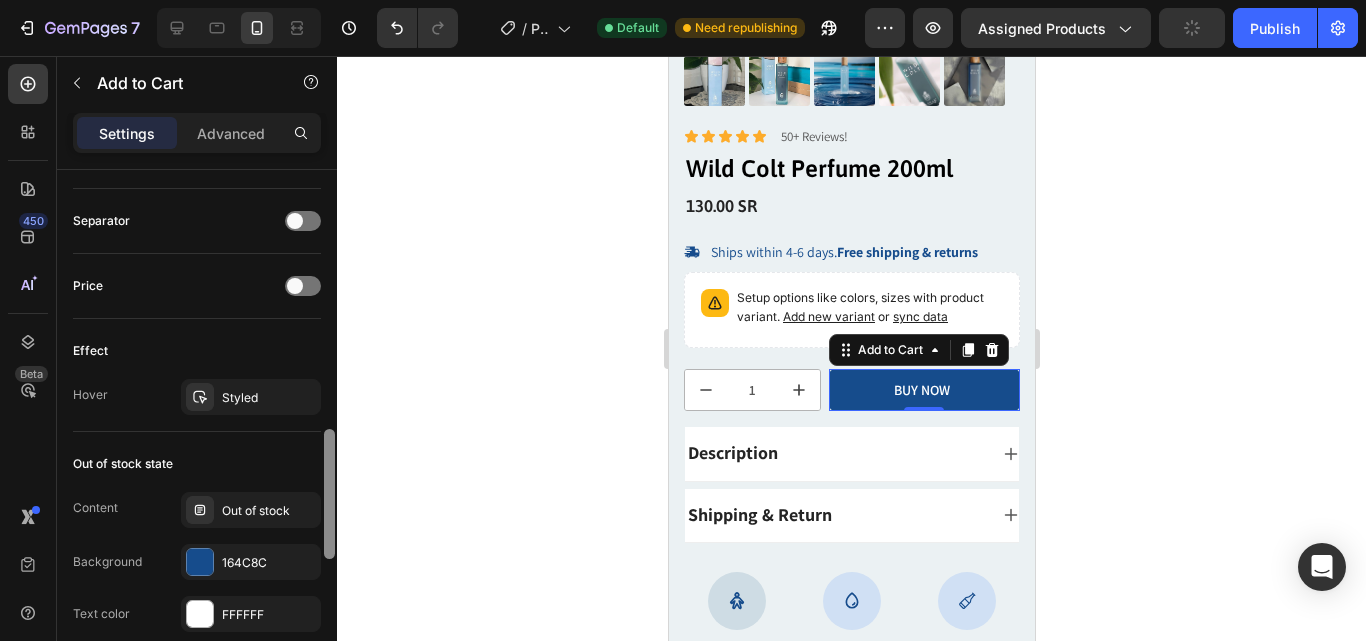 scroll, scrollTop: 1246, scrollLeft: 0, axis: vertical 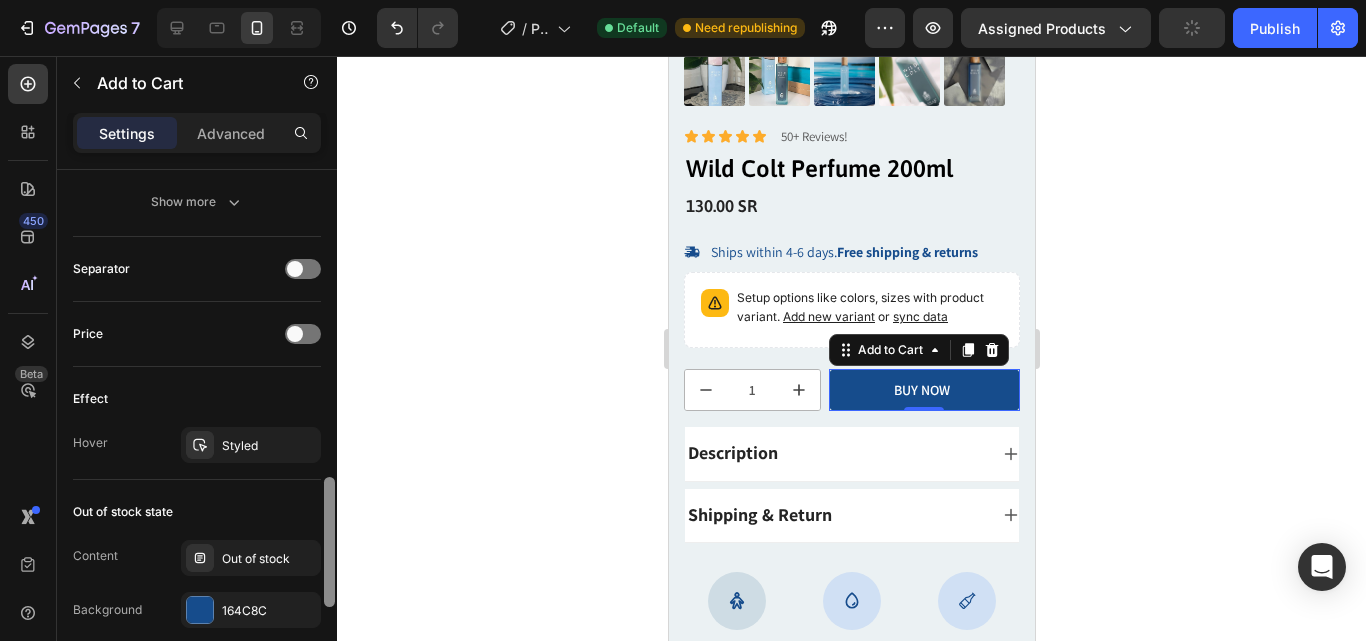 drag, startPoint x: 332, startPoint y: 437, endPoint x: 333, endPoint y: 518, distance: 81.00617 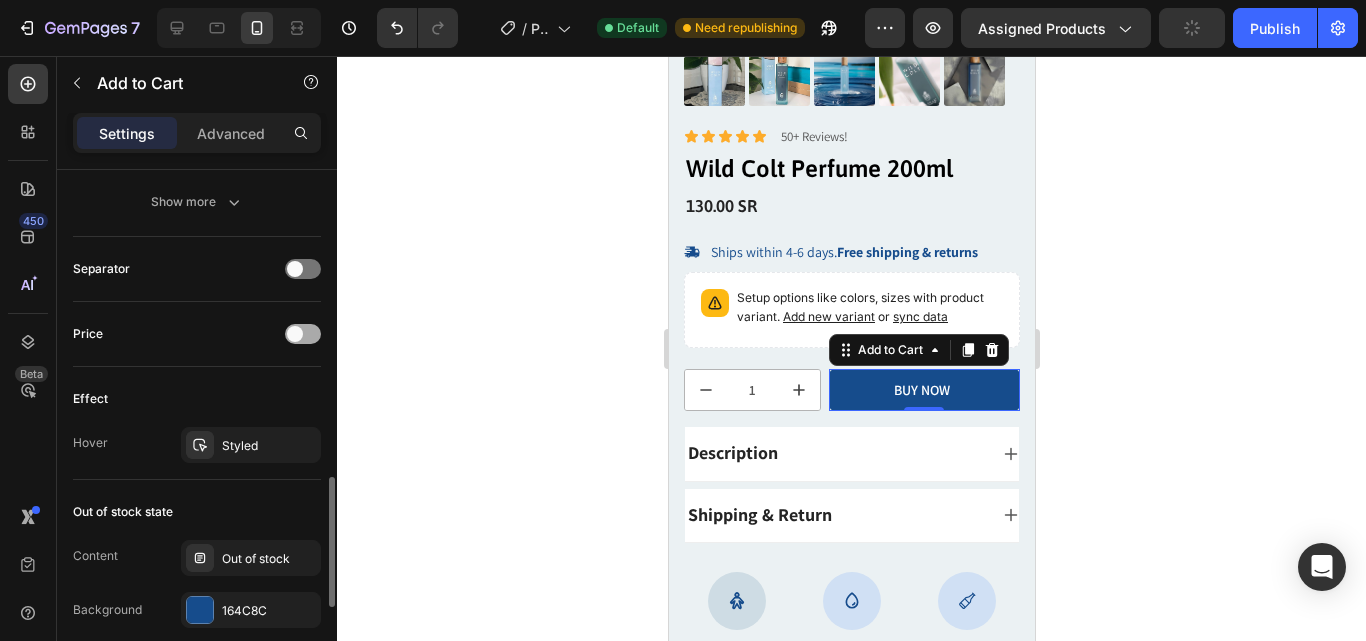 click at bounding box center [303, 334] 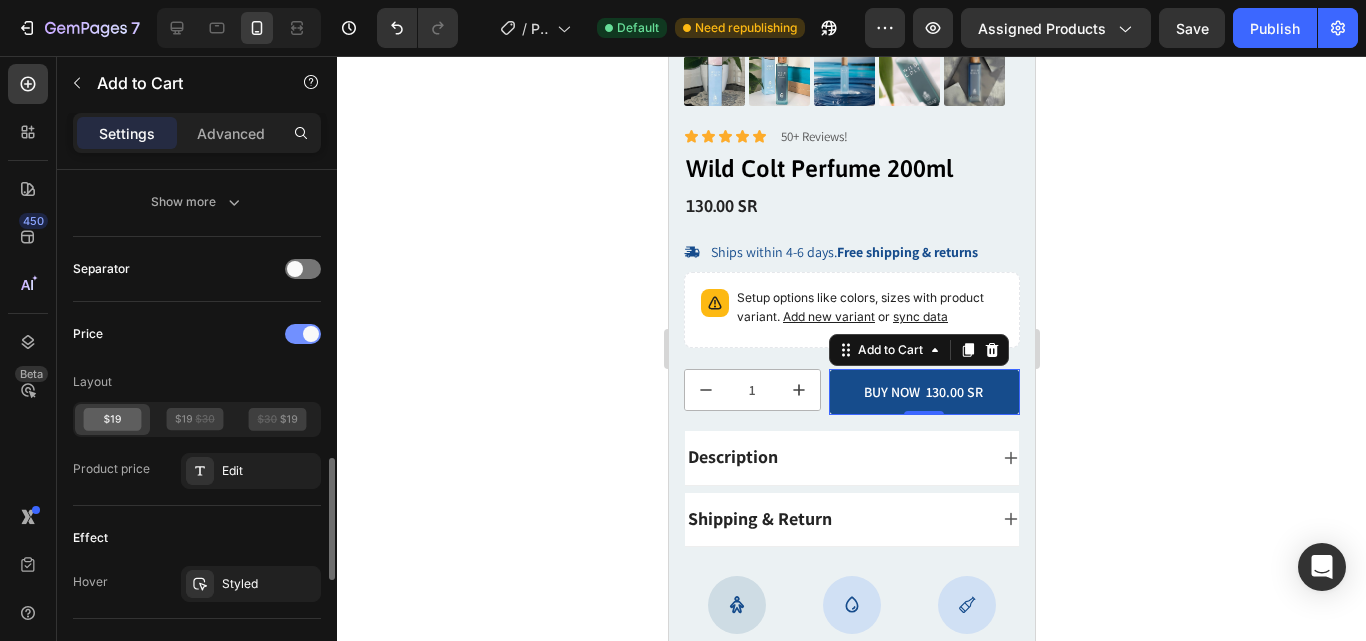 click at bounding box center [303, 334] 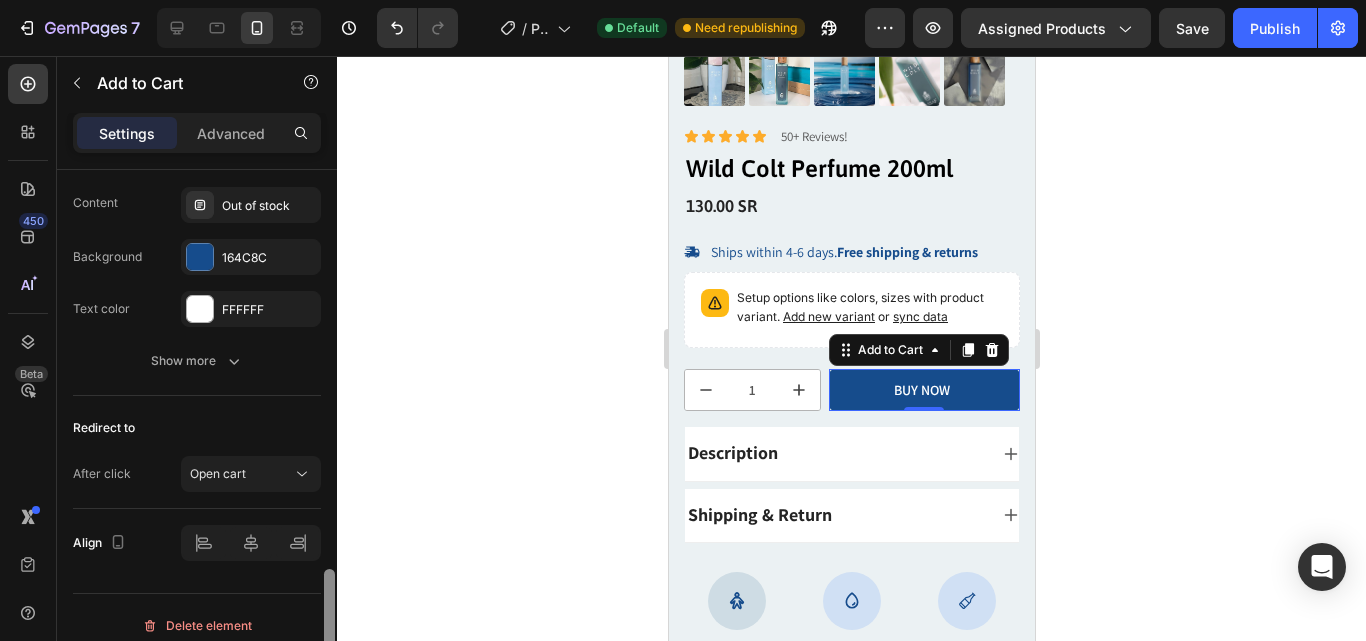 scroll, scrollTop: 1603, scrollLeft: 0, axis: vertical 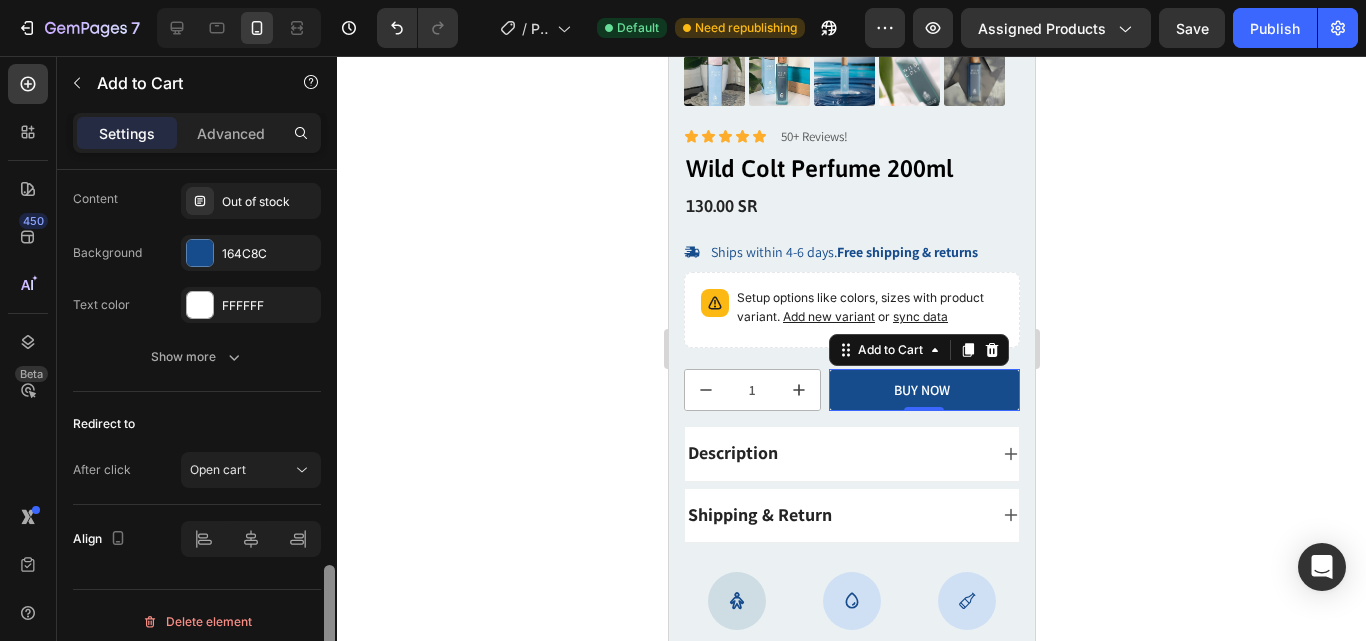 drag, startPoint x: 330, startPoint y: 519, endPoint x: 328, endPoint y: 607, distance: 88.02273 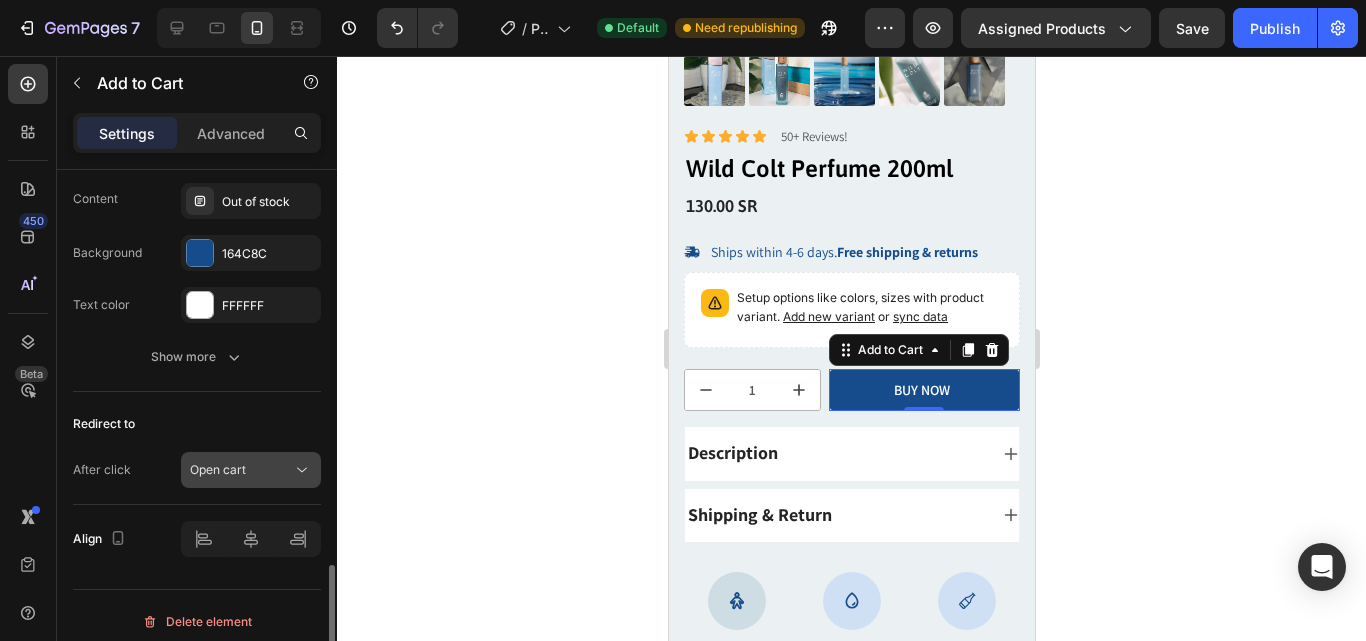 click on "Open cart" 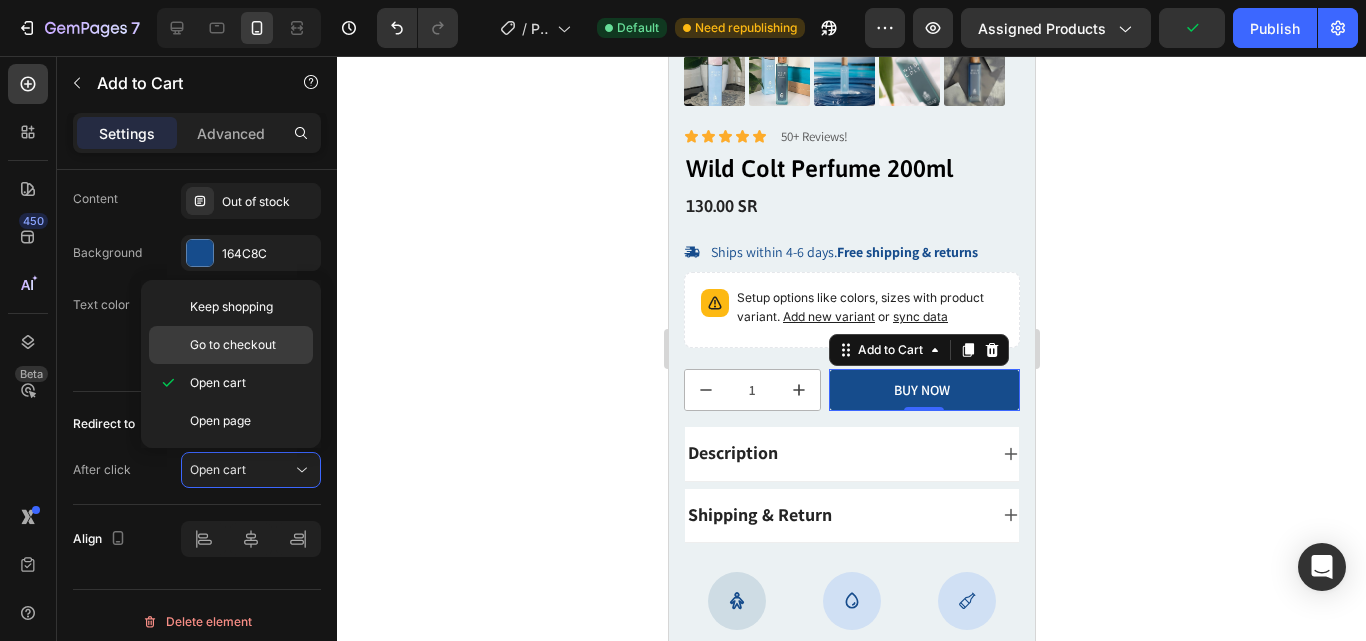 click on "Go to checkout" 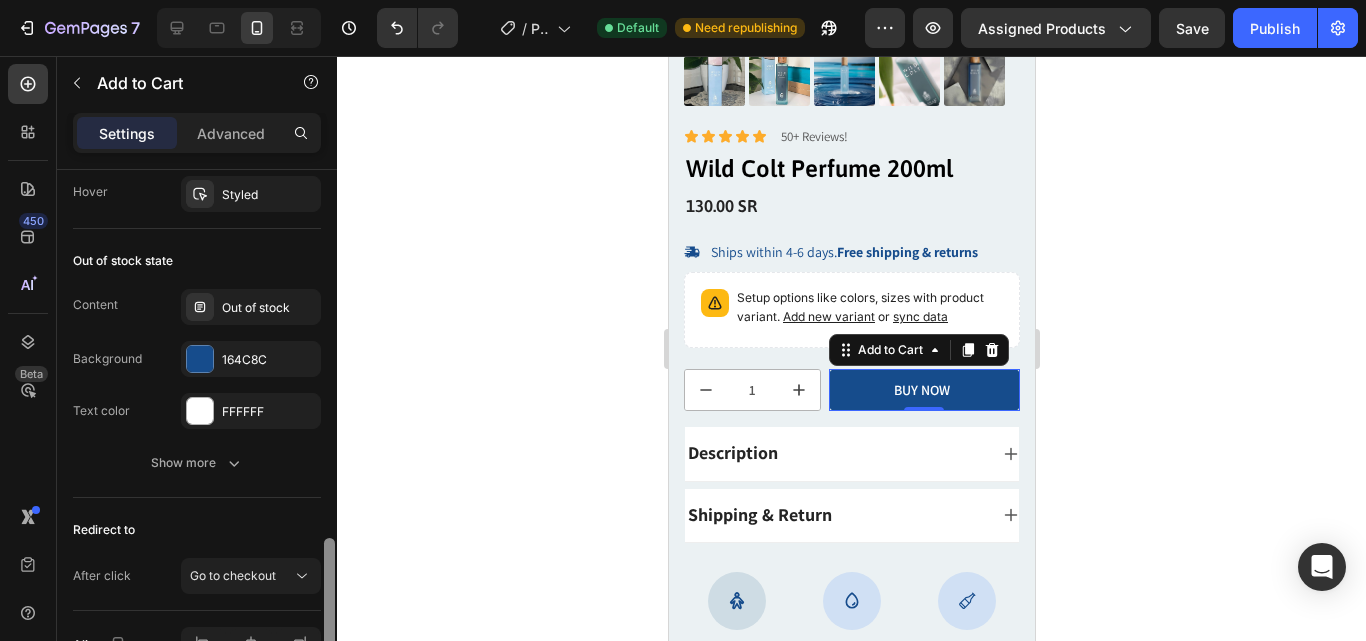 scroll, scrollTop: 1493, scrollLeft: 0, axis: vertical 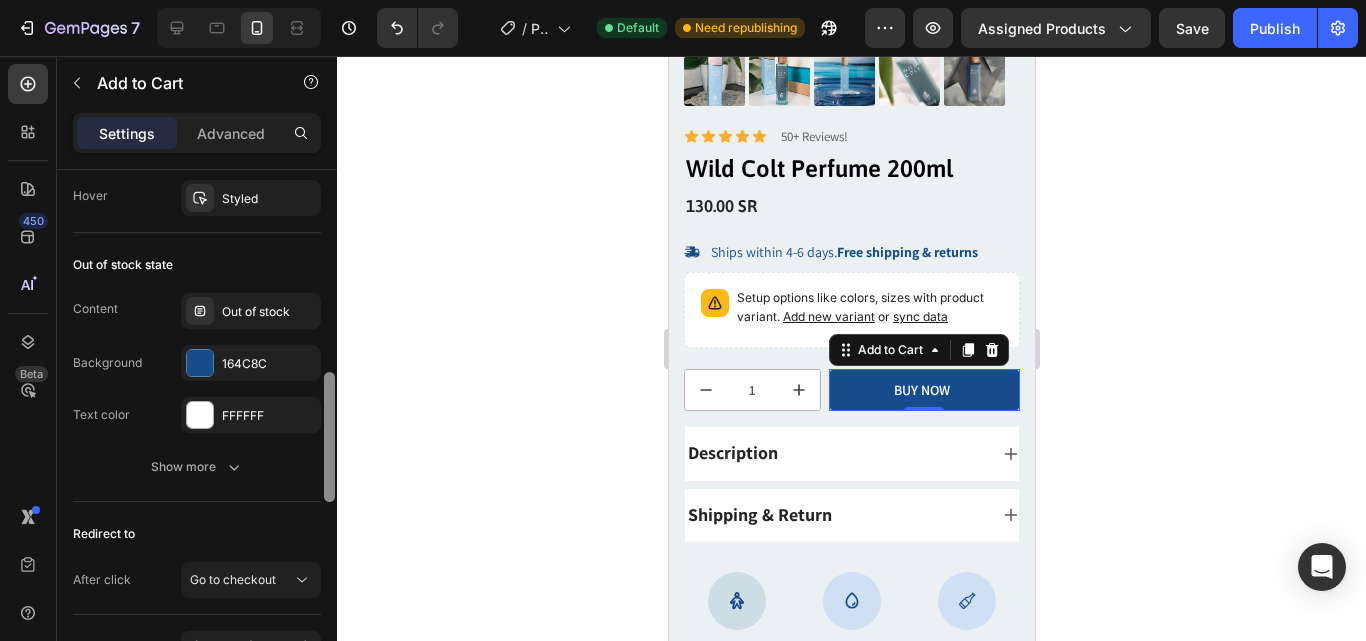 drag, startPoint x: 328, startPoint y: 591, endPoint x: 386, endPoint y: 531, distance: 83.450584 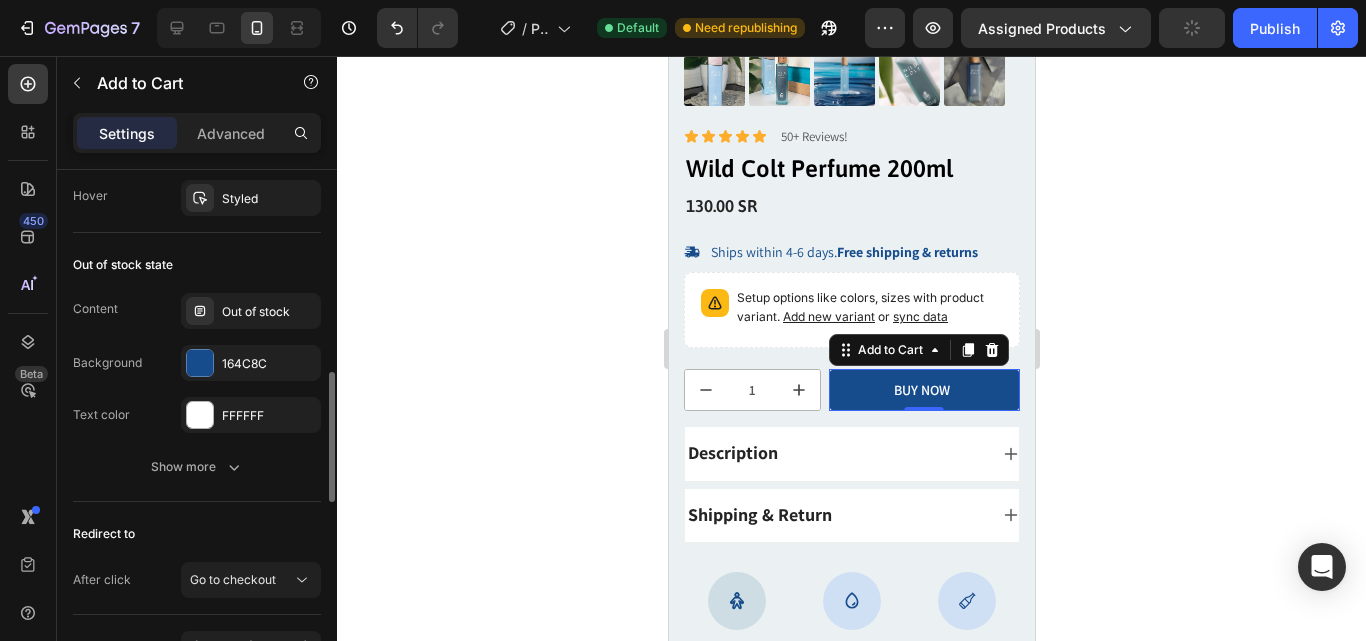 scroll, scrollTop: 1360, scrollLeft: 0, axis: vertical 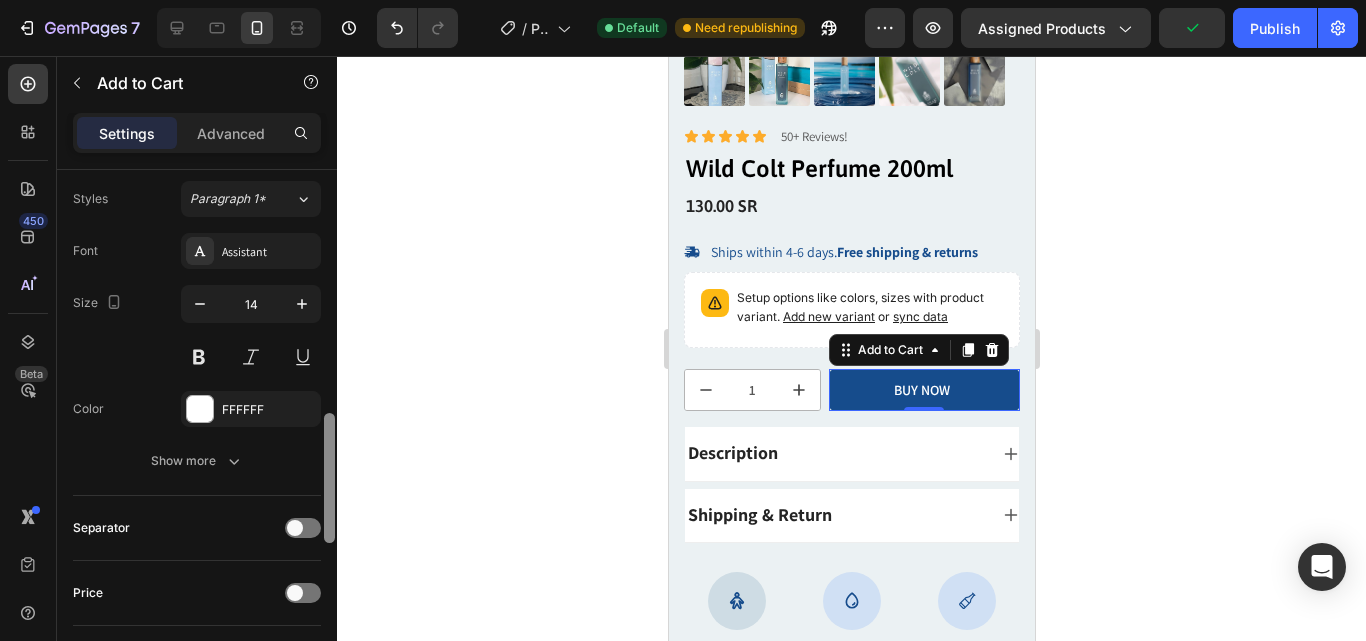 drag, startPoint x: 329, startPoint y: 516, endPoint x: 333, endPoint y: 424, distance: 92.086914 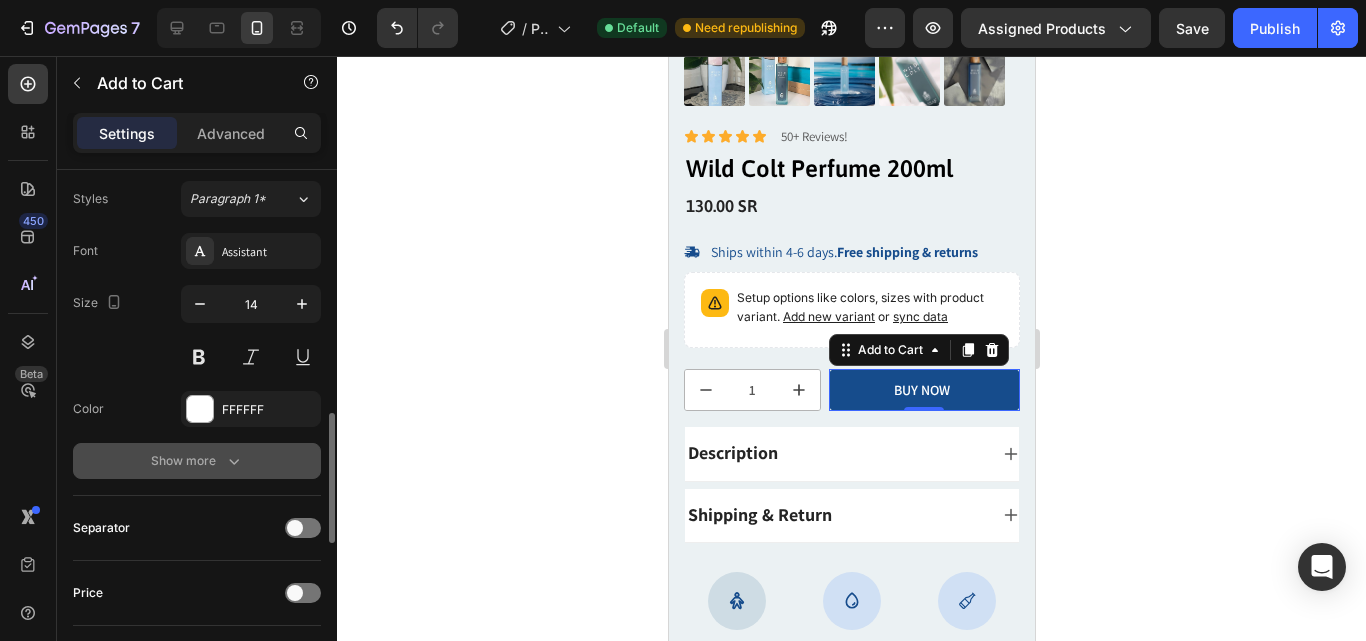 click 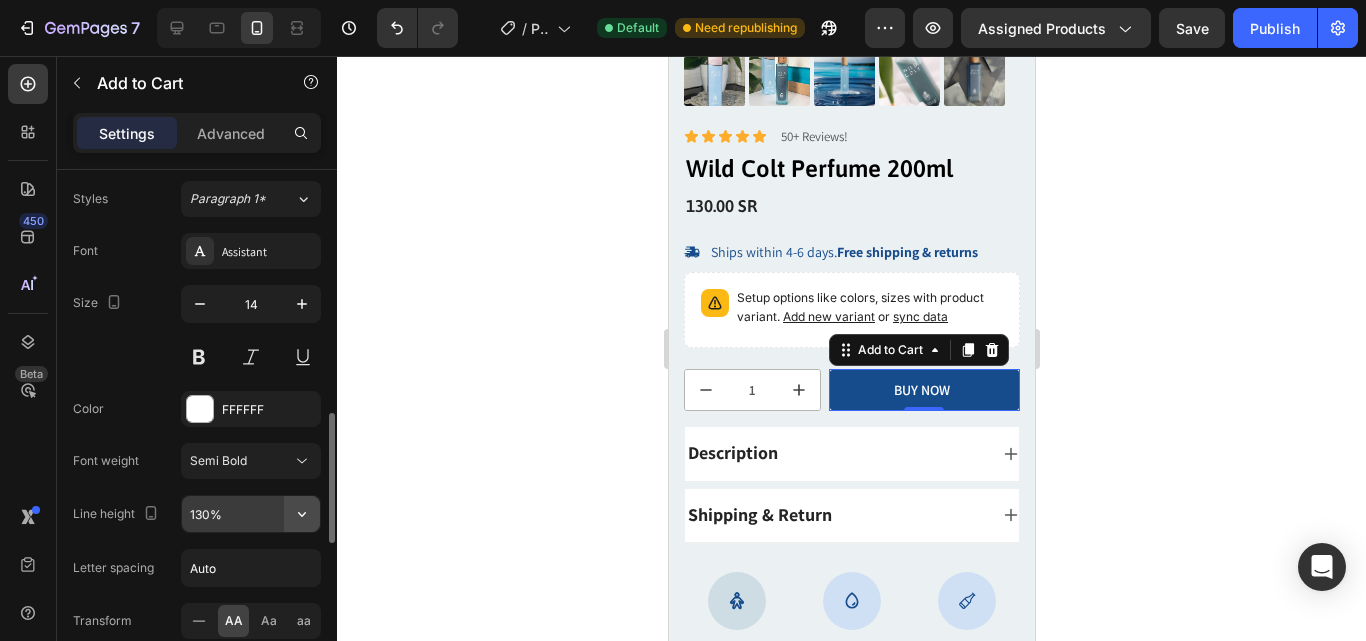 click 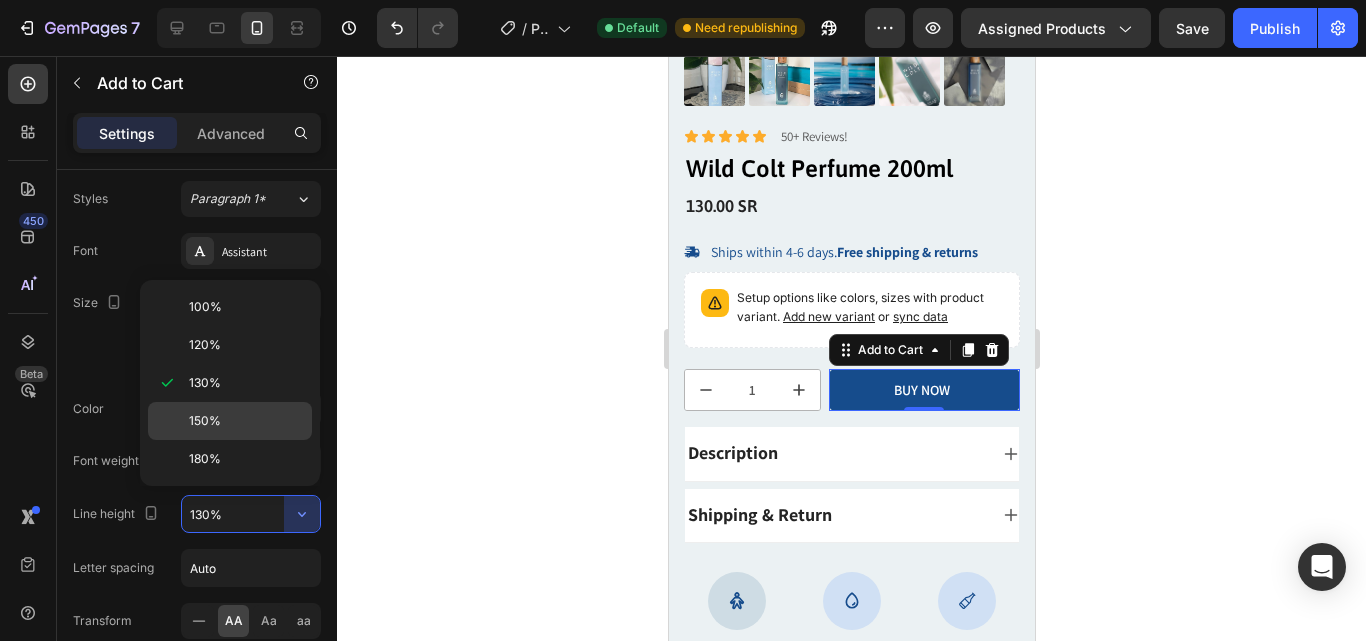 click on "150%" 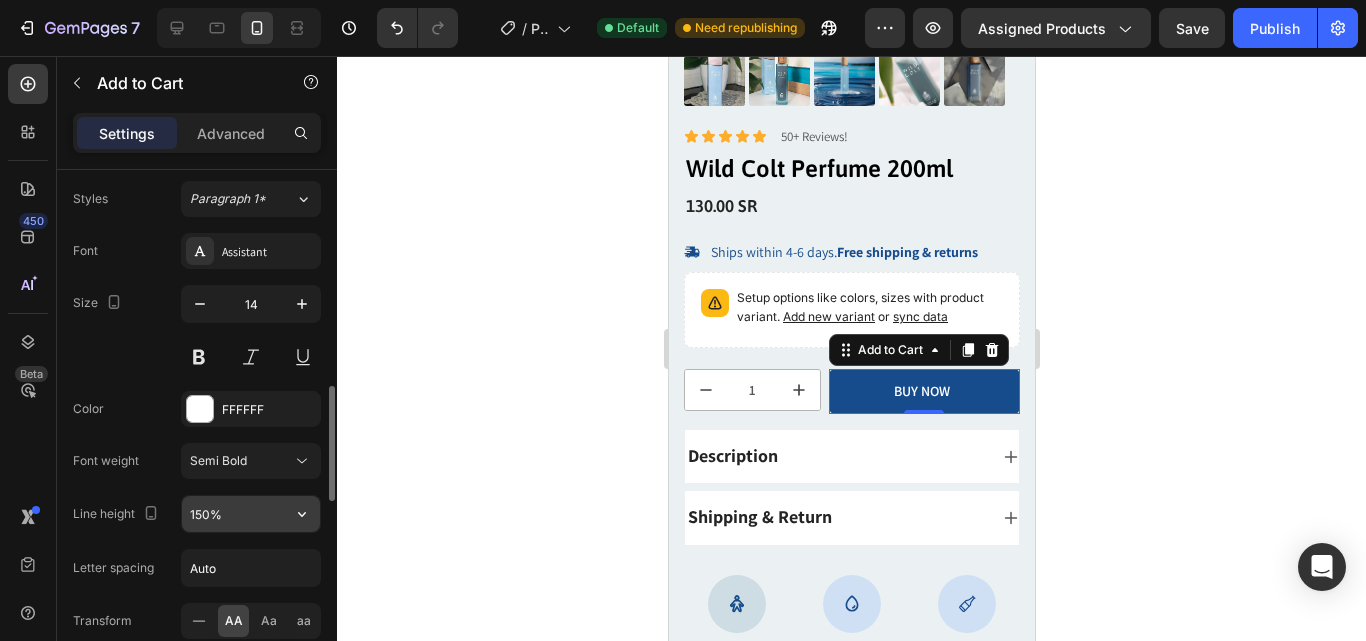 click on "150%" at bounding box center [251, 514] 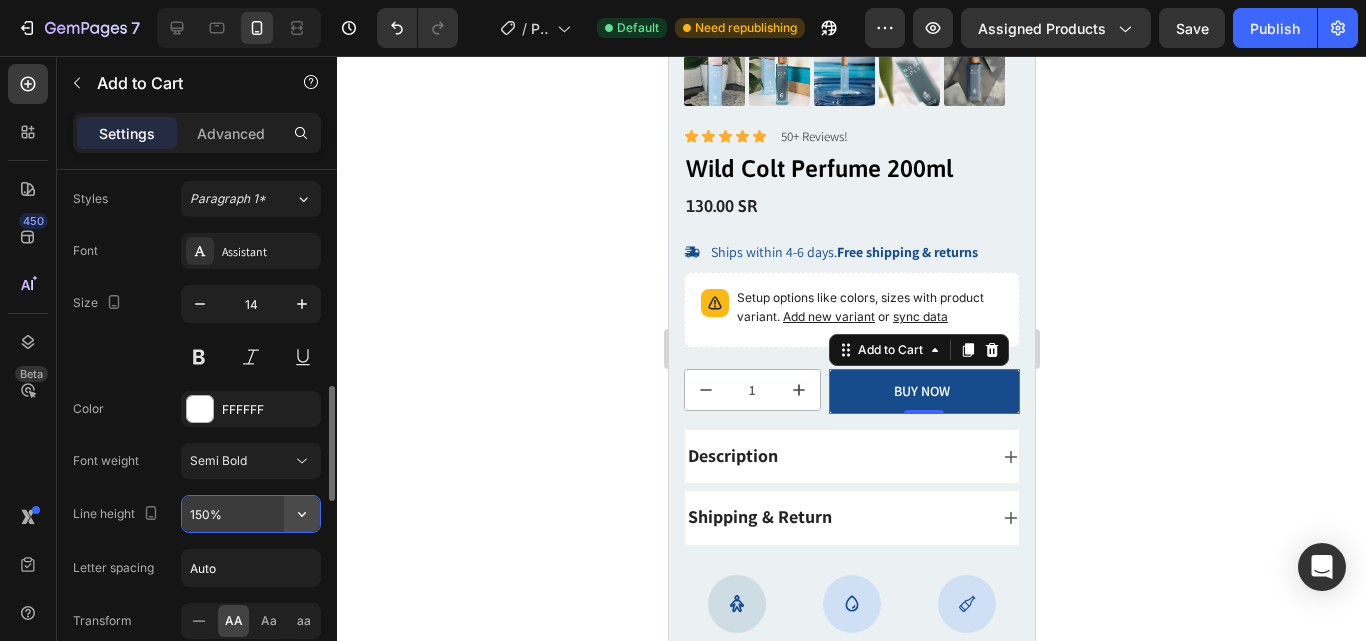 click 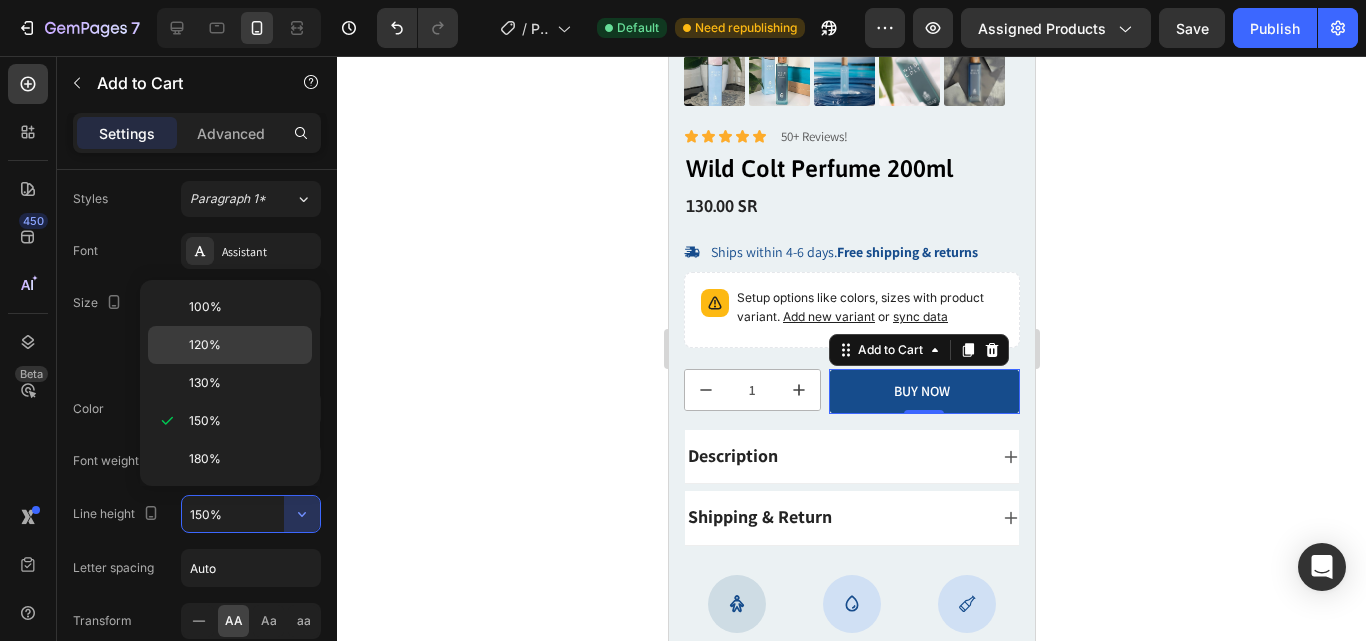 click on "120%" at bounding box center (246, 345) 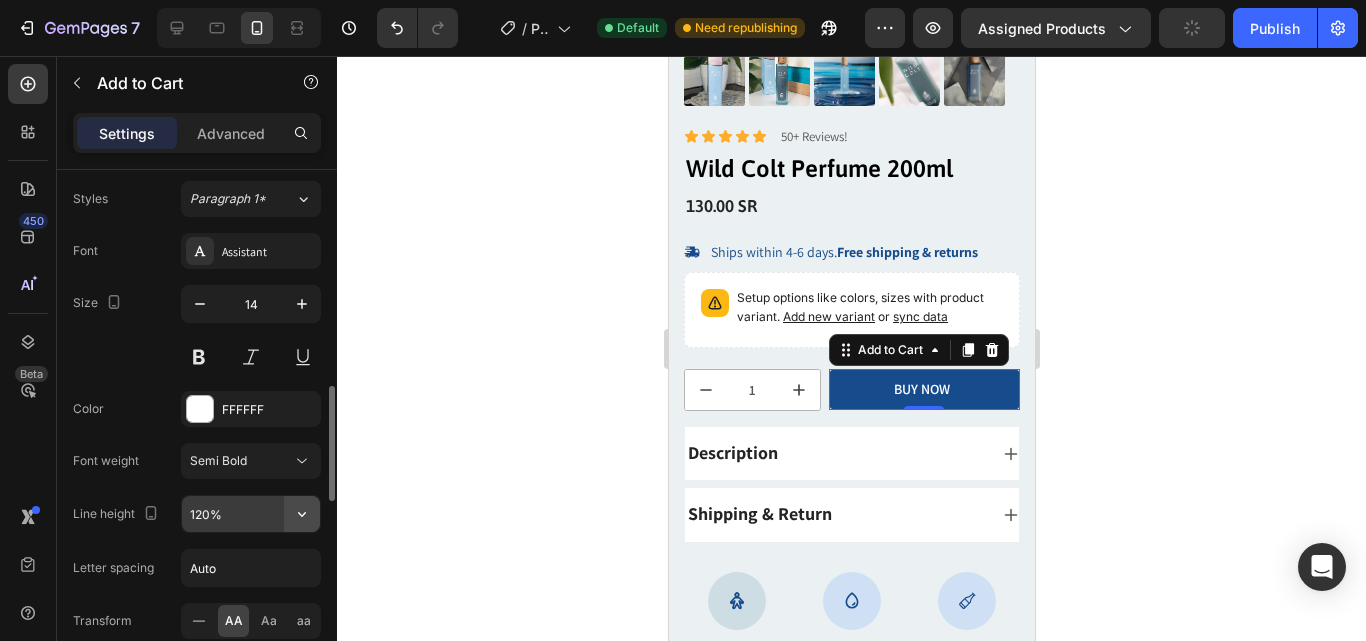 click 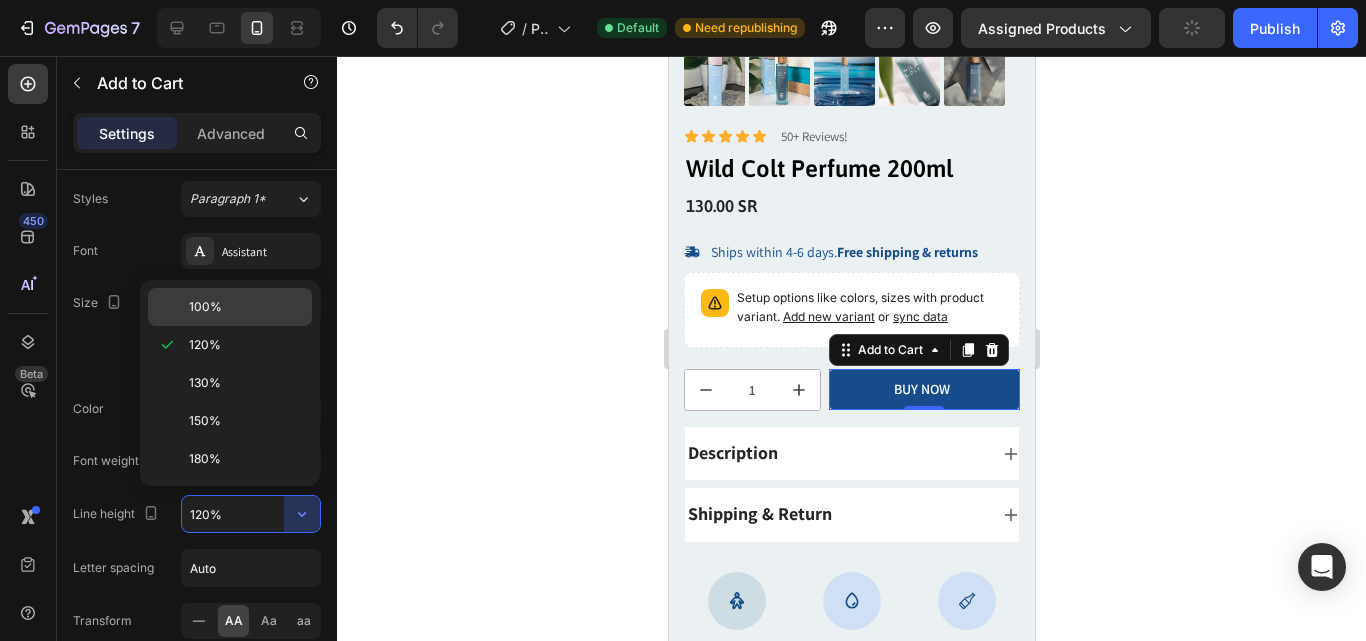 click on "100%" at bounding box center (205, 307) 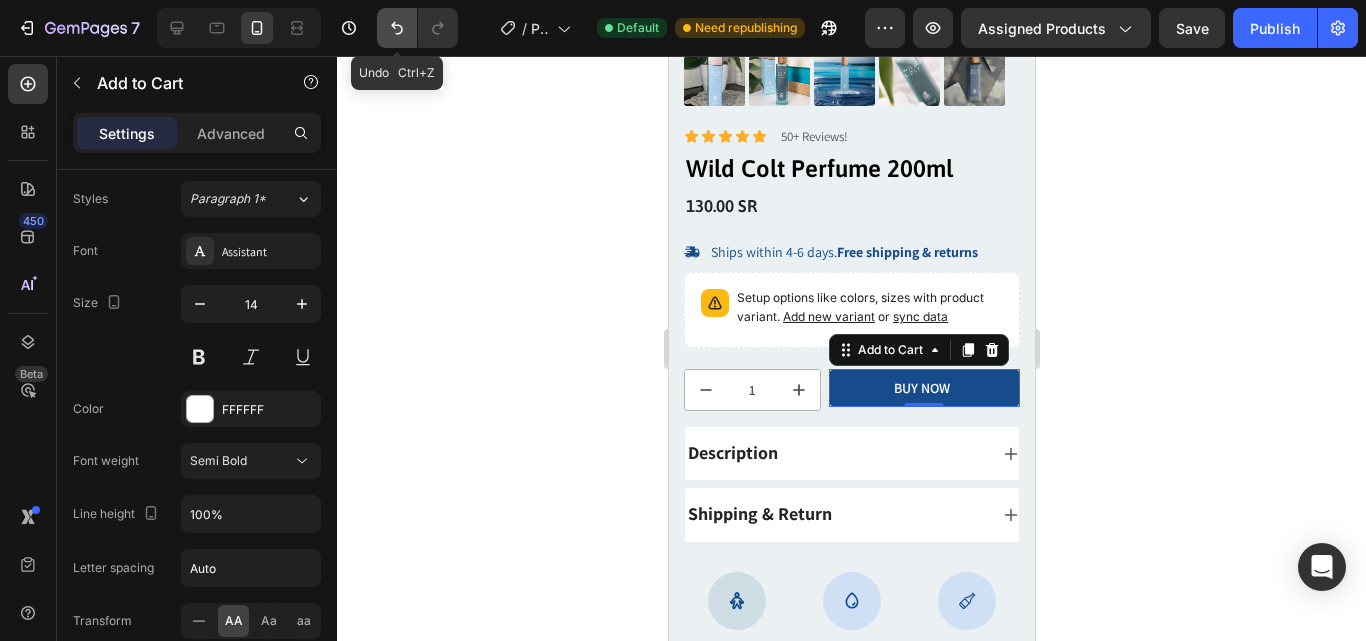 click 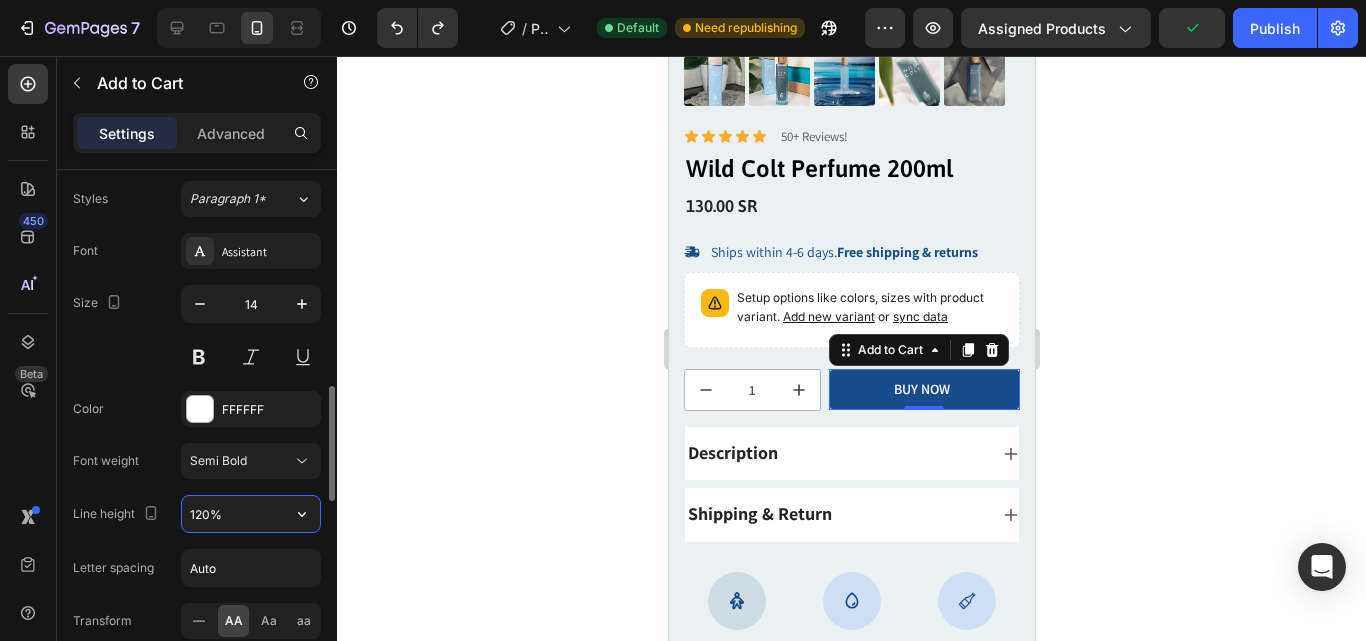 click on "120%" at bounding box center (251, 514) 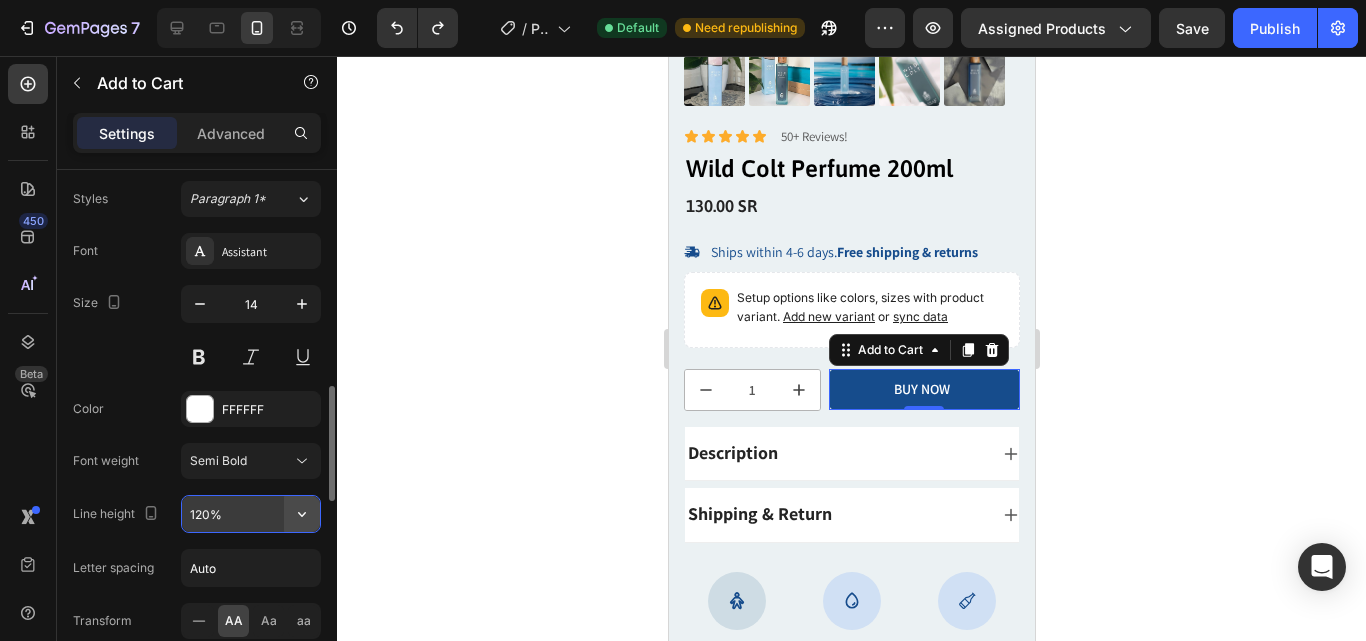 click 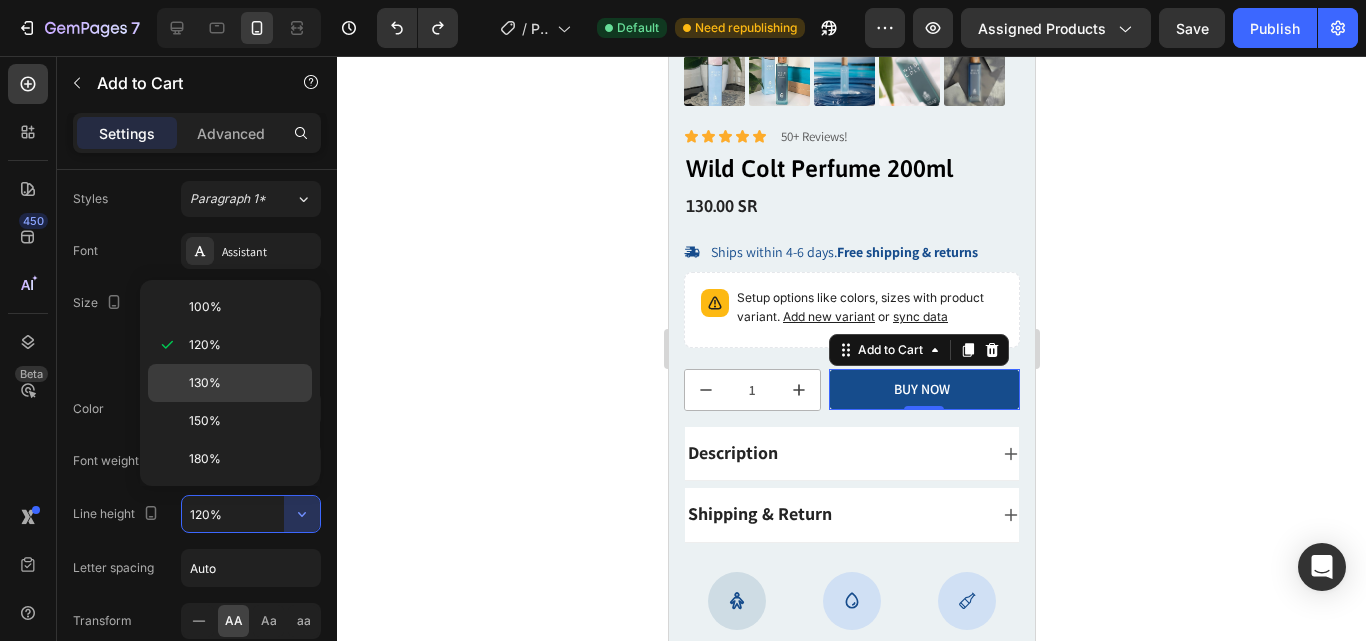 click on "130%" at bounding box center [246, 383] 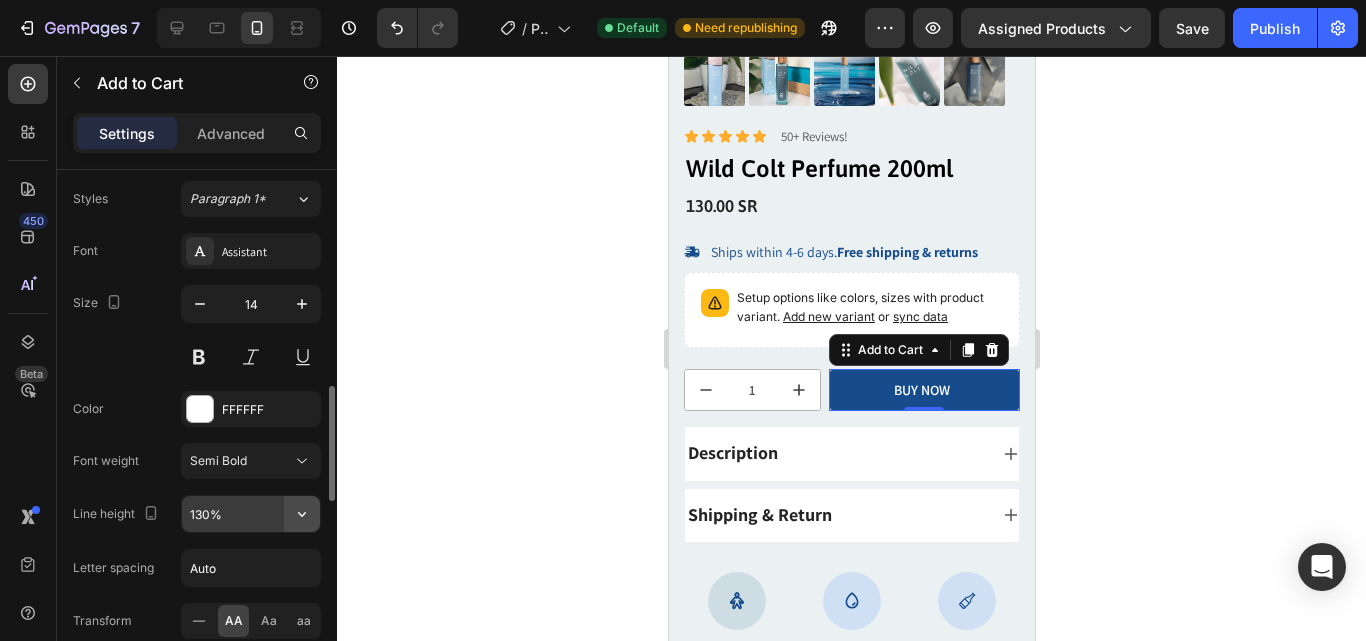 click 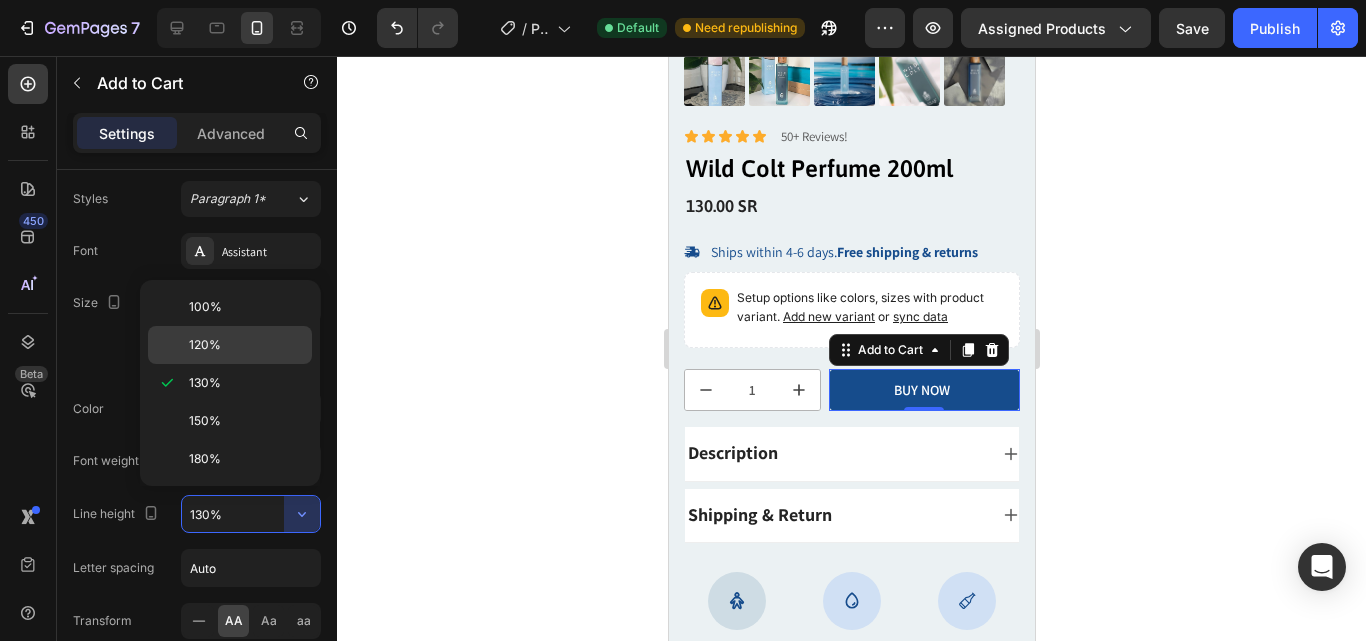 click on "120%" at bounding box center (205, 345) 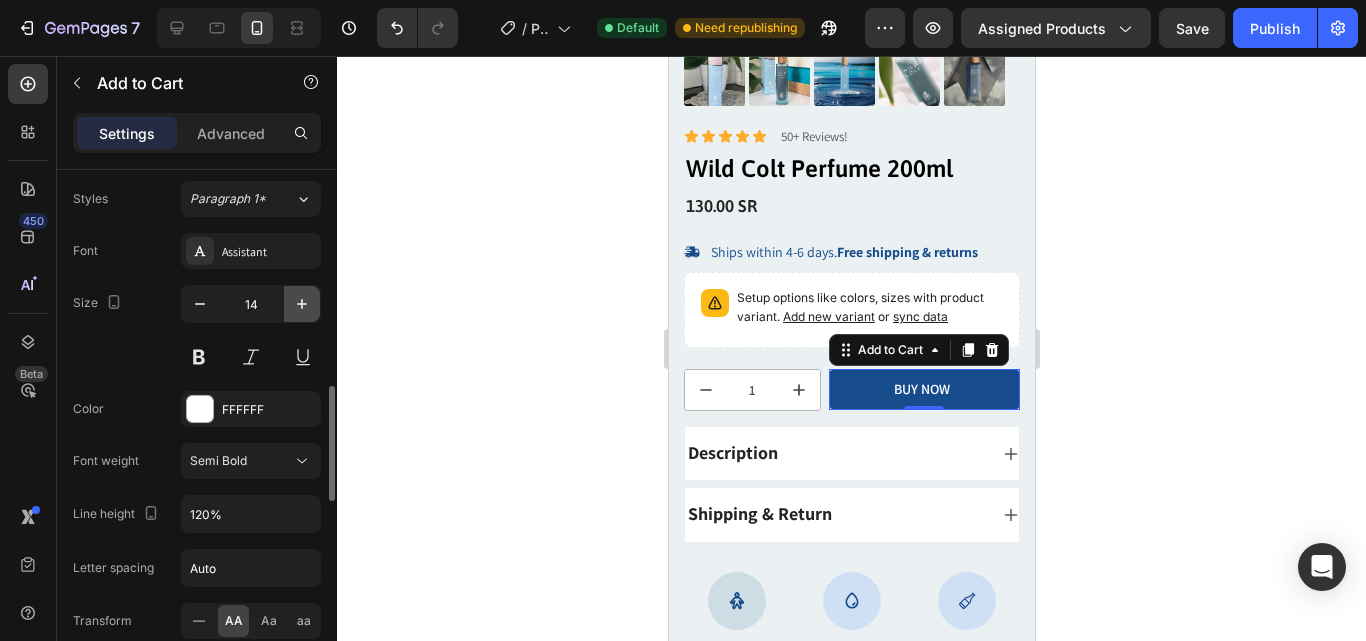 click 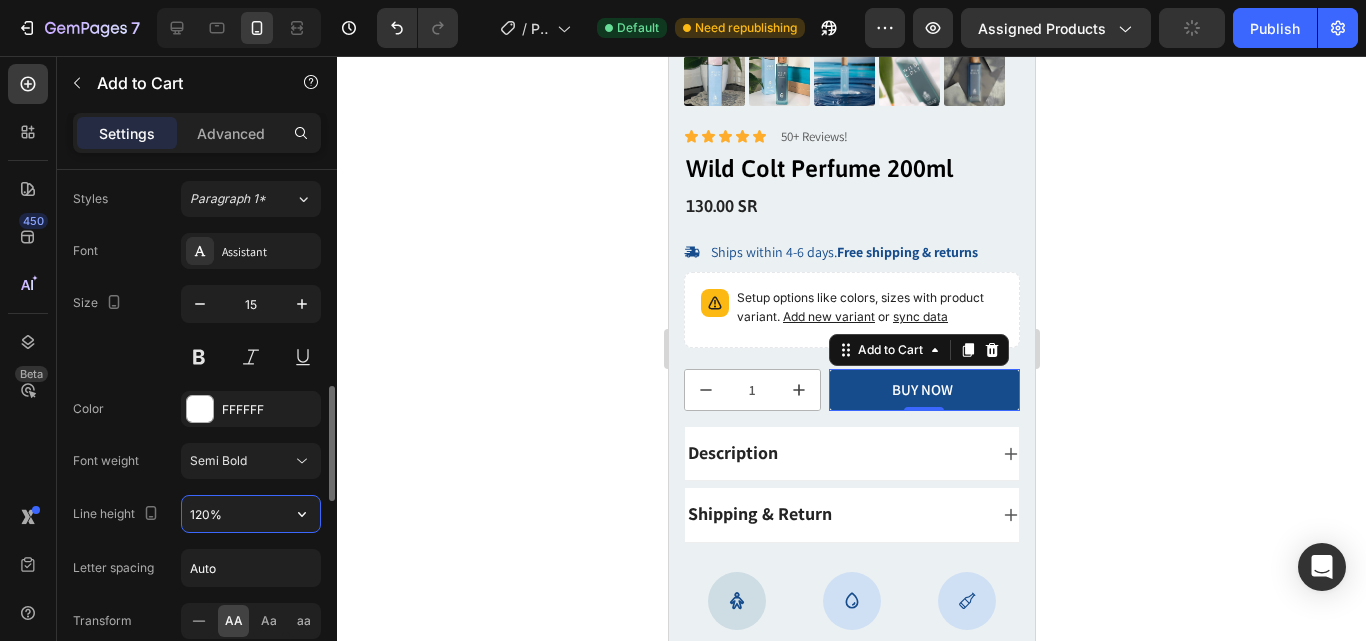 click on "120%" at bounding box center [251, 514] 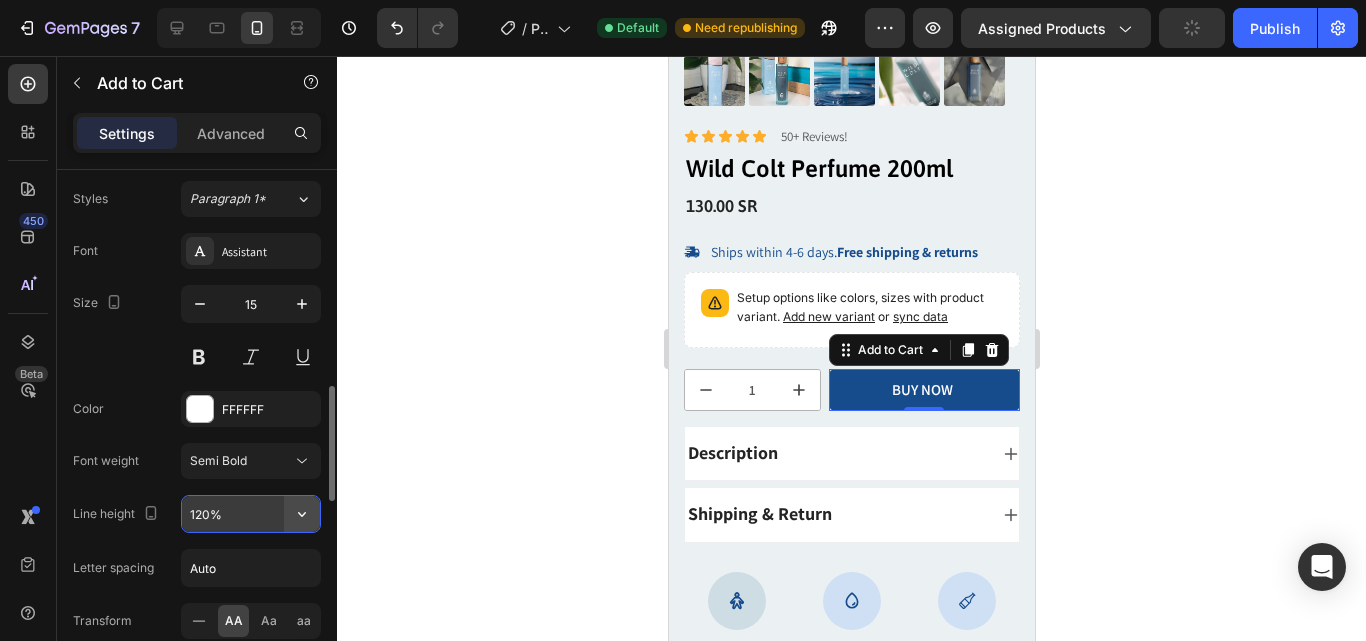 click 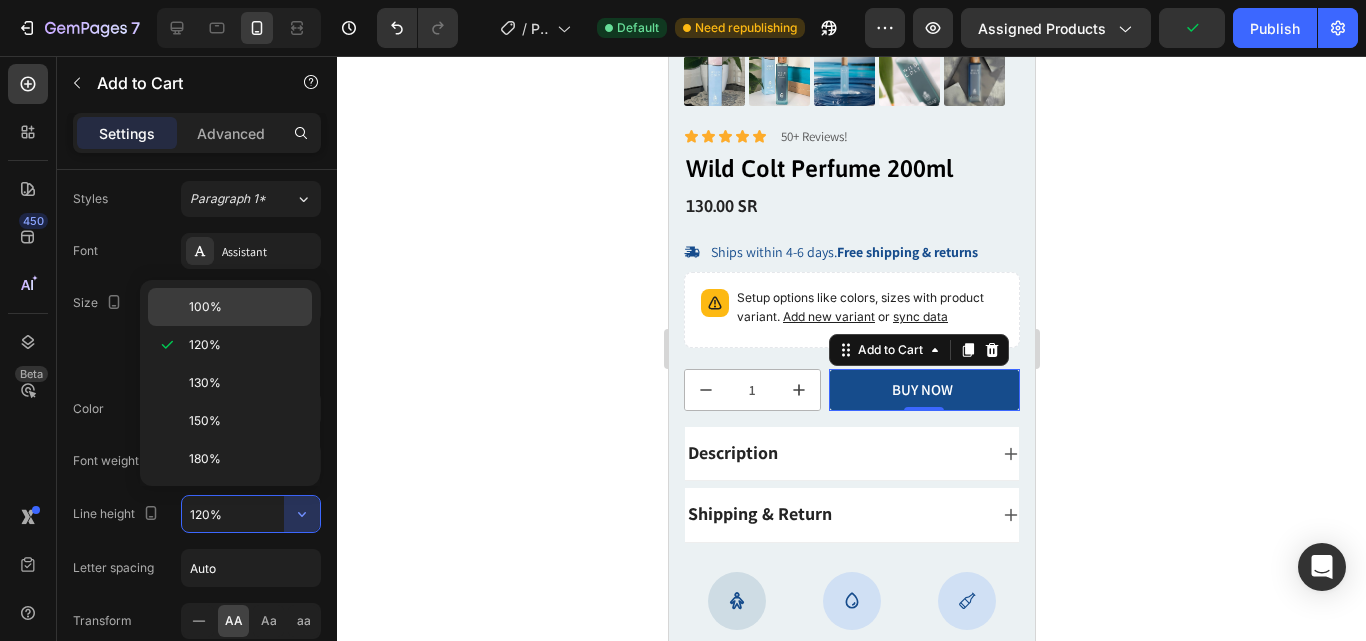 click on "100%" 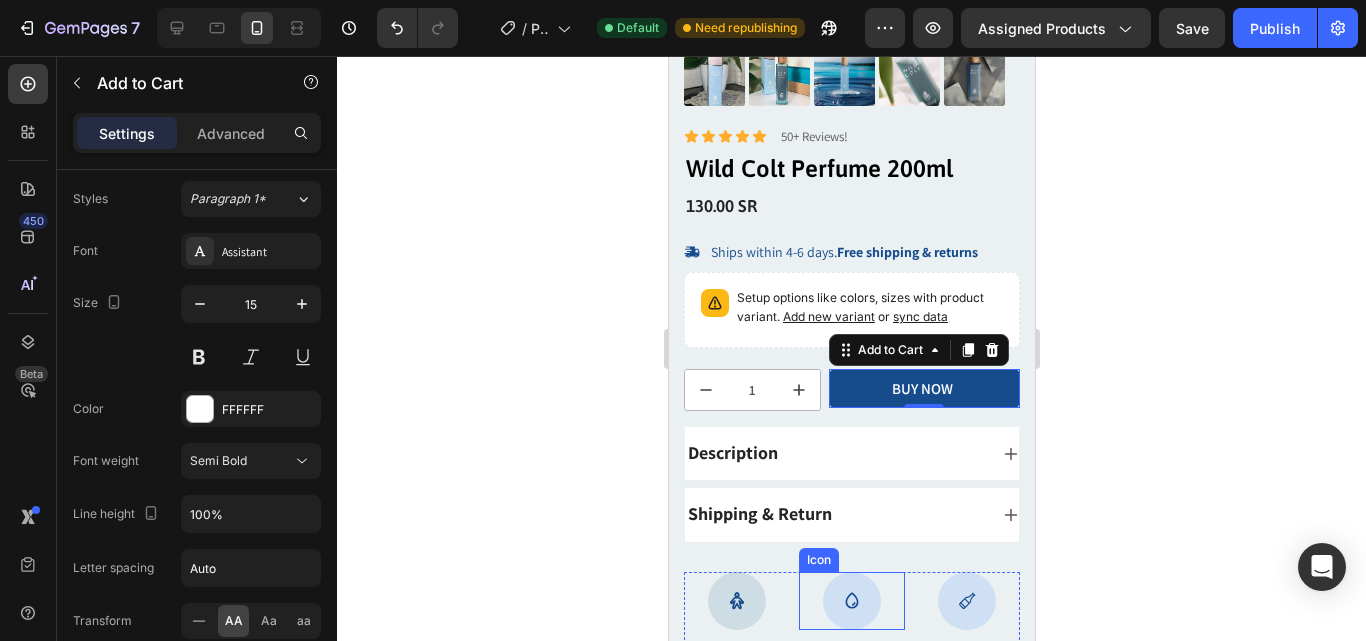 click at bounding box center [851, 601] 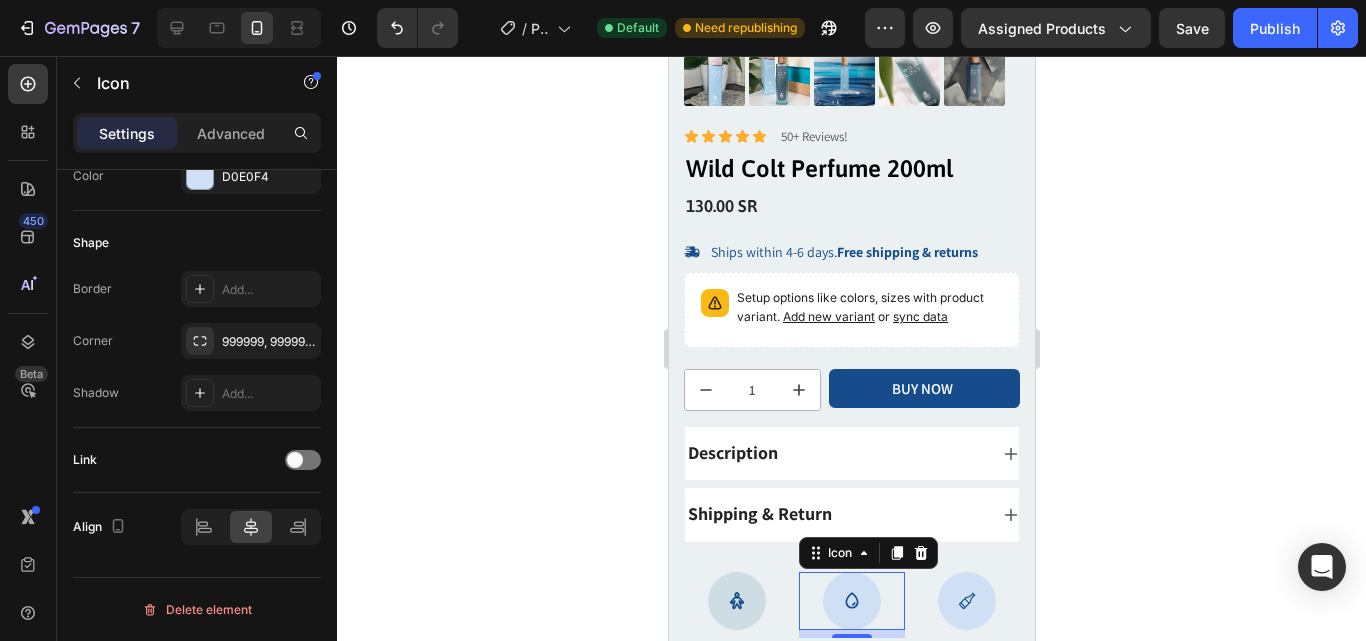 scroll, scrollTop: 0, scrollLeft: 0, axis: both 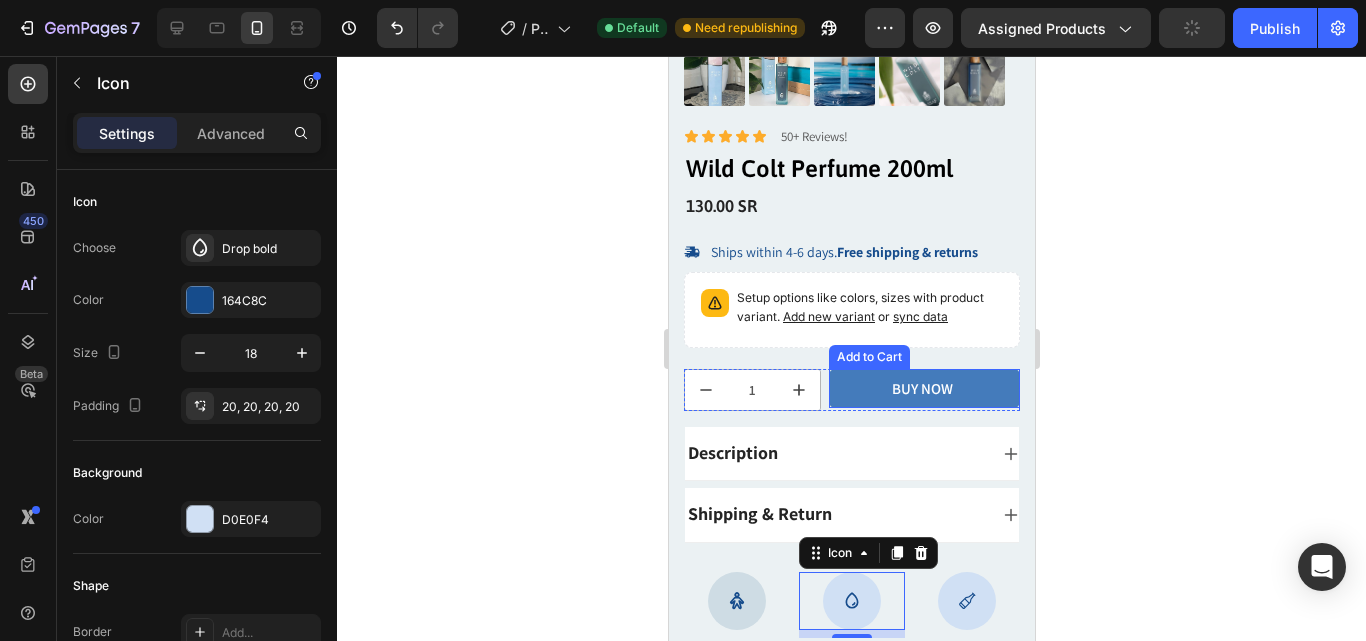 click on "BUY NOW" at bounding box center (923, 388) 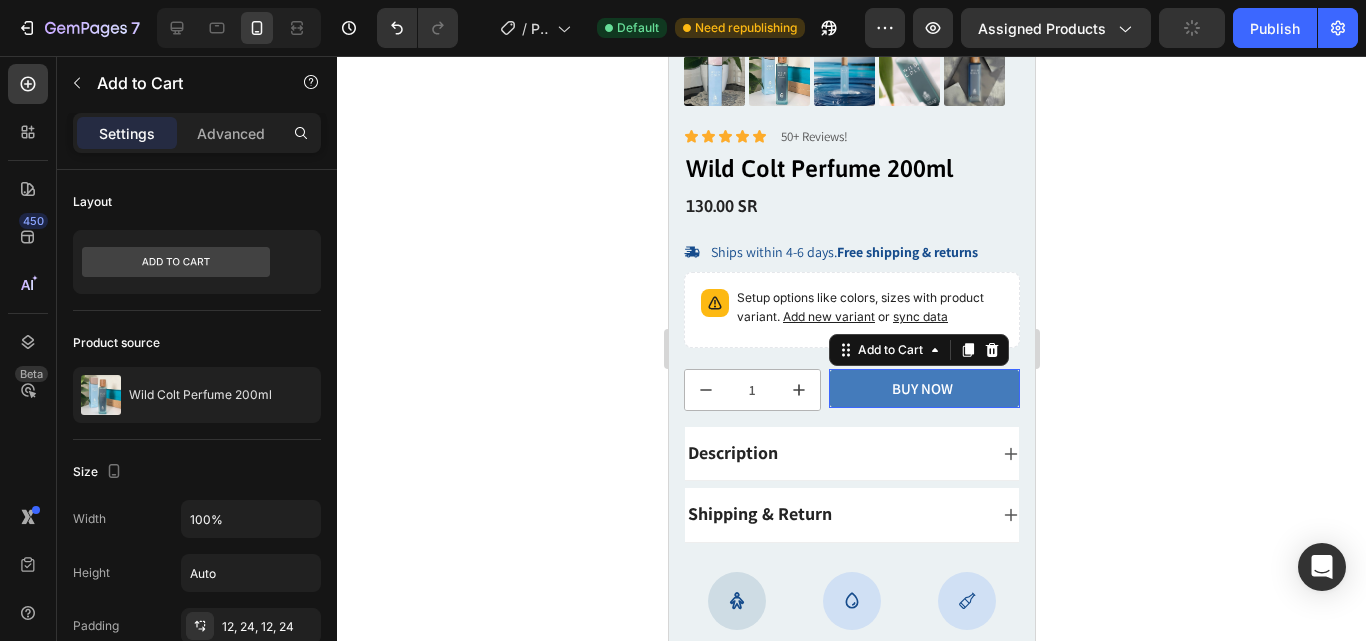 click on "BUY NOW" at bounding box center [923, 388] 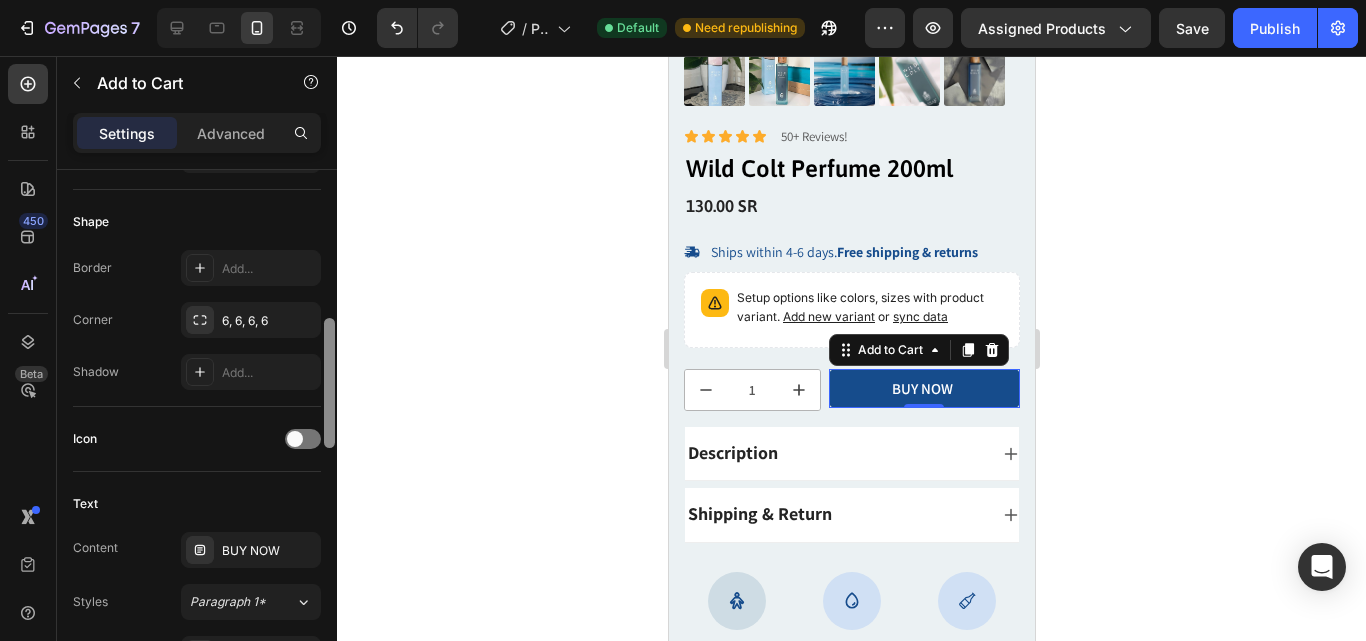 scroll, scrollTop: 592, scrollLeft: 0, axis: vertical 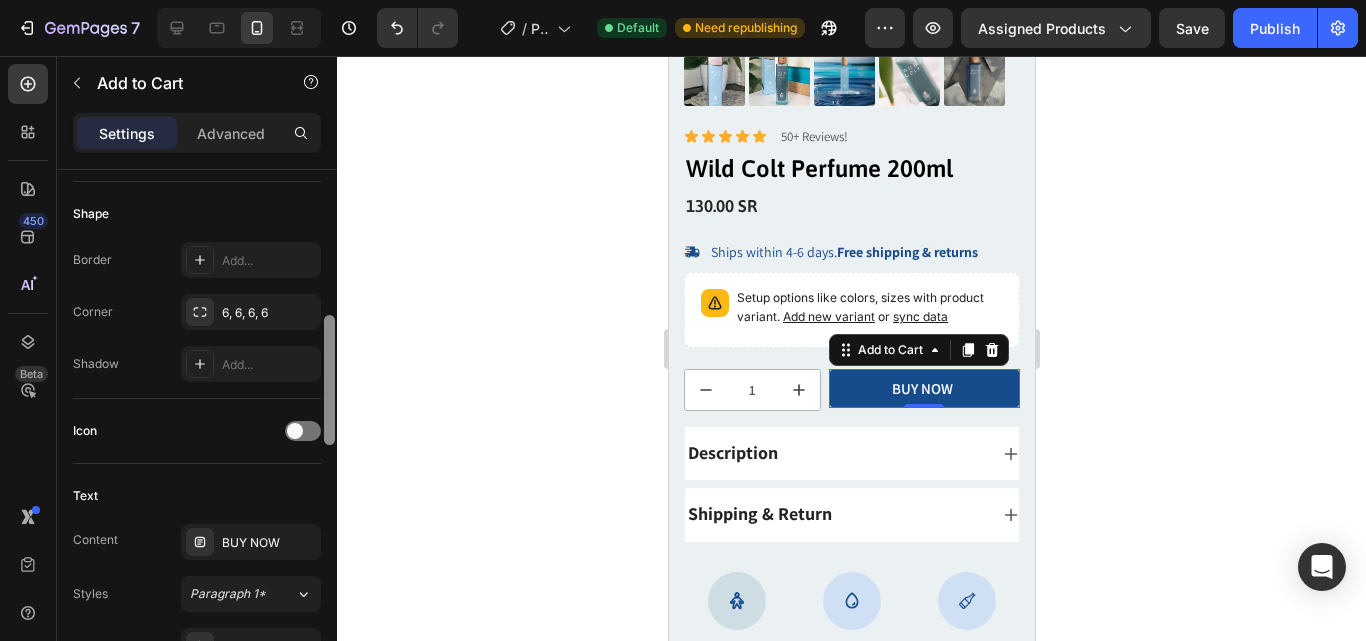 drag, startPoint x: 328, startPoint y: 288, endPoint x: 331, endPoint y: 434, distance: 146.03082 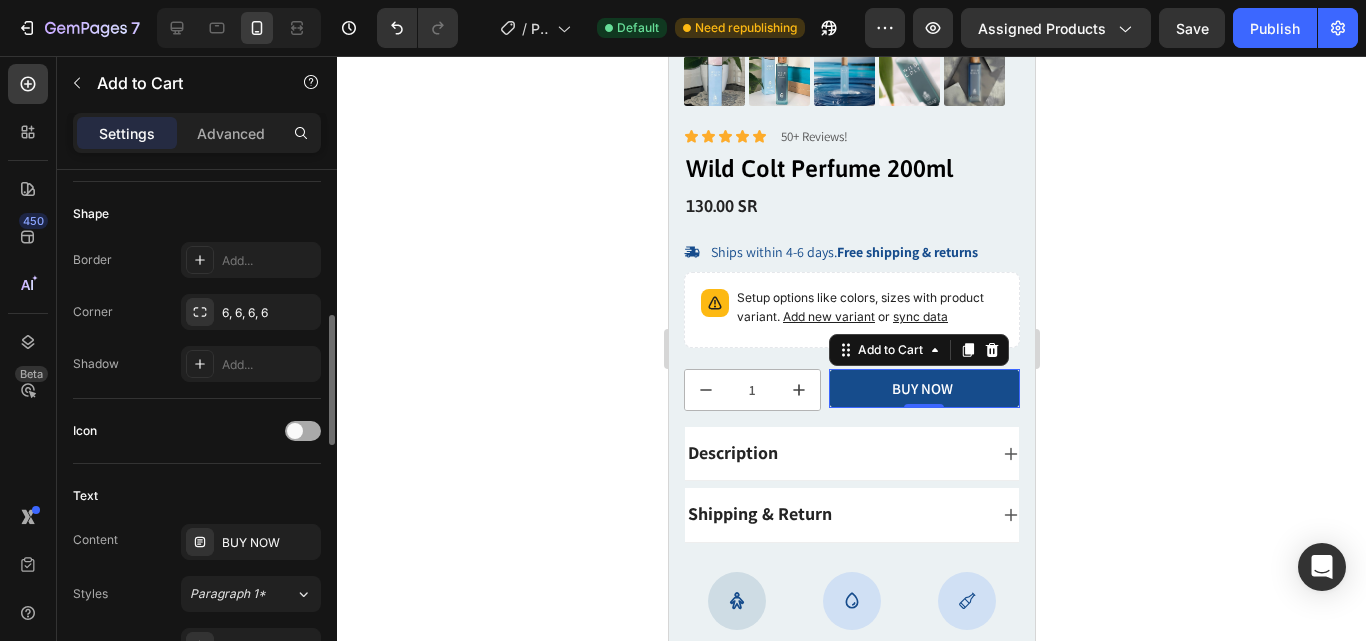 click at bounding box center [295, 431] 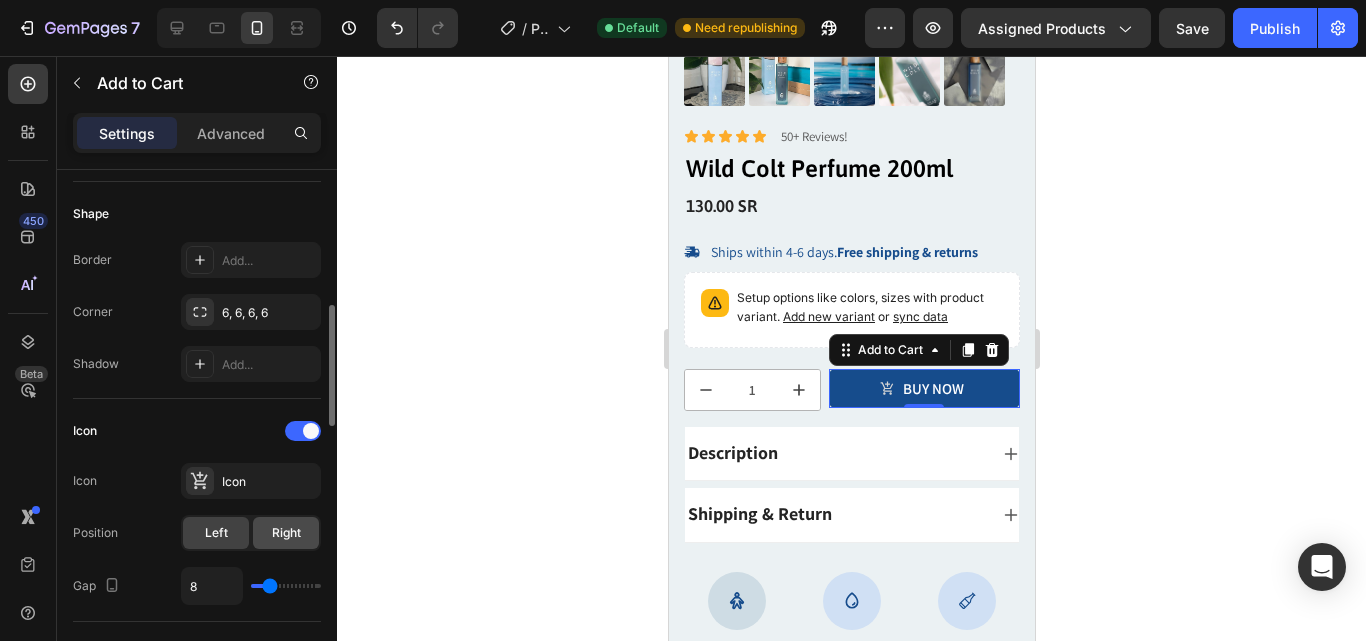 click on "Right" 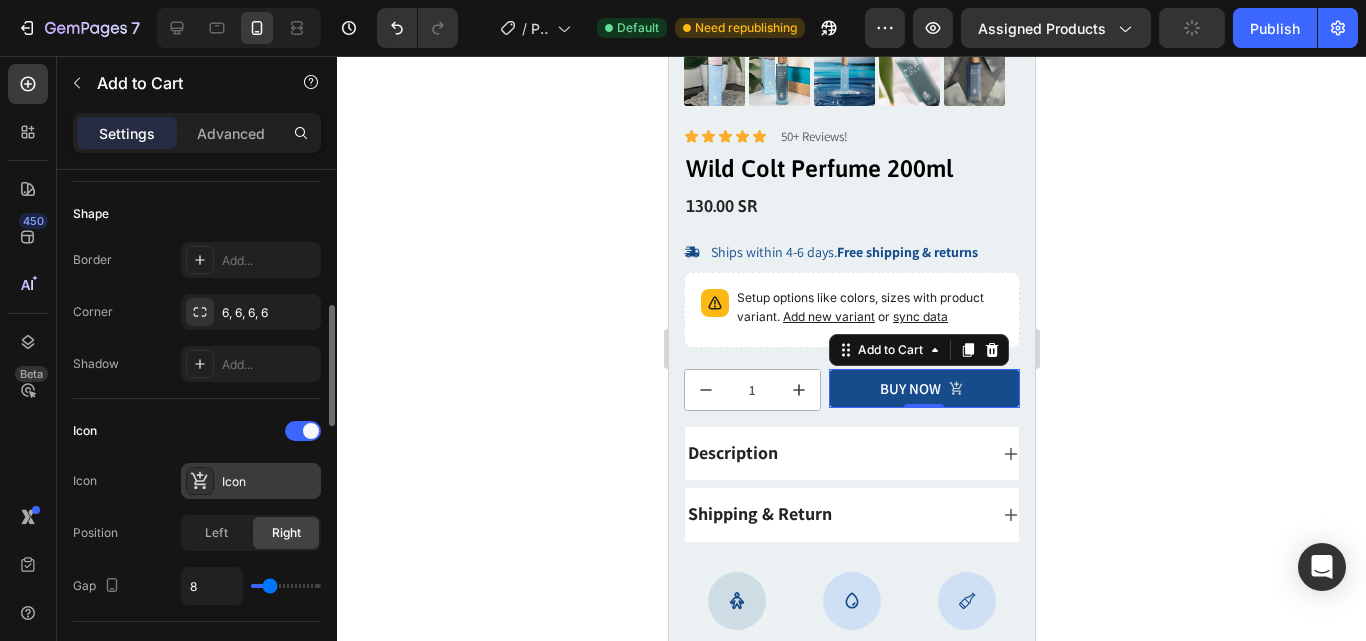 click at bounding box center (200, 481) 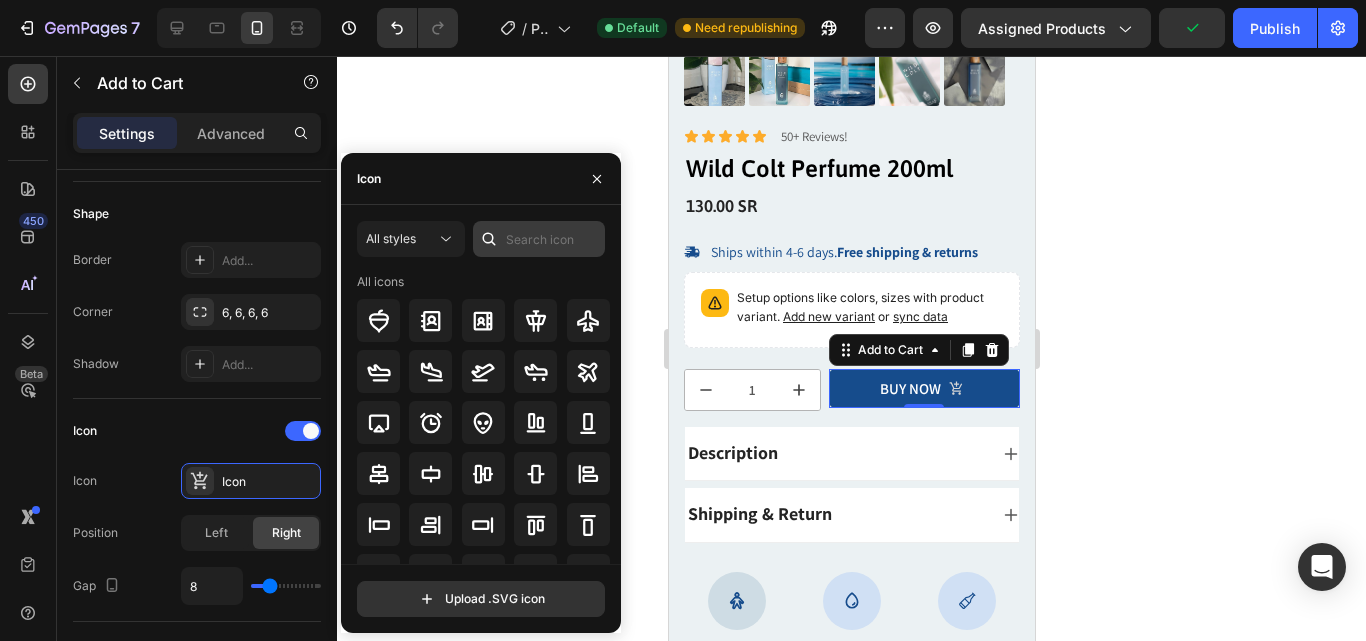 drag, startPoint x: 497, startPoint y: 248, endPoint x: 525, endPoint y: 249, distance: 28.01785 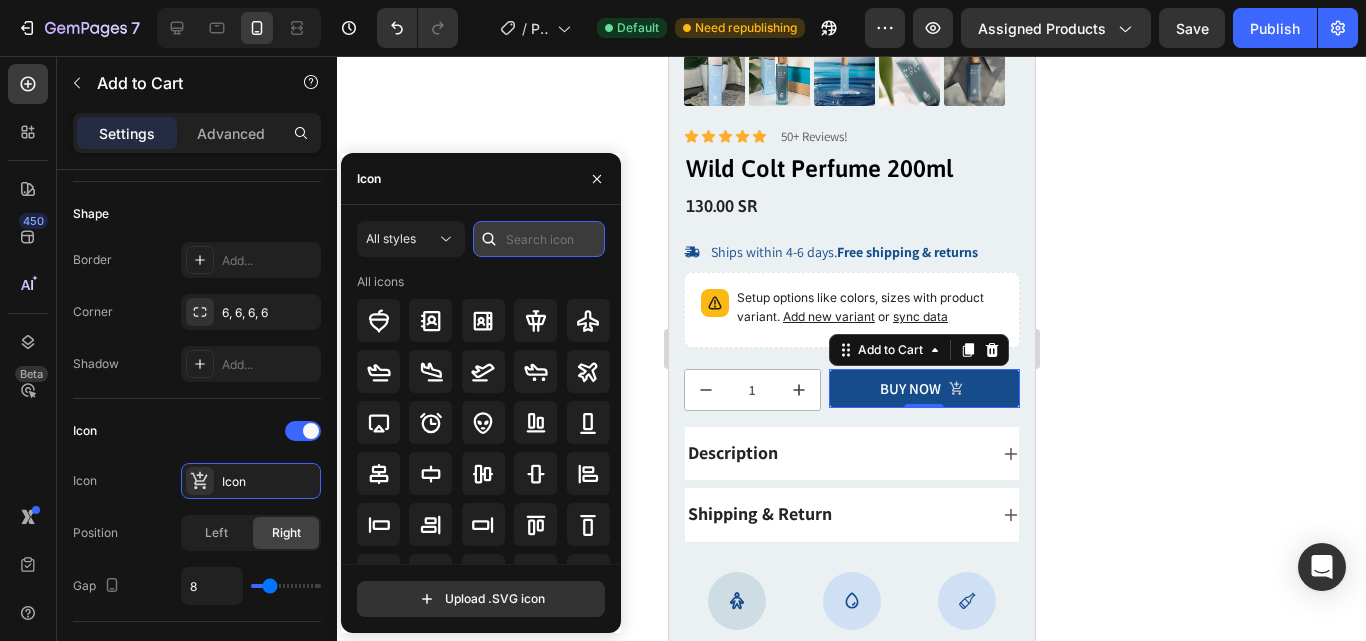 click at bounding box center [539, 239] 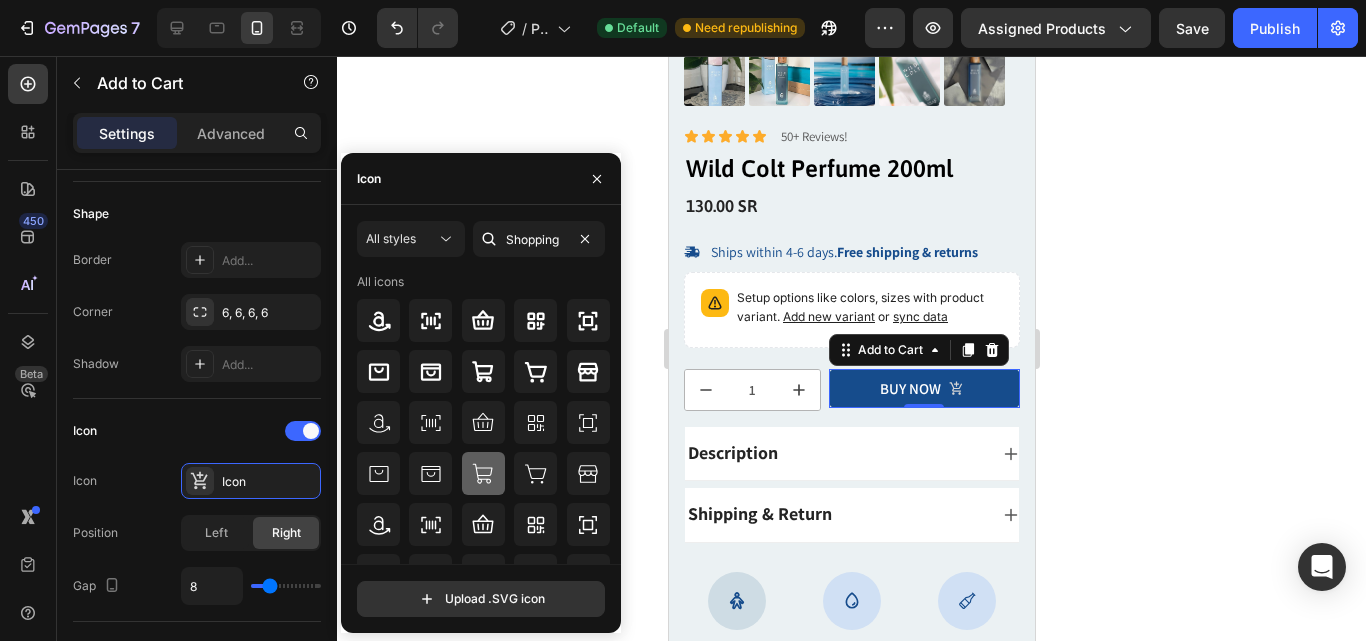 type on "Shopping" 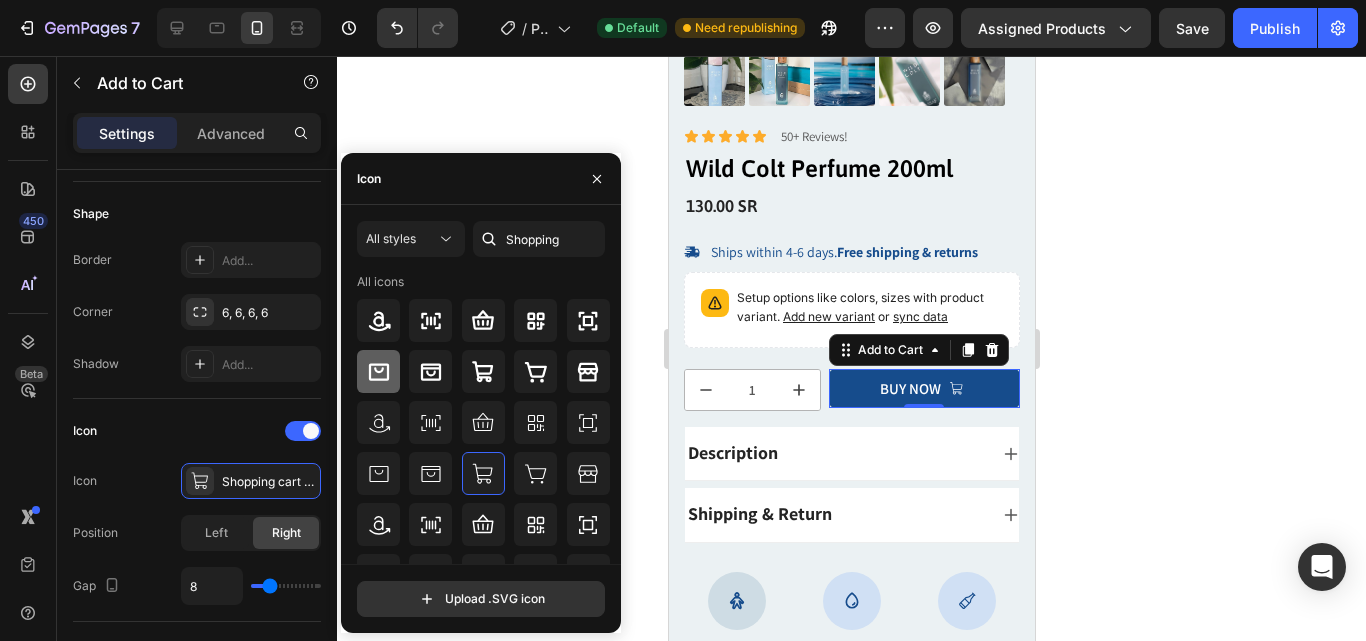click 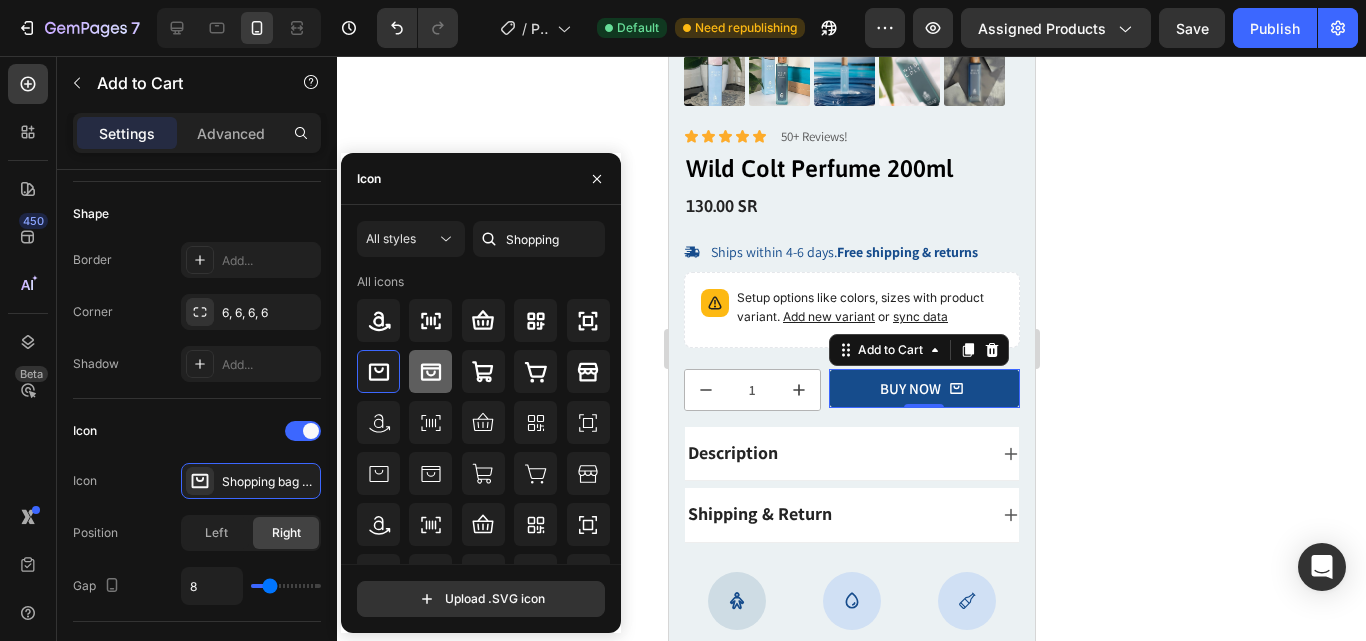 click 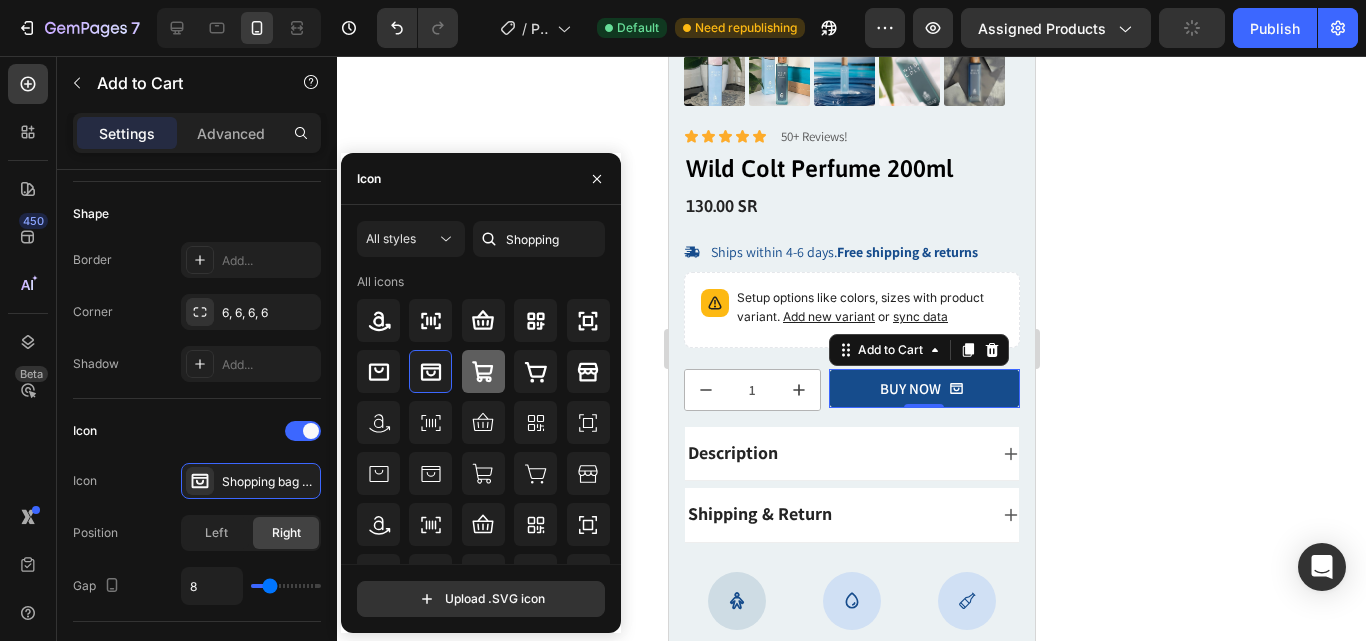 click 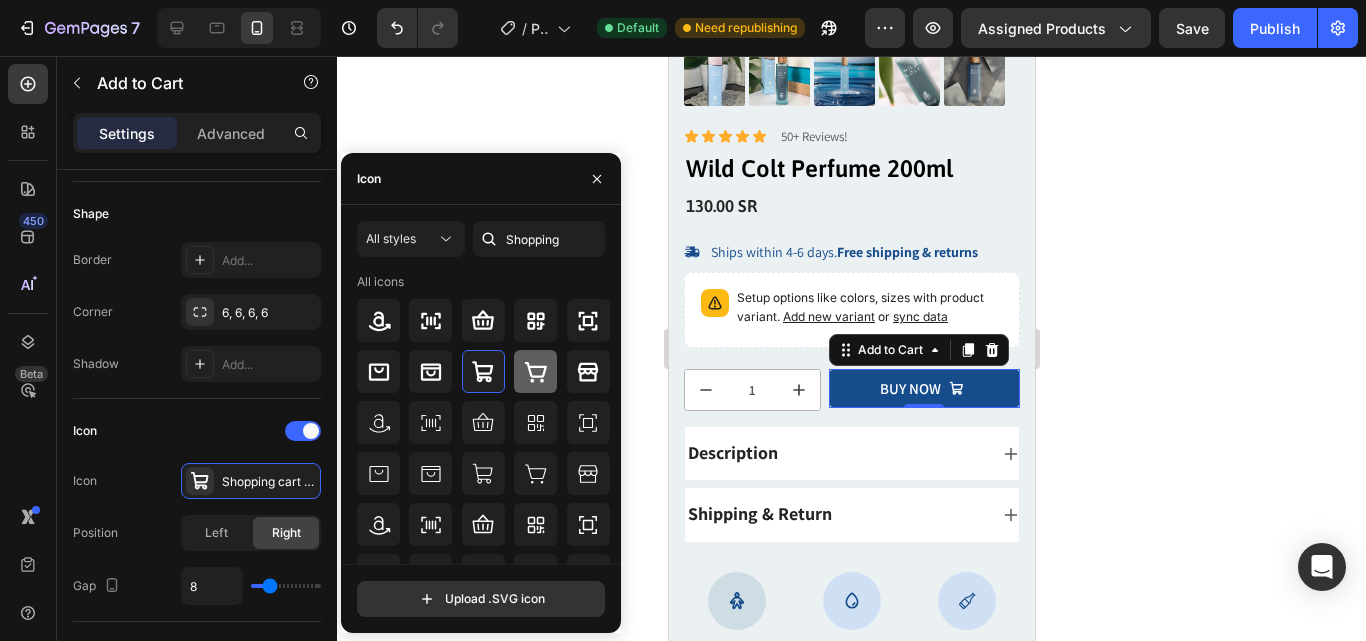 click 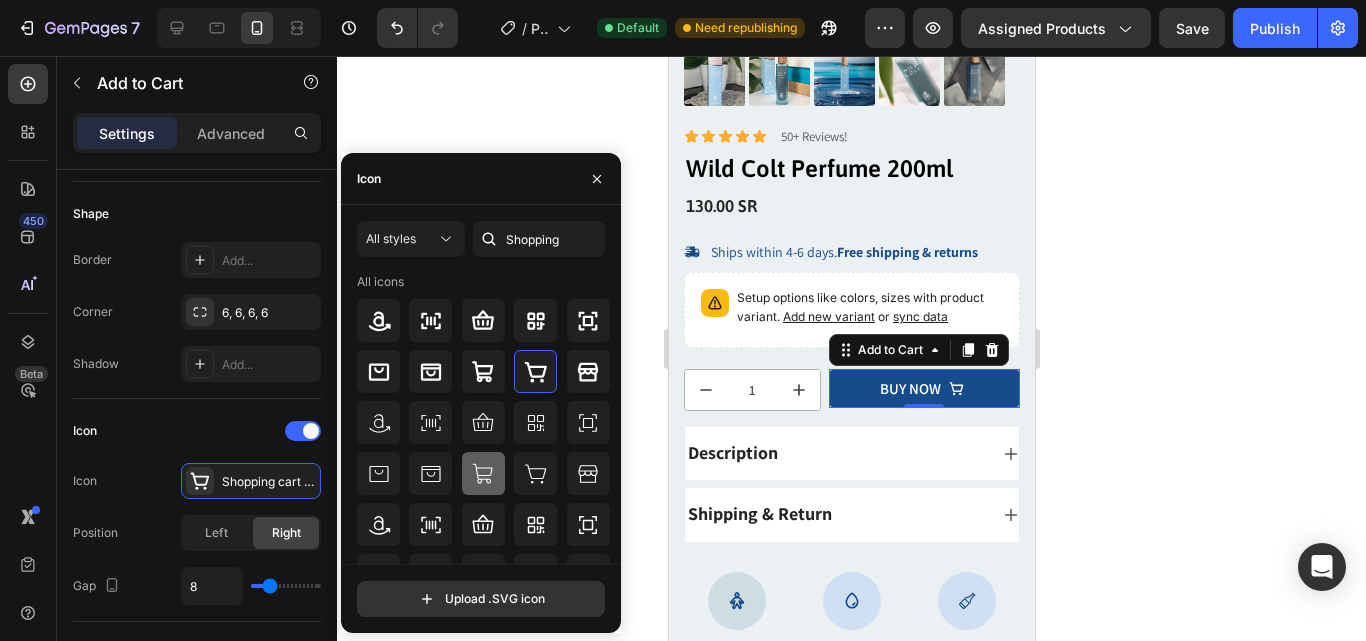 click 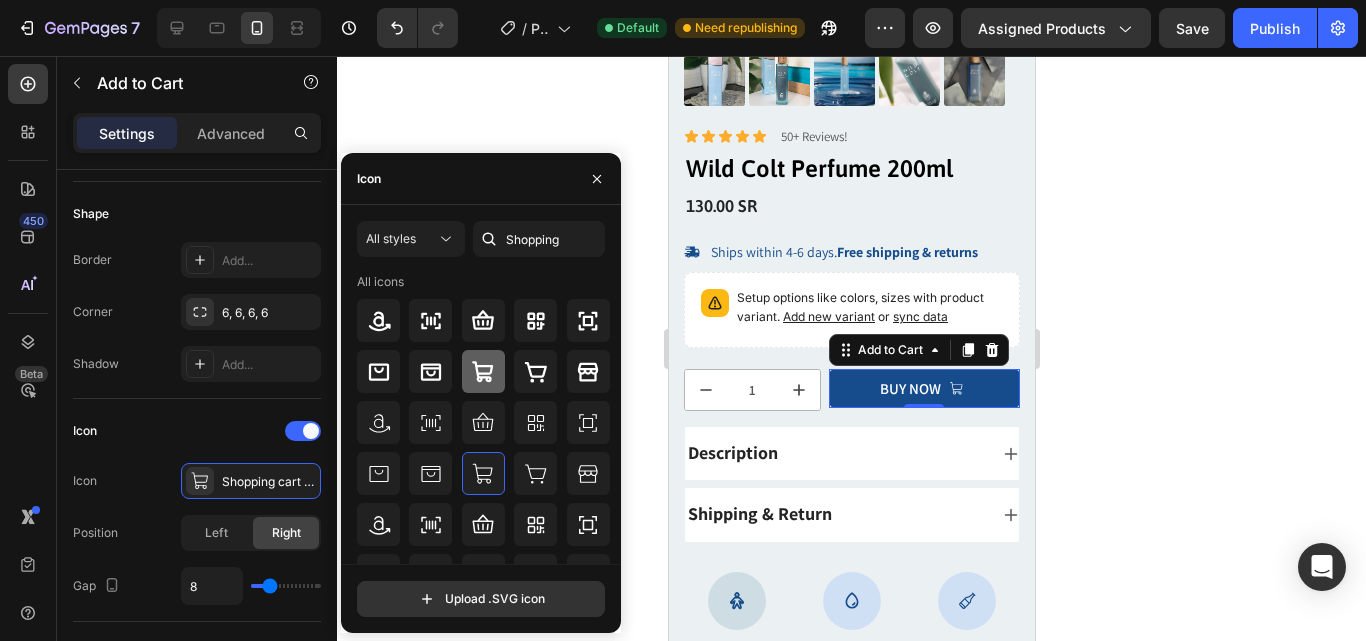 click 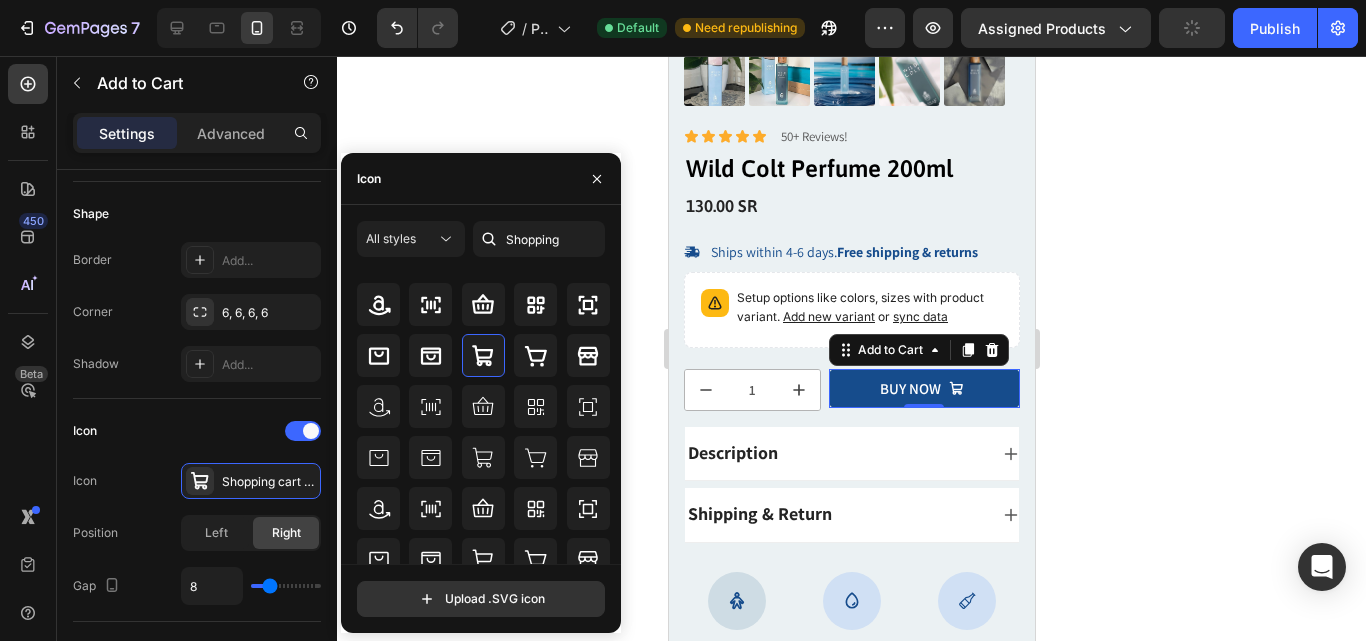 scroll, scrollTop: 18, scrollLeft: 0, axis: vertical 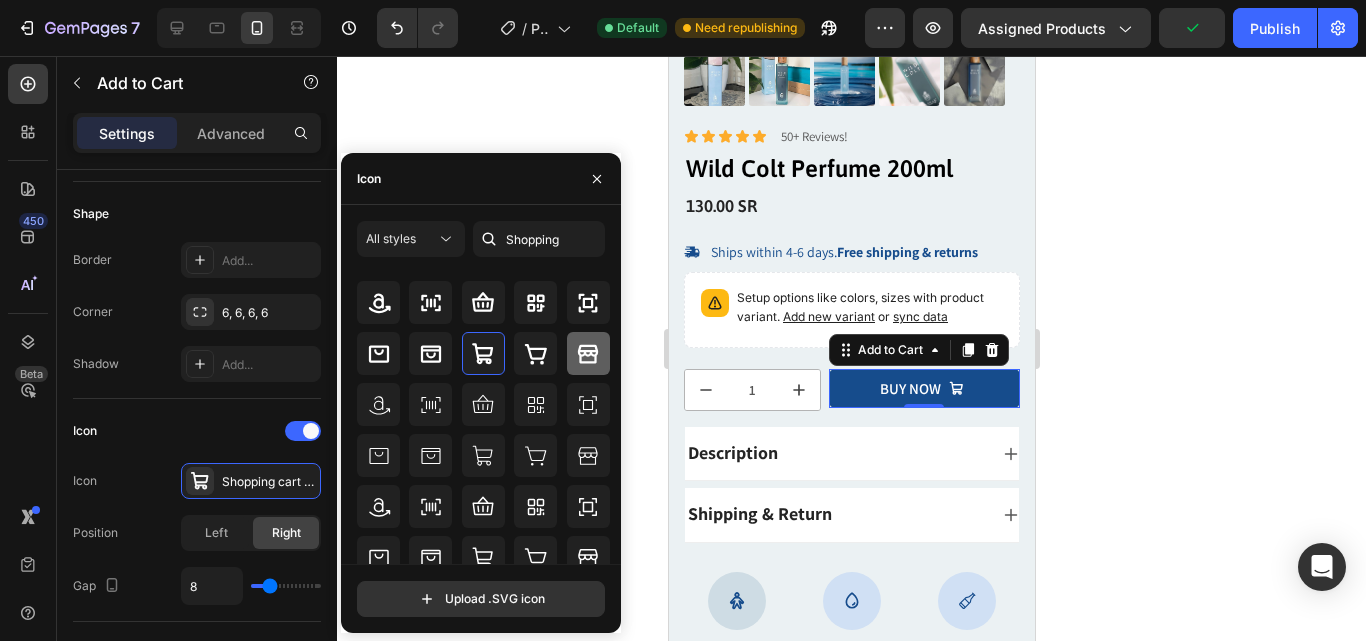 click 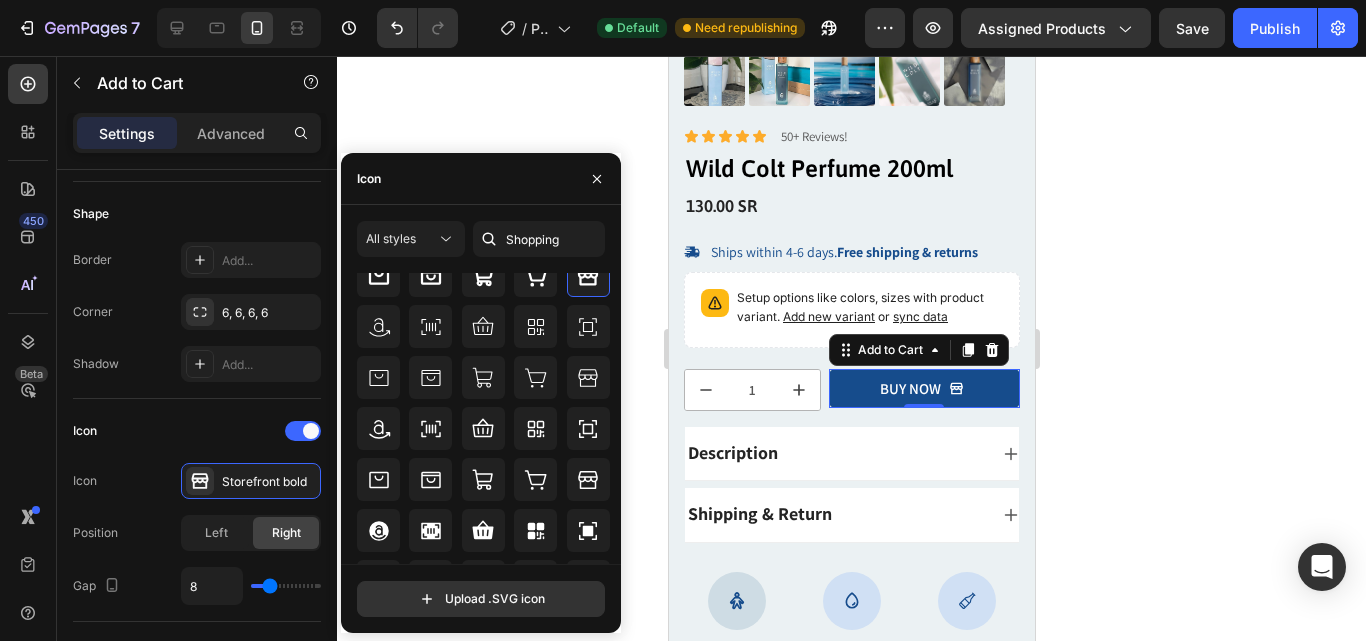 scroll, scrollTop: 135, scrollLeft: 0, axis: vertical 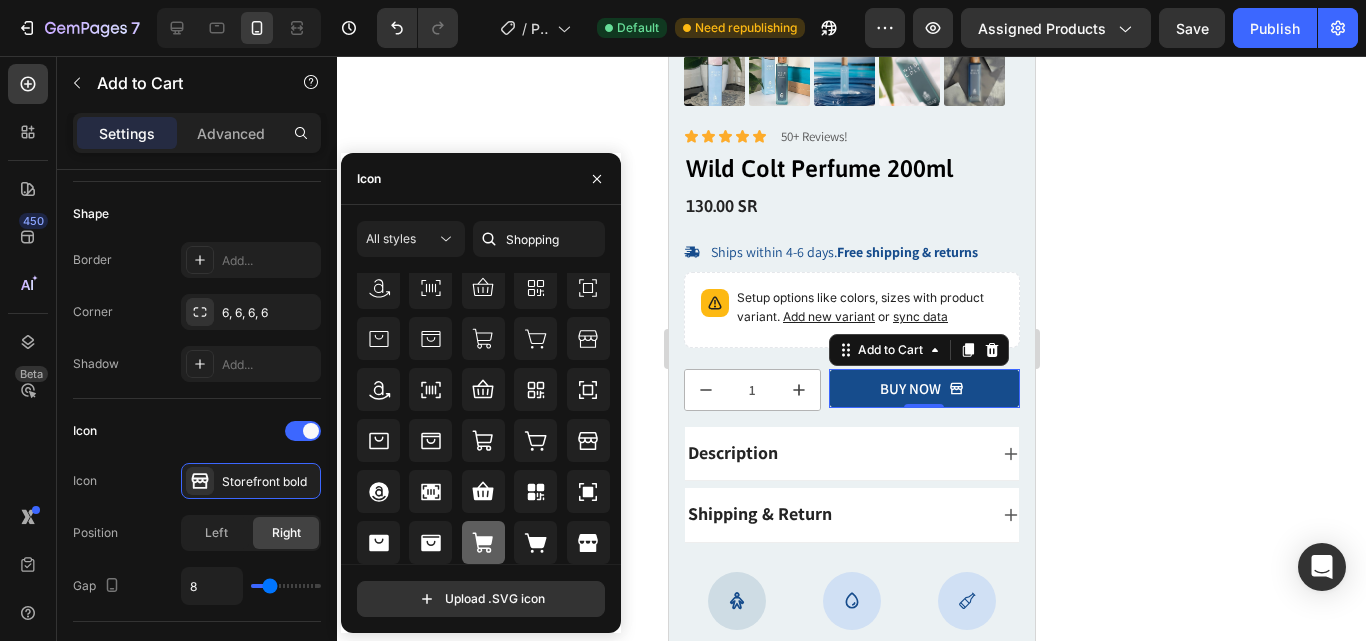 click 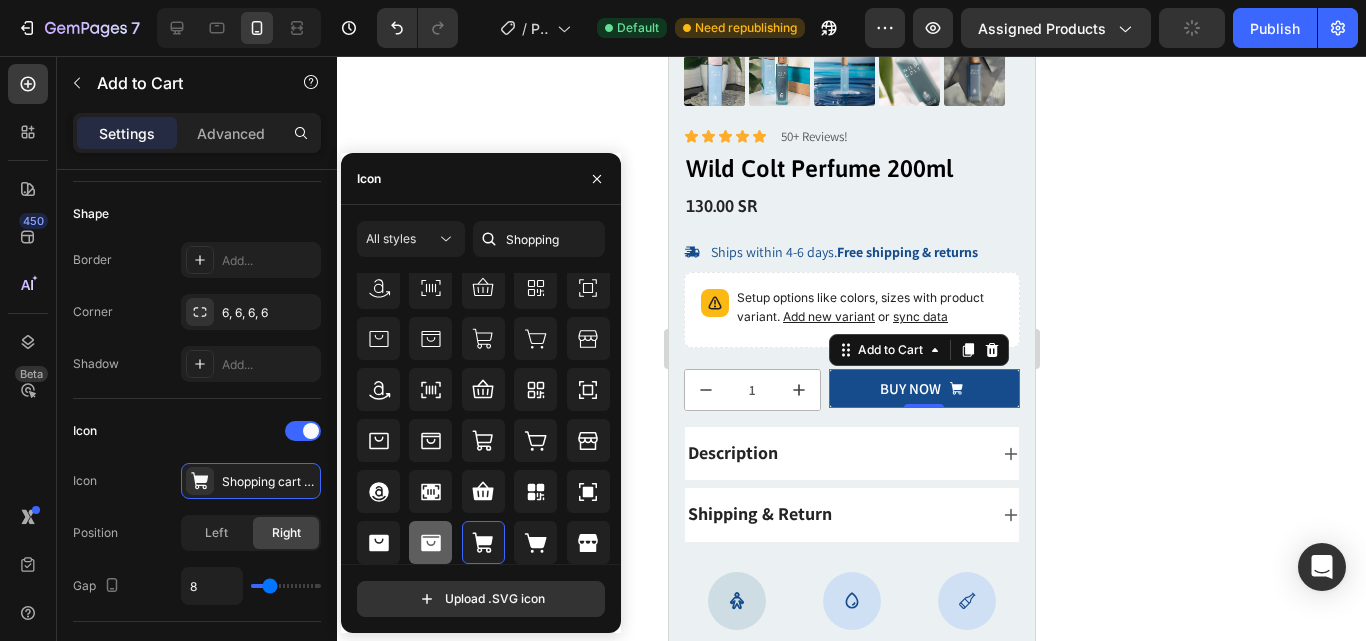 click 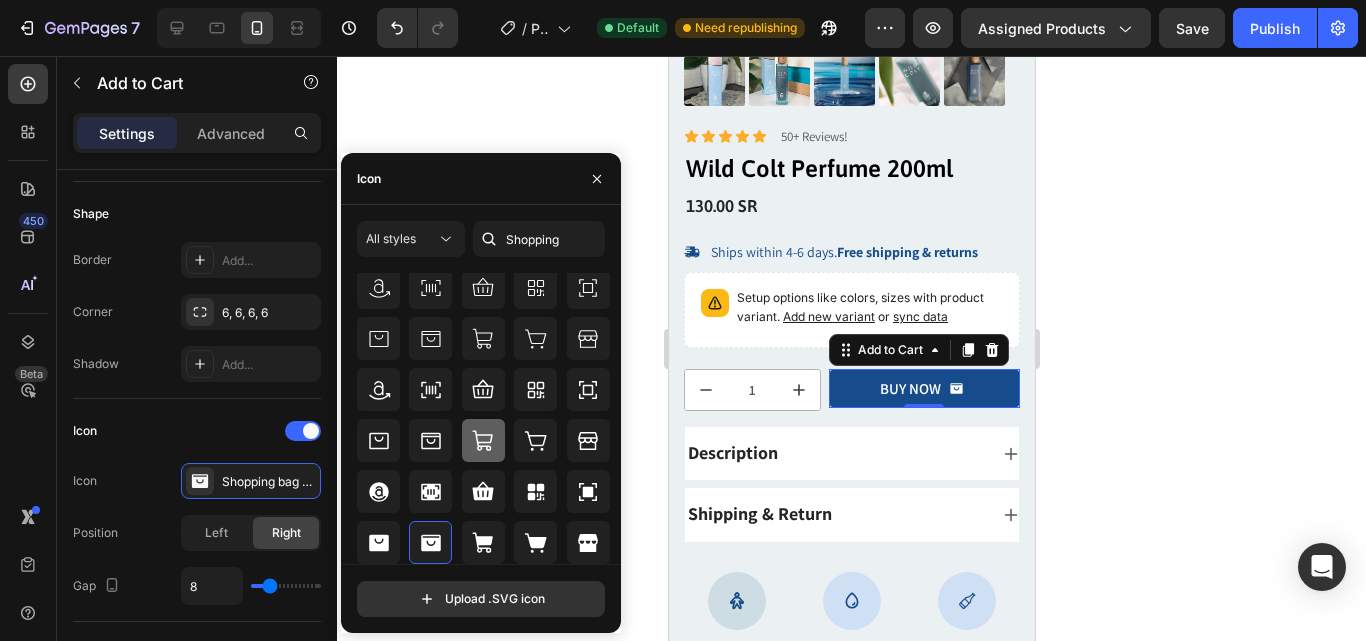 click 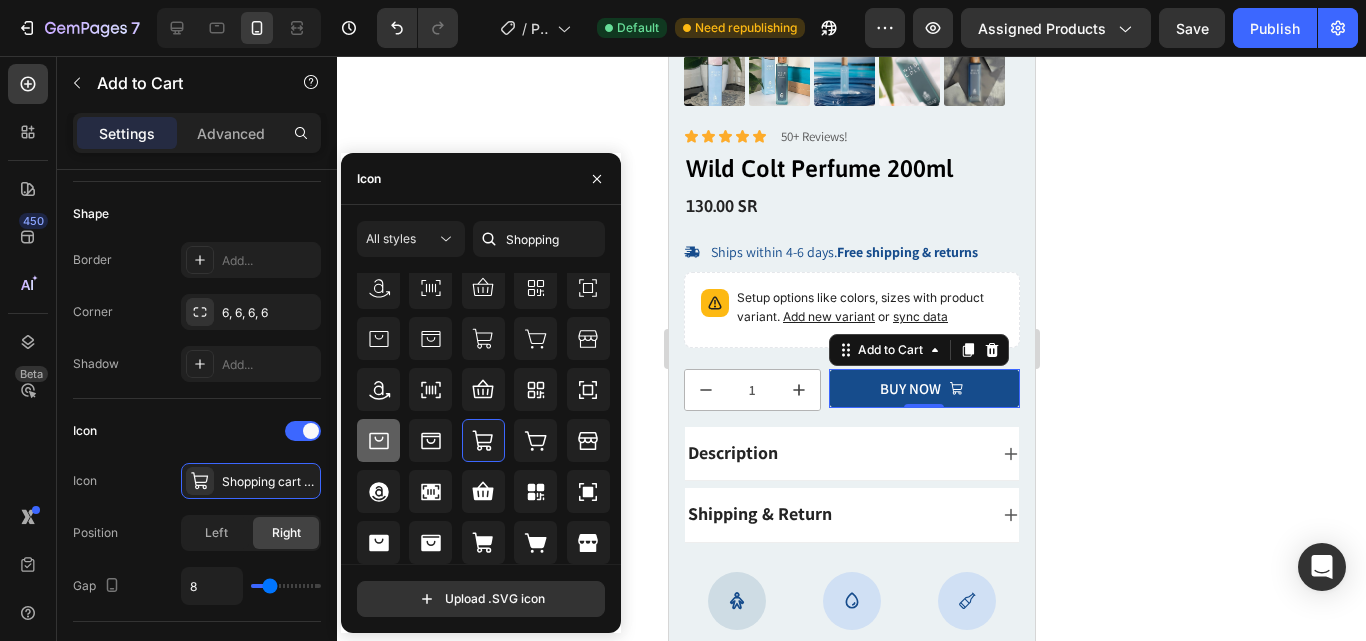 click 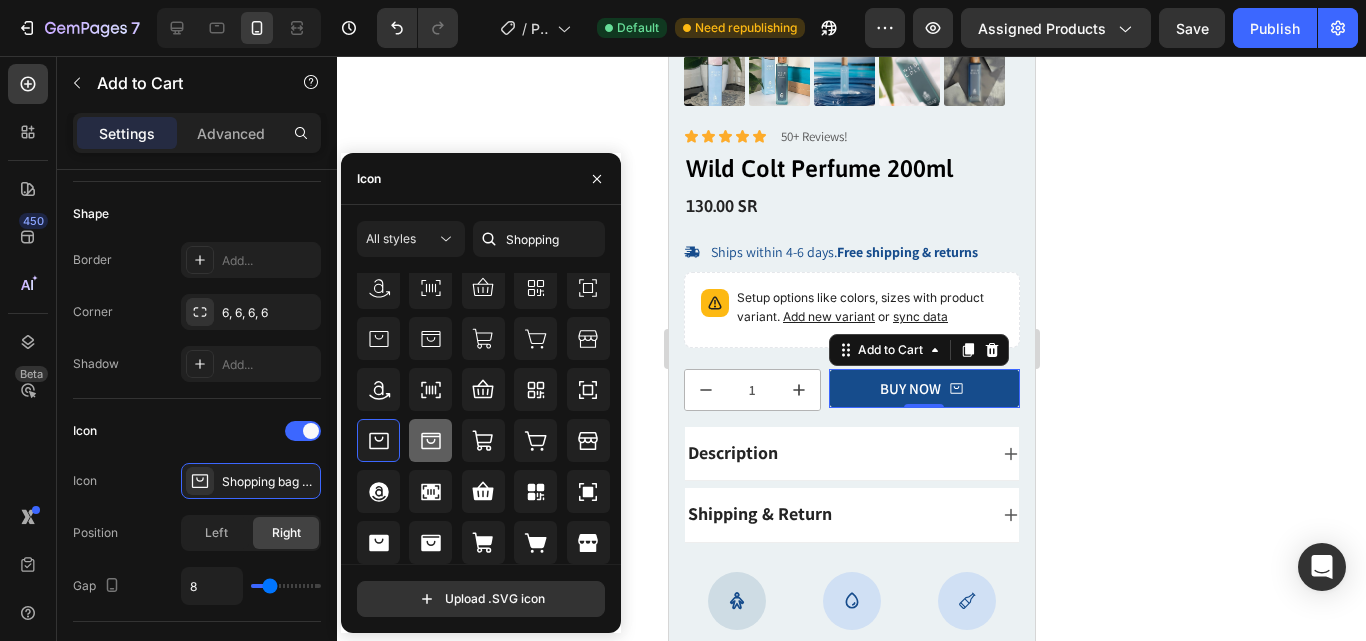 click 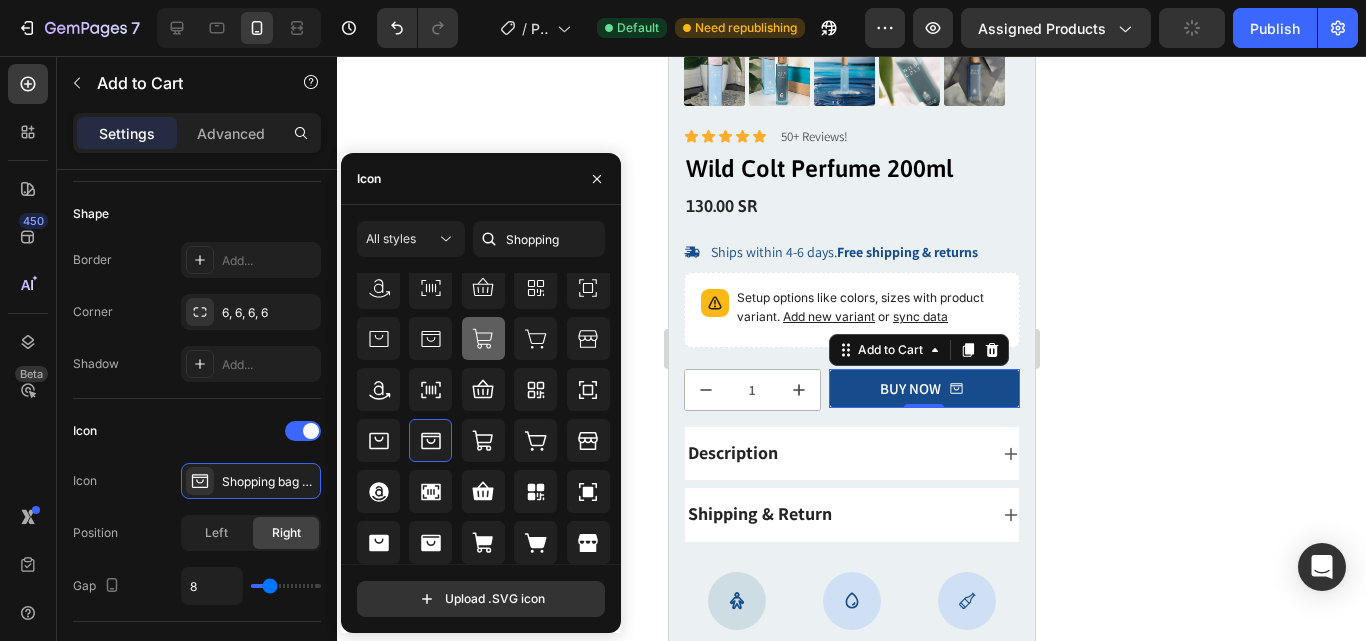 click 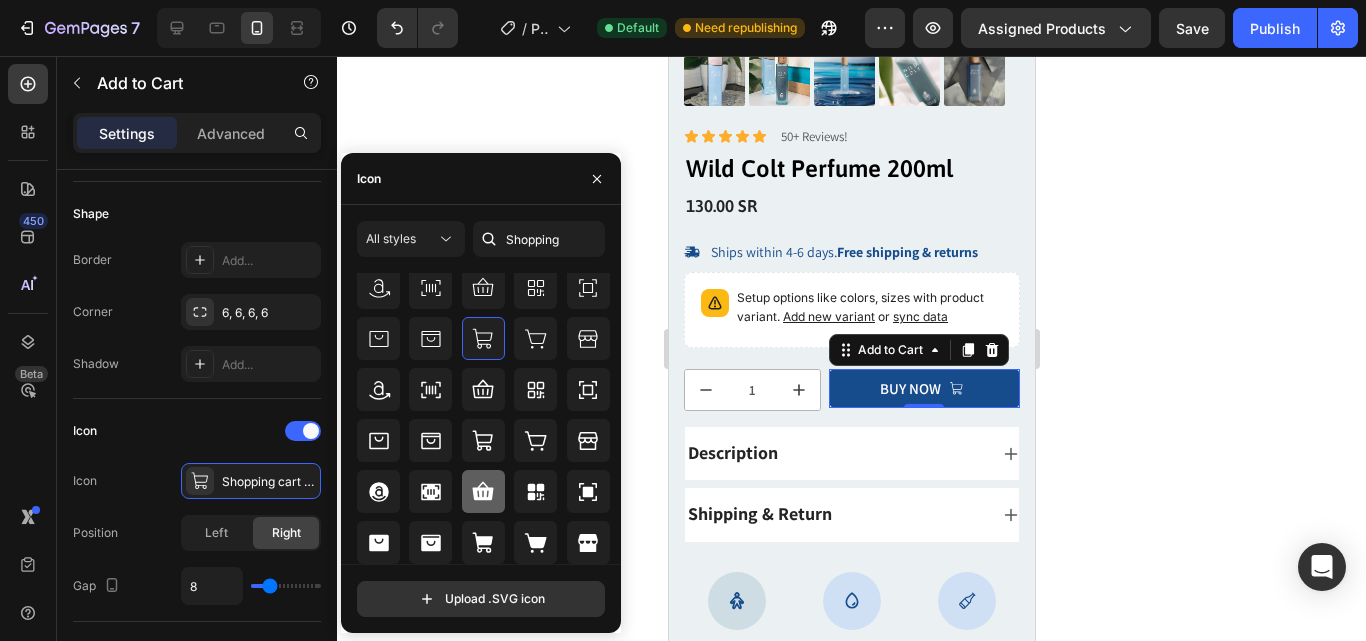 click 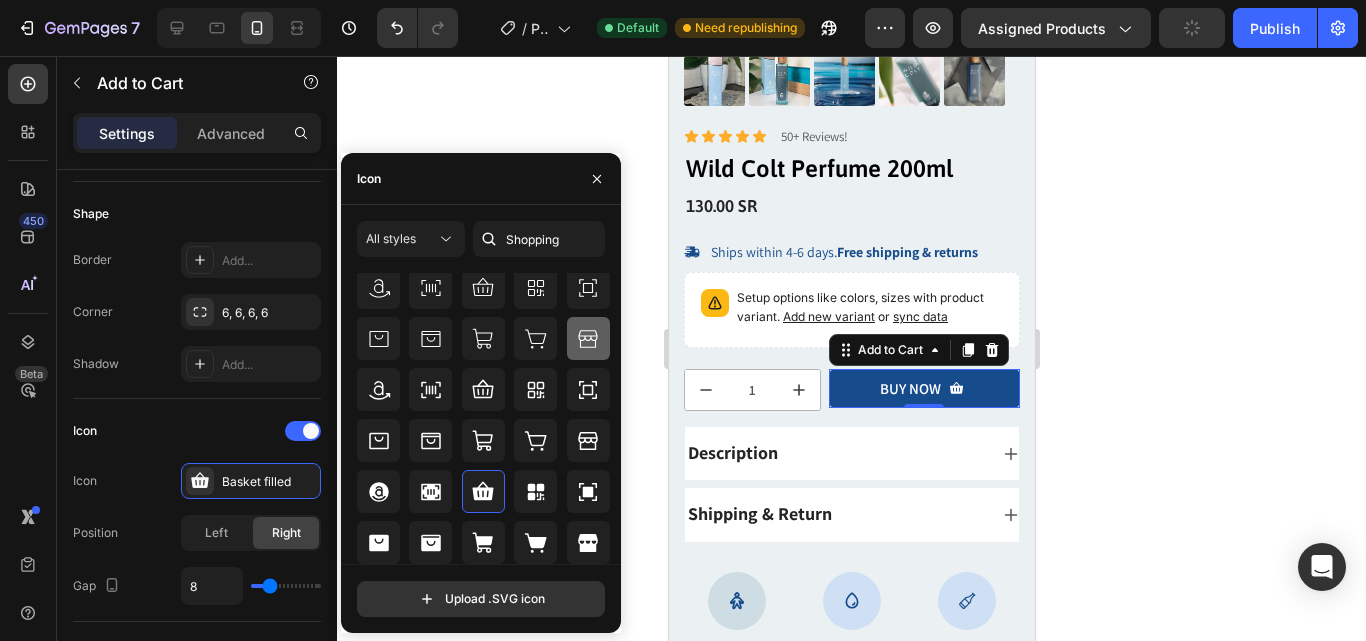 click 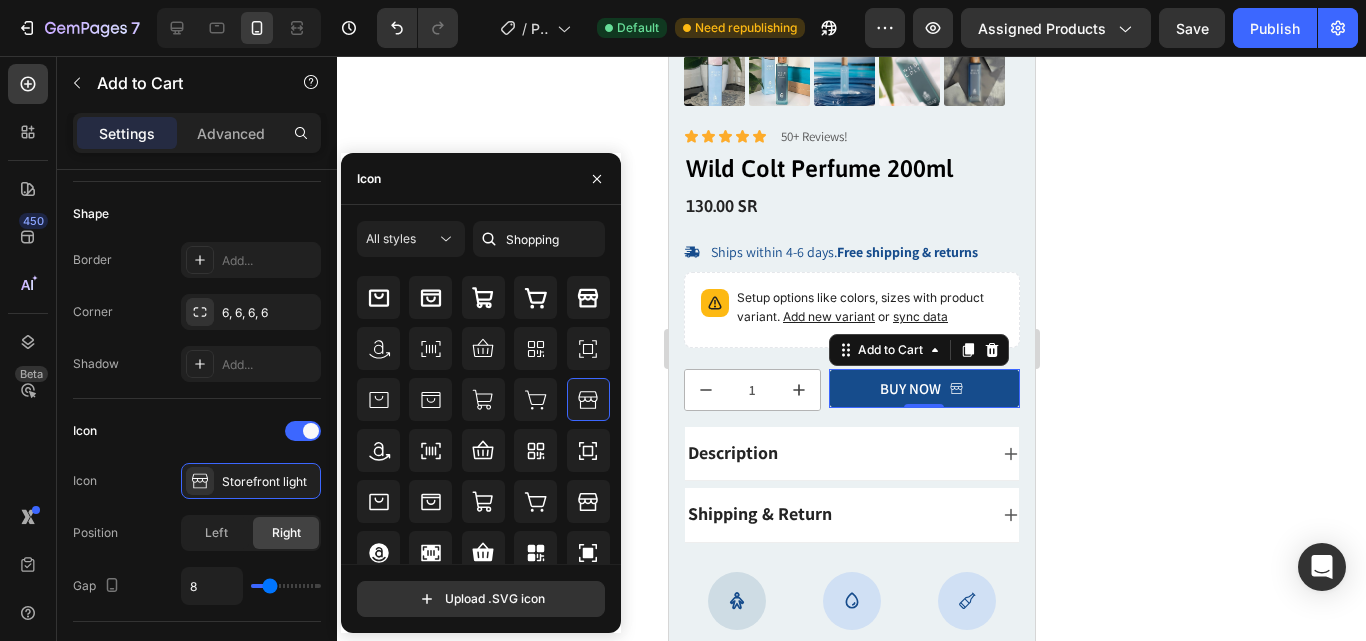 scroll, scrollTop: 0, scrollLeft: 0, axis: both 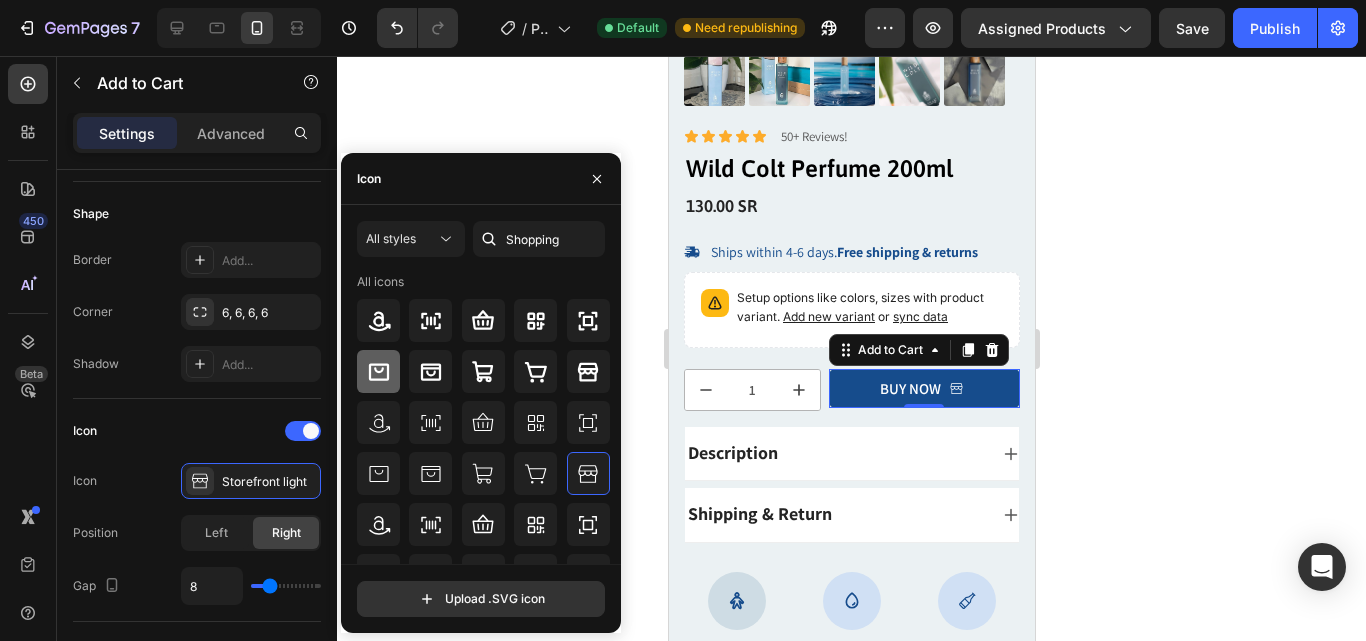 click 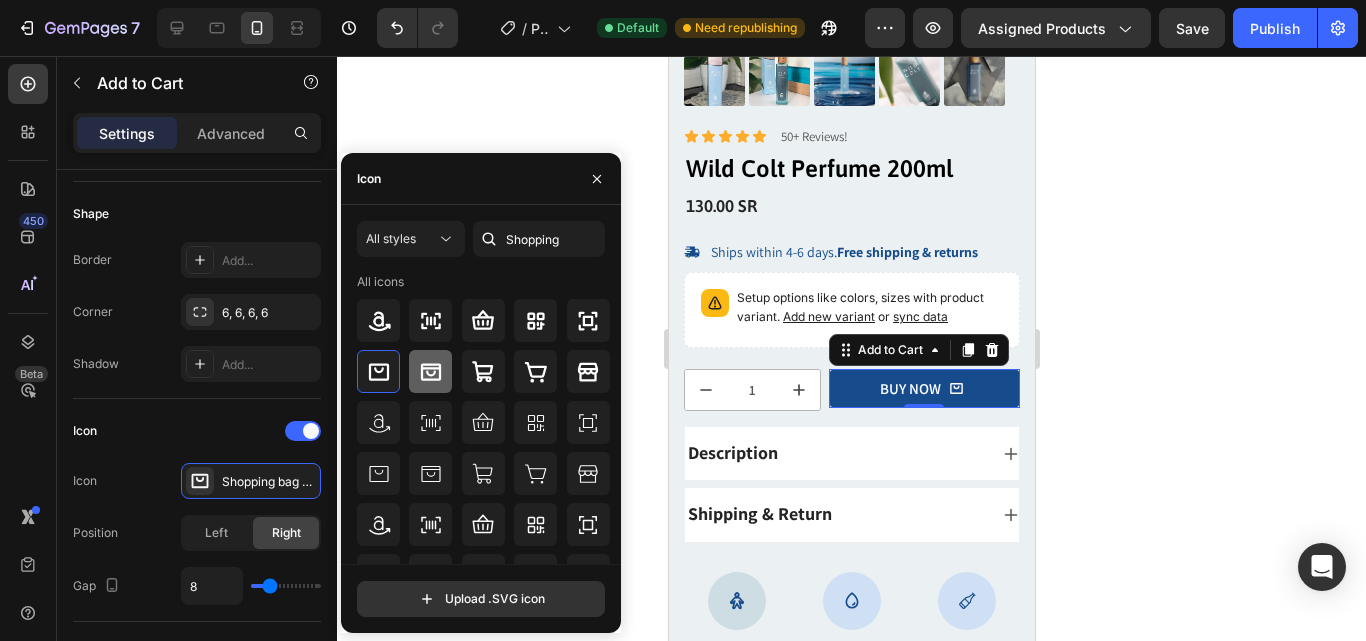 click 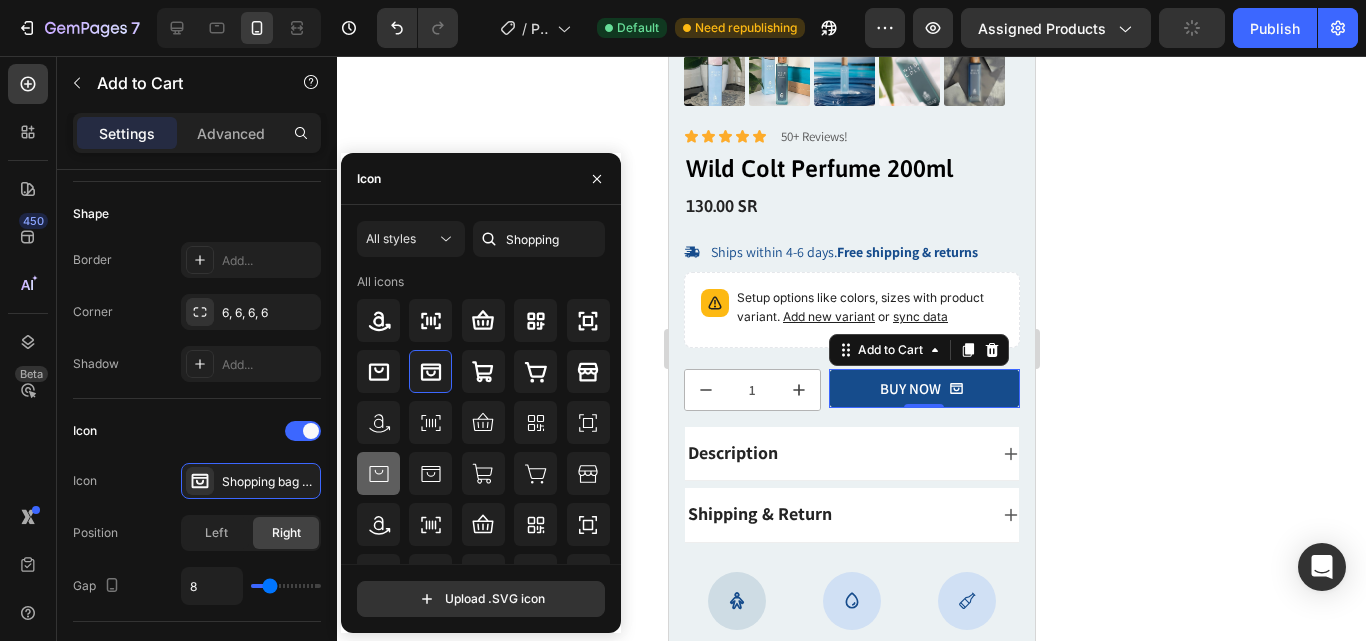click 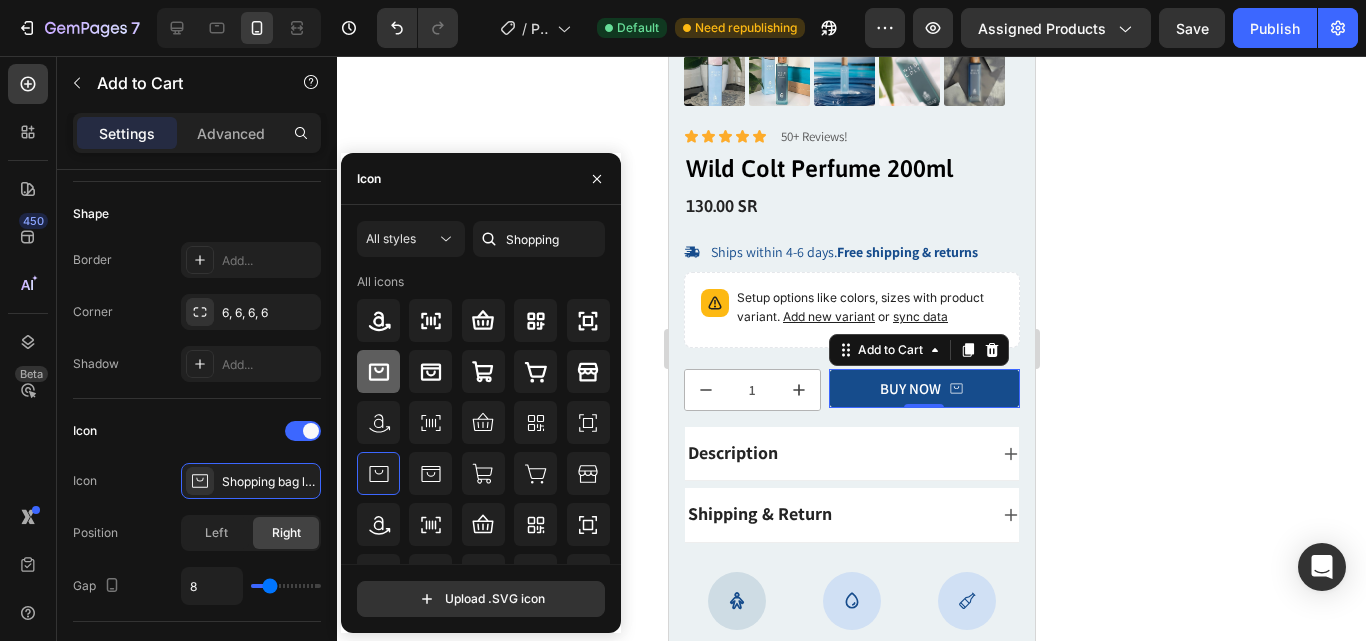 click 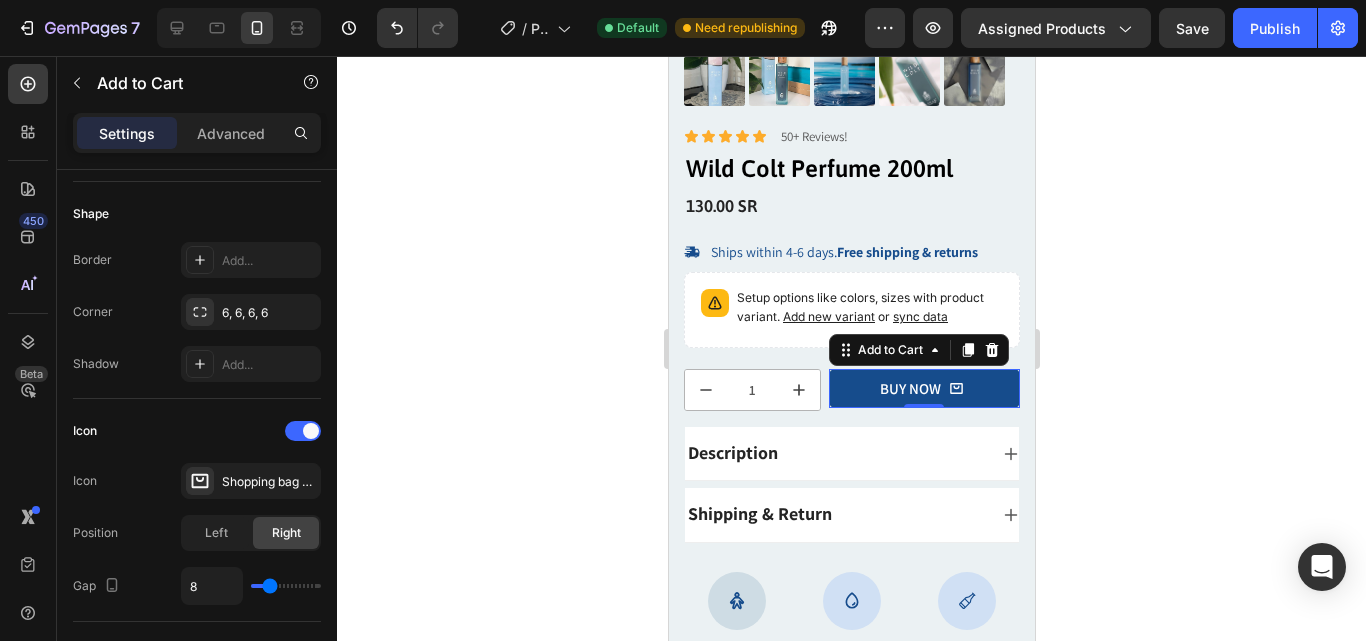 click 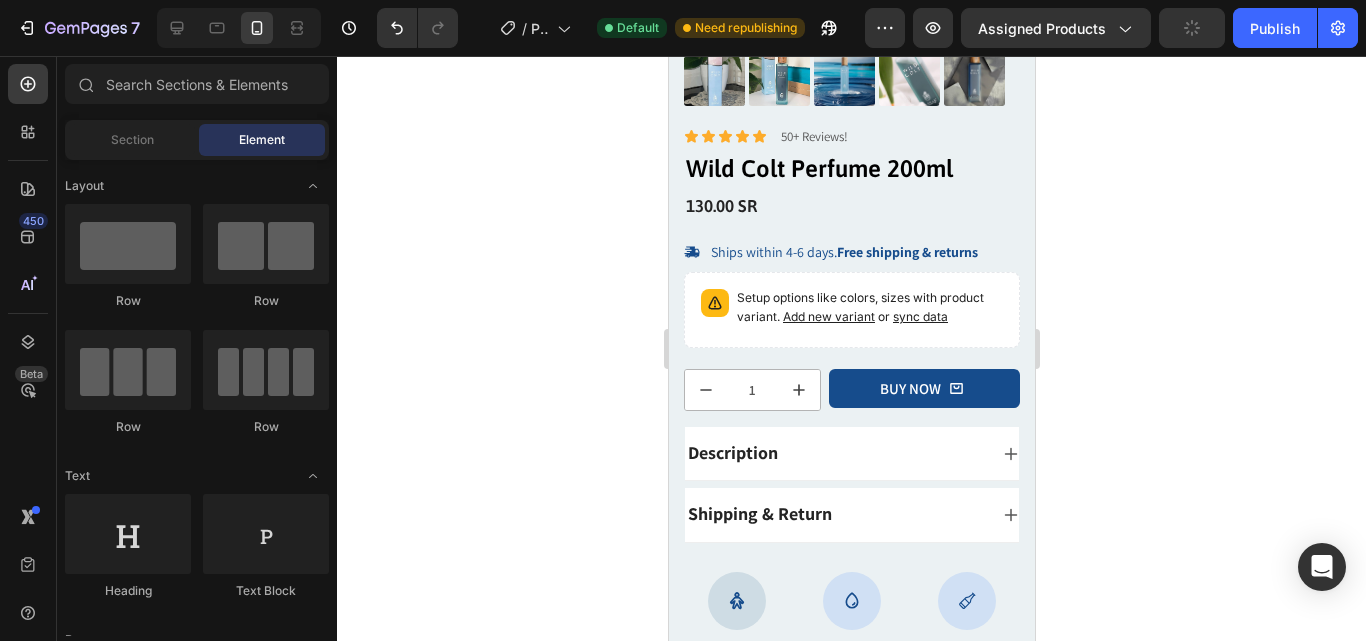 scroll, scrollTop: 603, scrollLeft: 0, axis: vertical 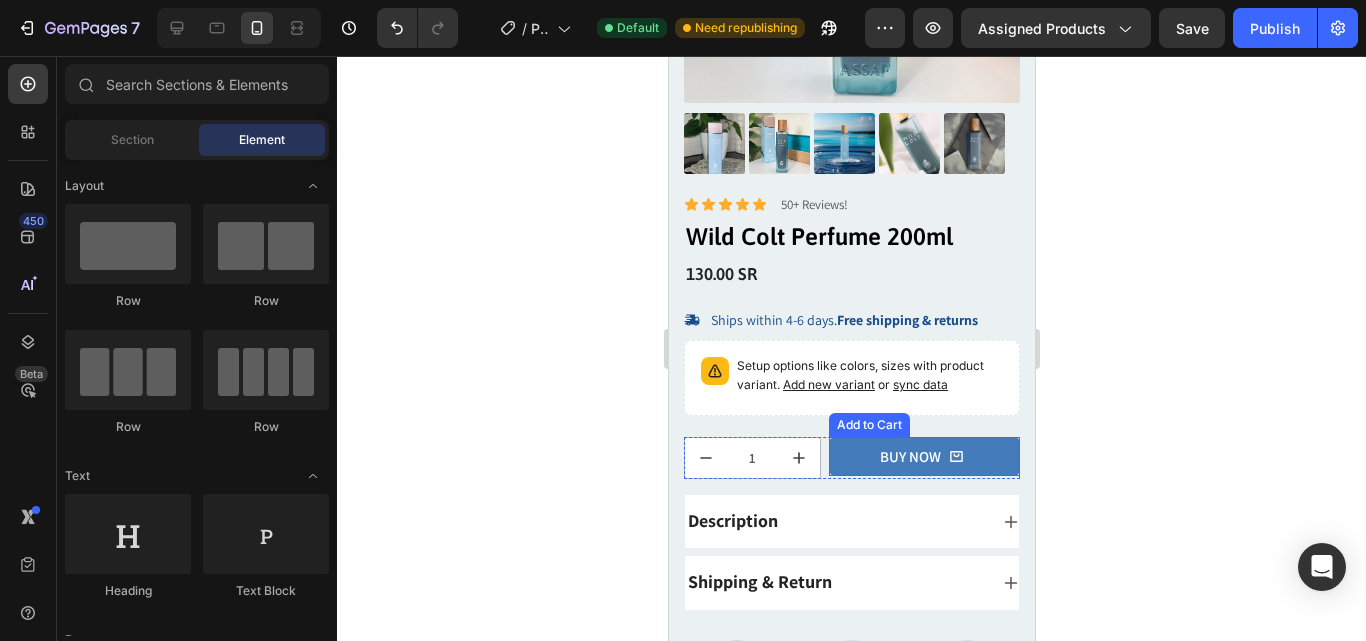 click on "BUY NOW" at bounding box center [923, 456] 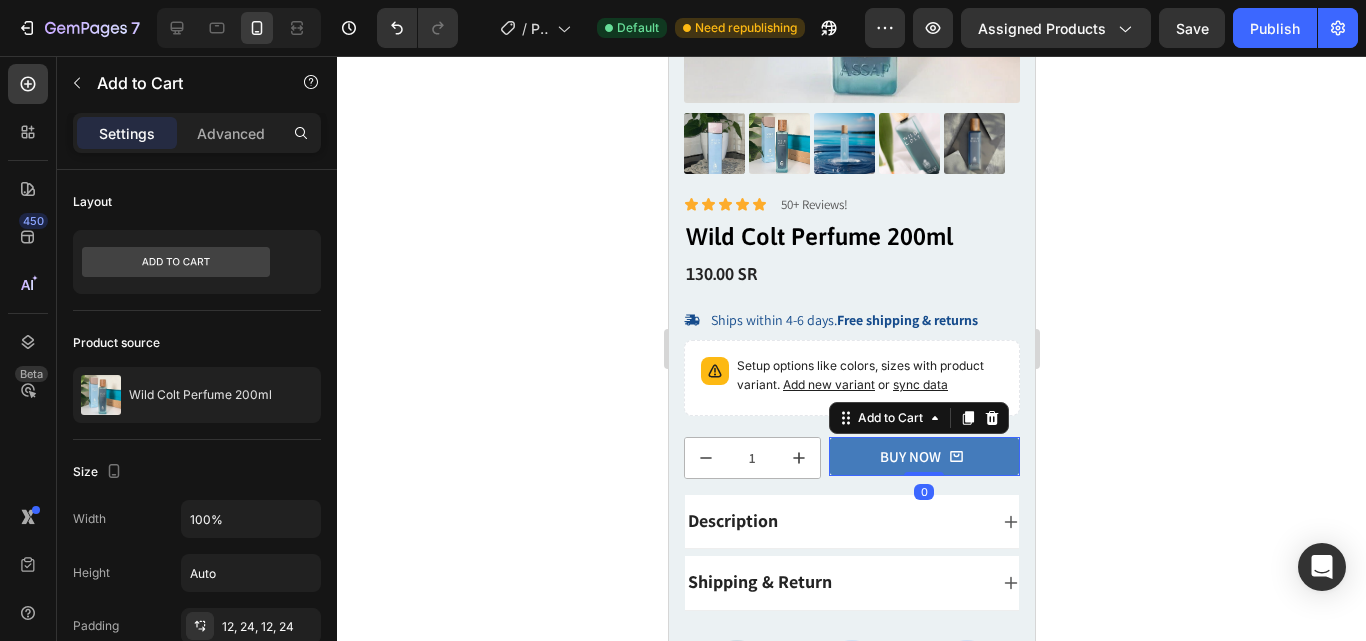 click on "BUY NOW" at bounding box center (923, 456) 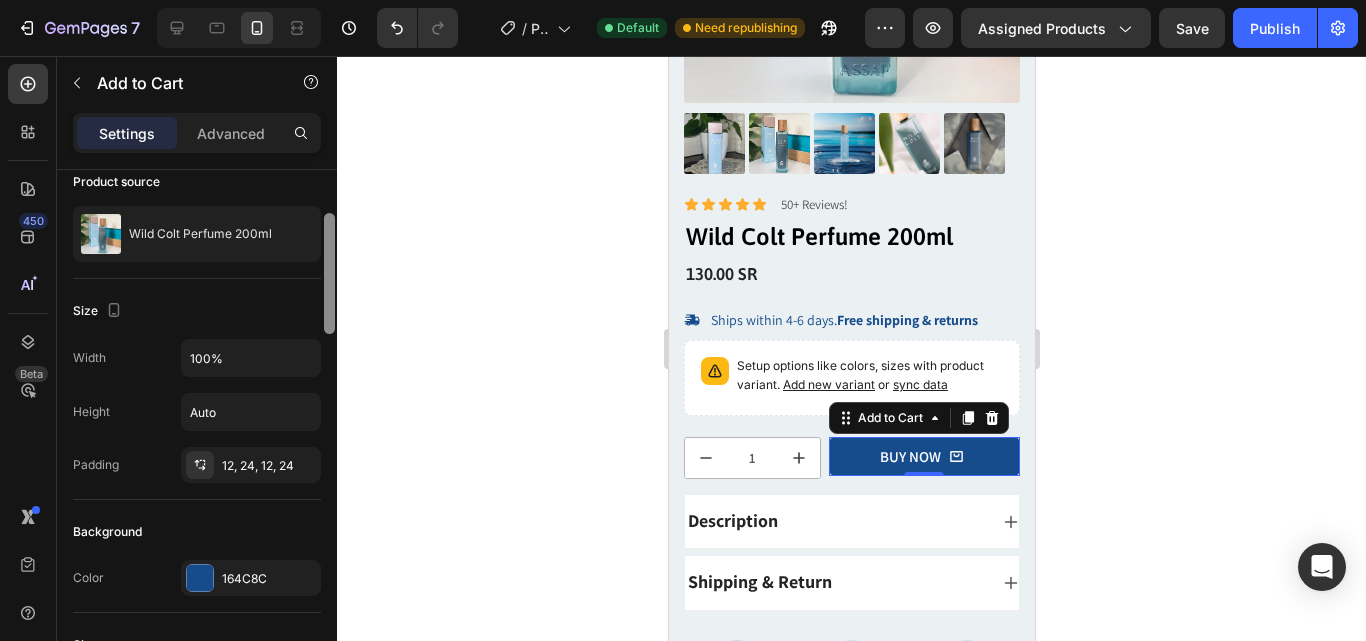 scroll, scrollTop: 166, scrollLeft: 0, axis: vertical 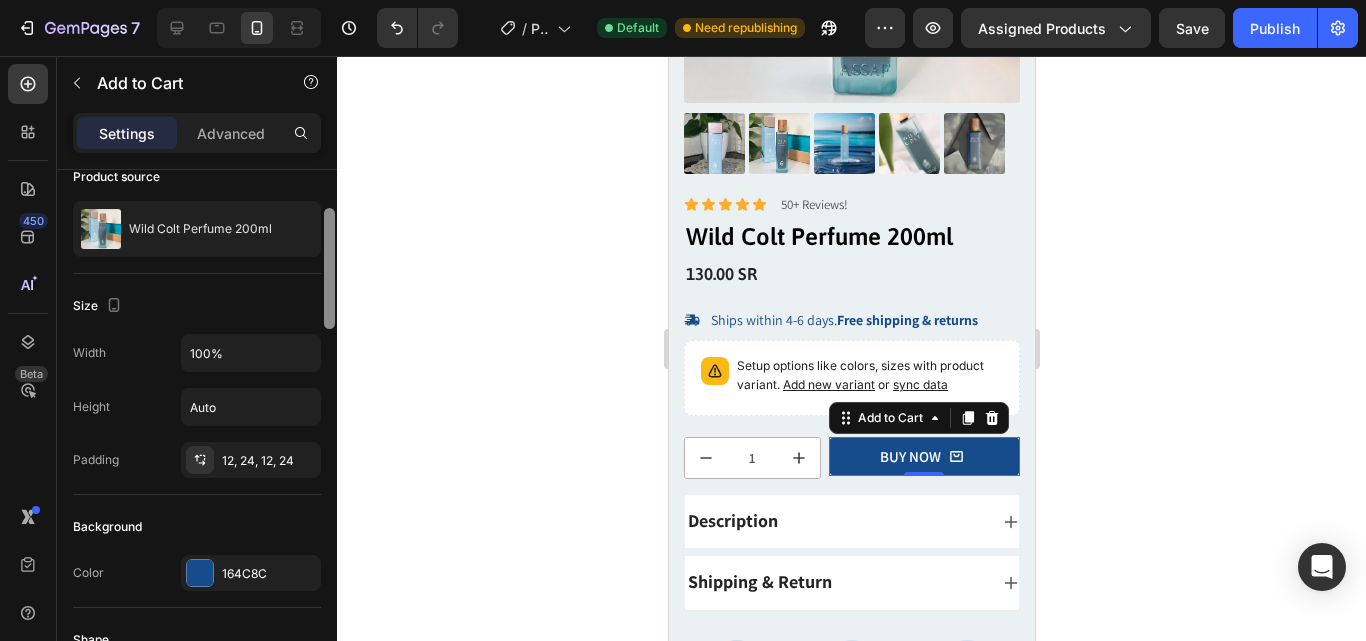 drag, startPoint x: 325, startPoint y: 271, endPoint x: 316, endPoint y: 309, distance: 39.051247 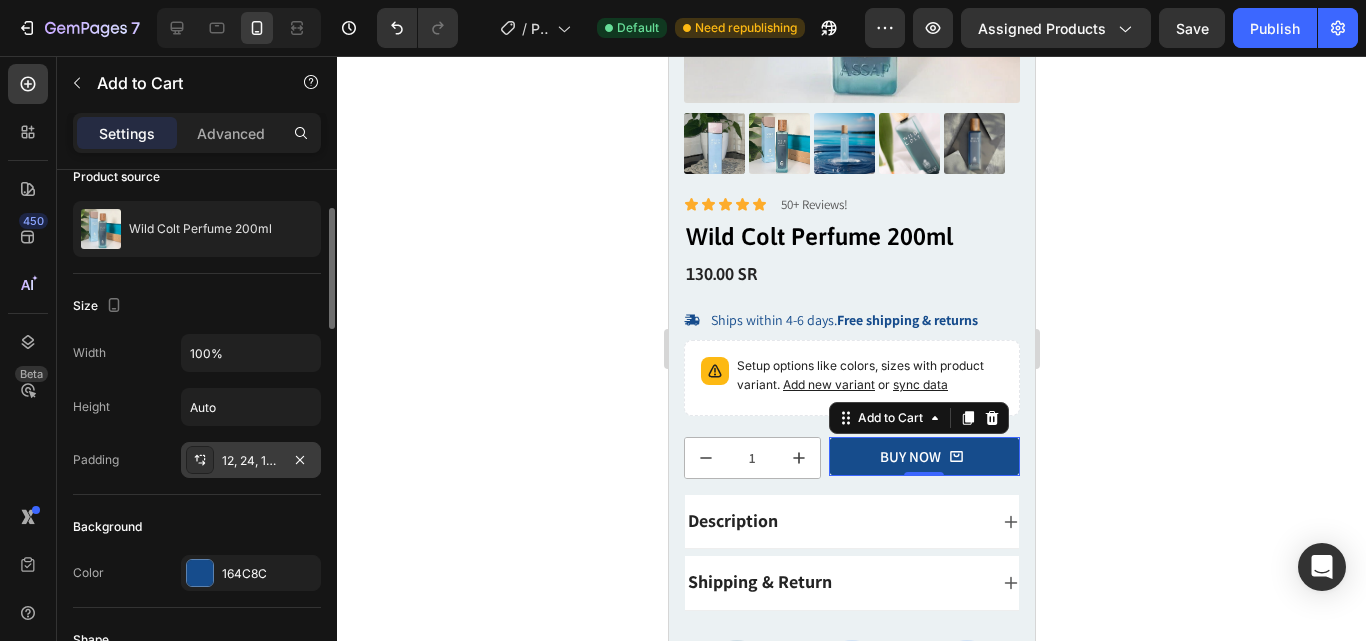 click on "12, 24, 12, 24" at bounding box center (251, 461) 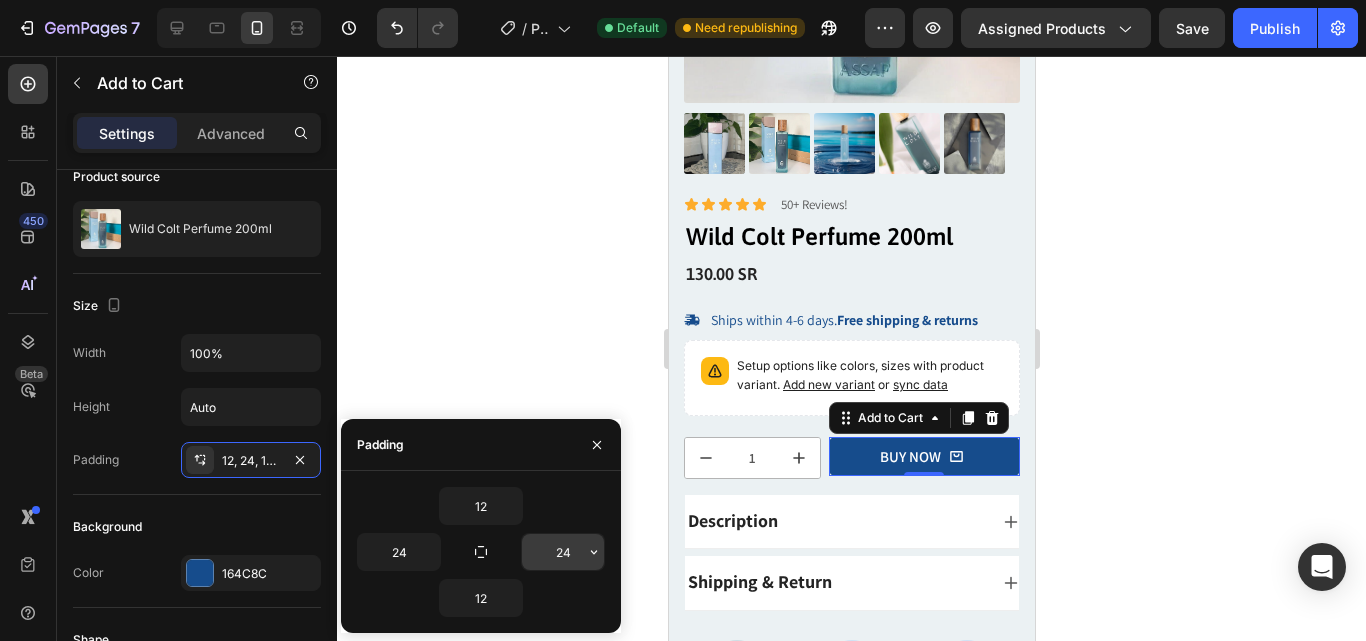 click on "24" at bounding box center [563, 552] 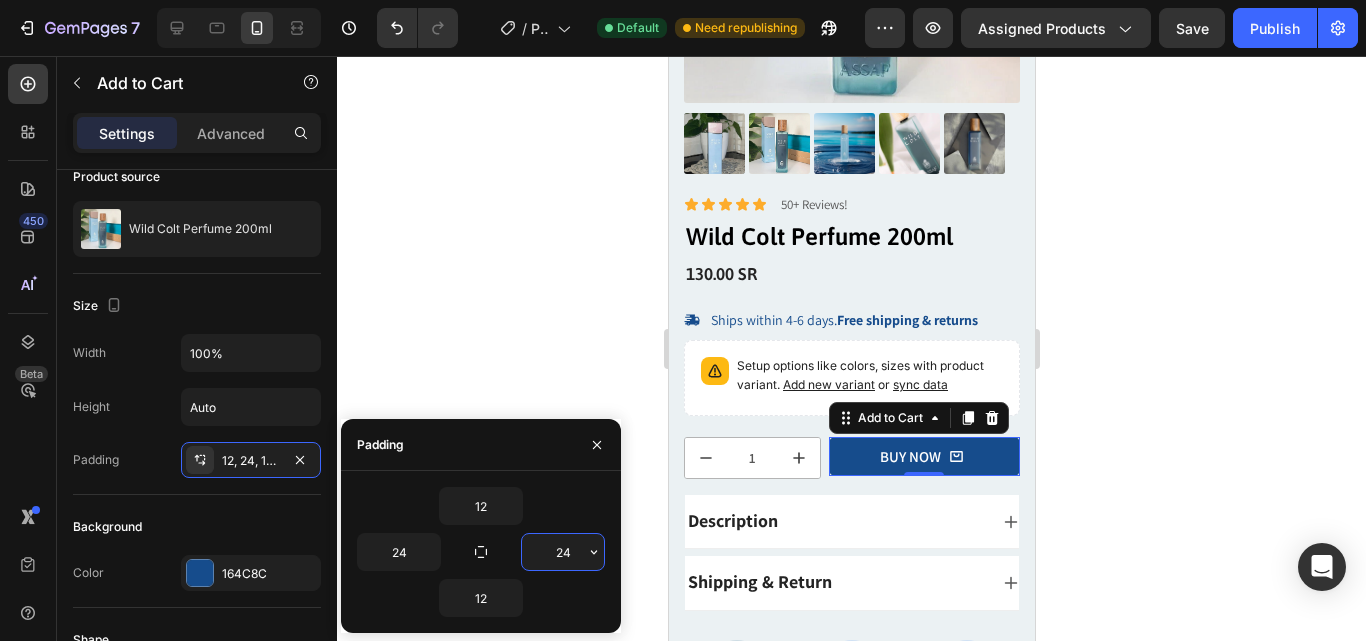 click on "24" at bounding box center [563, 552] 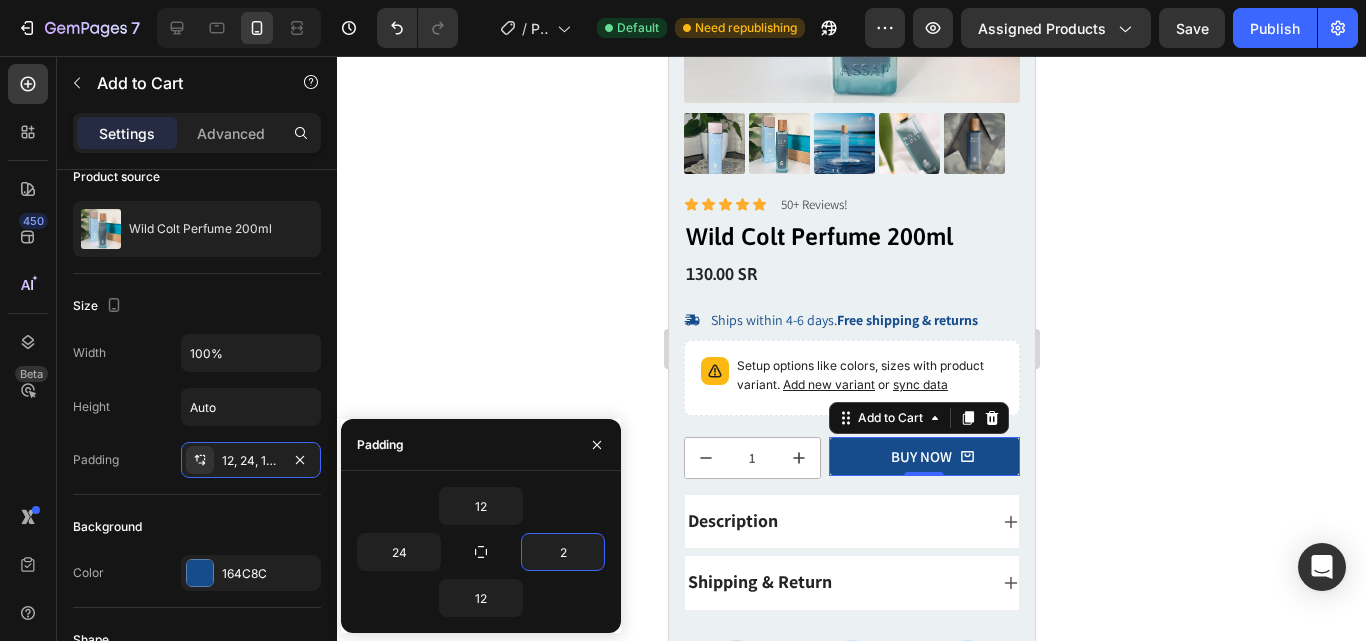 type on "24" 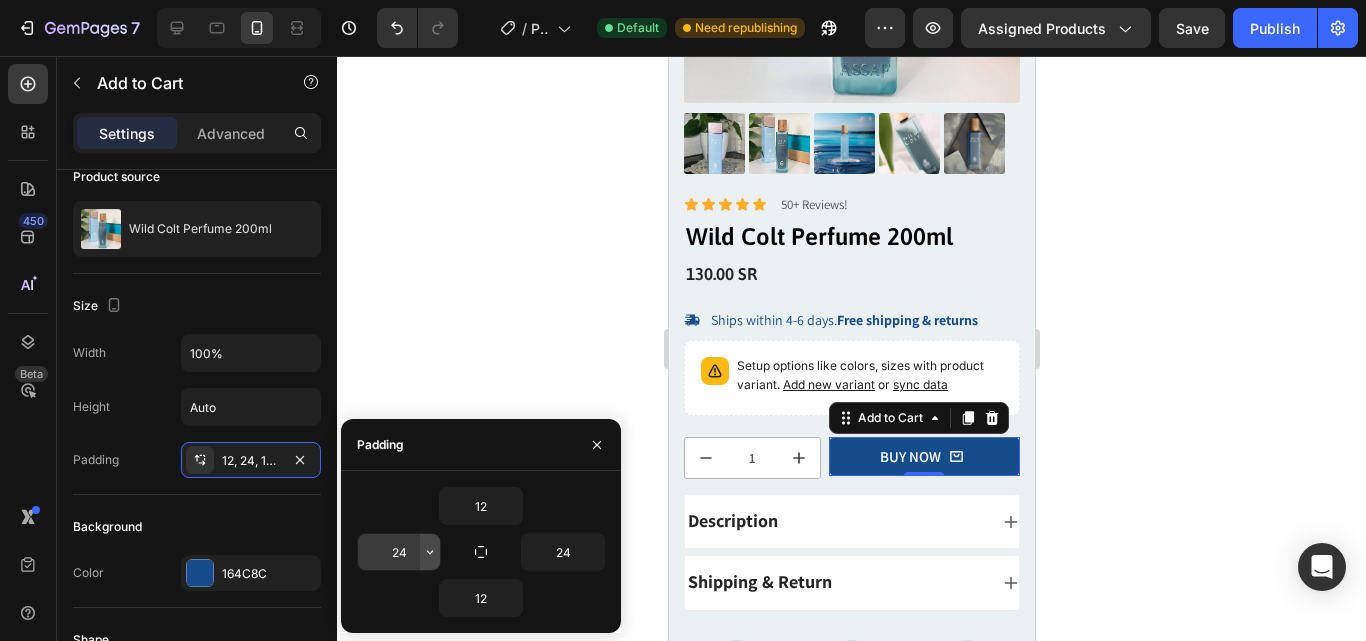 click 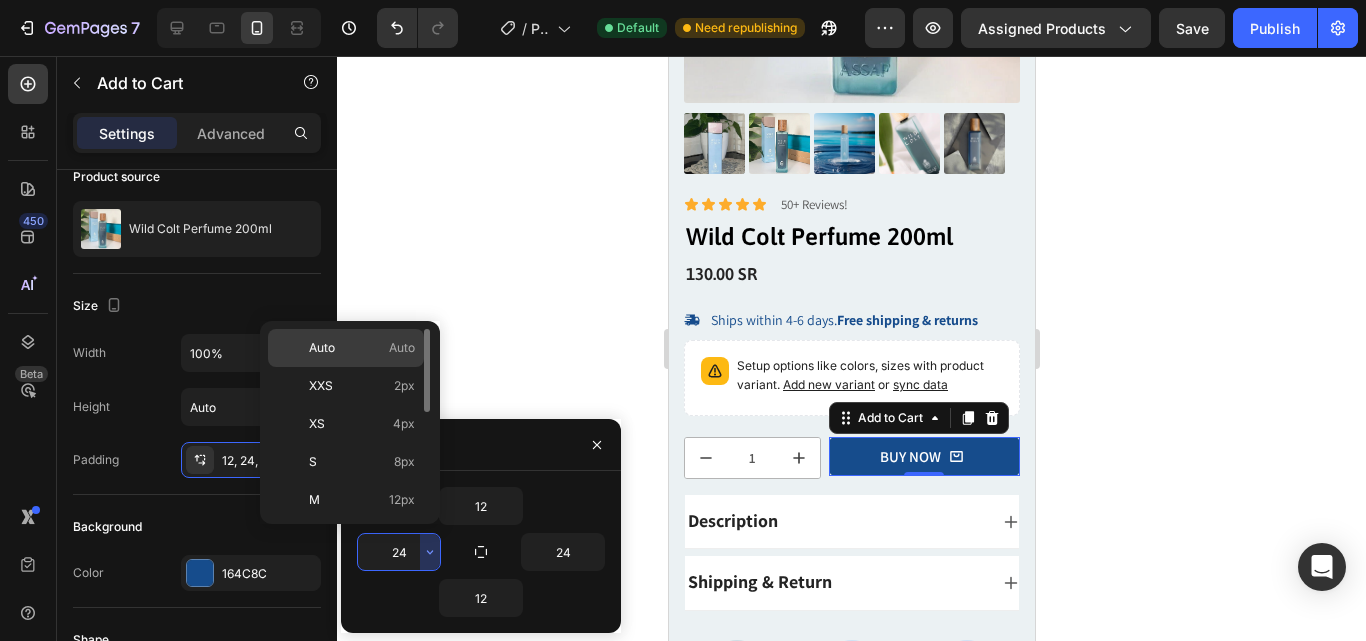 click on "Auto Auto" at bounding box center [362, 348] 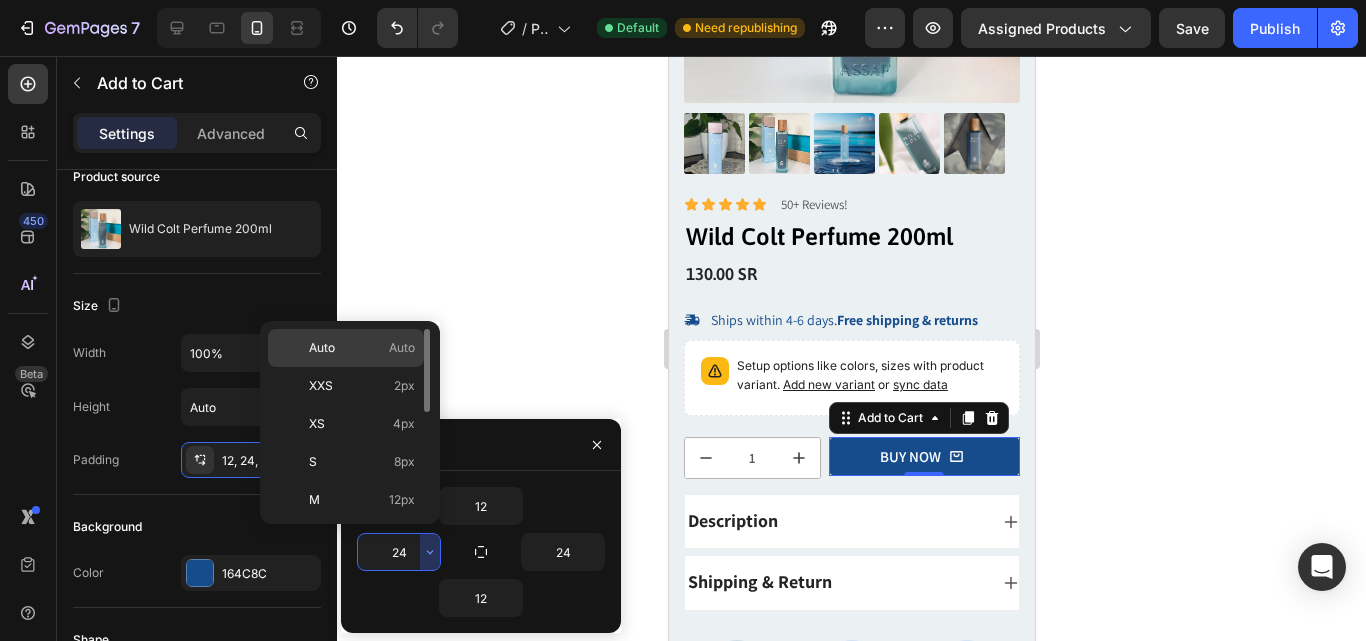 type on "Auto" 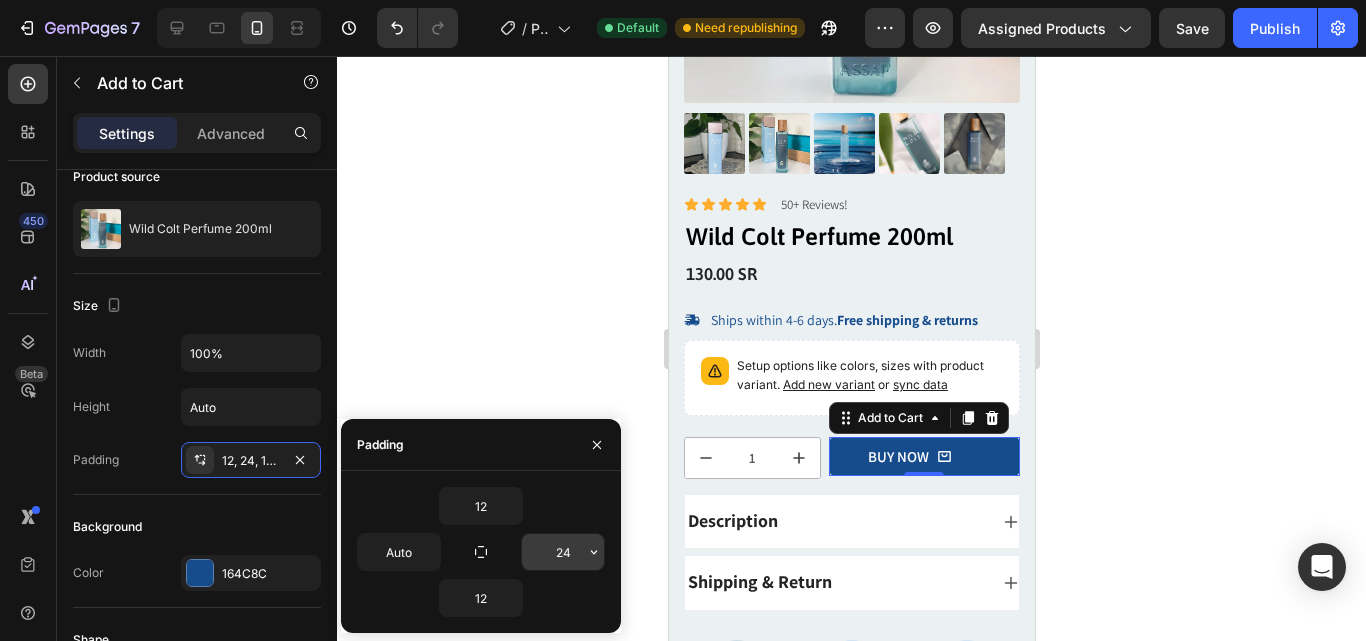 click on "24" at bounding box center [563, 552] 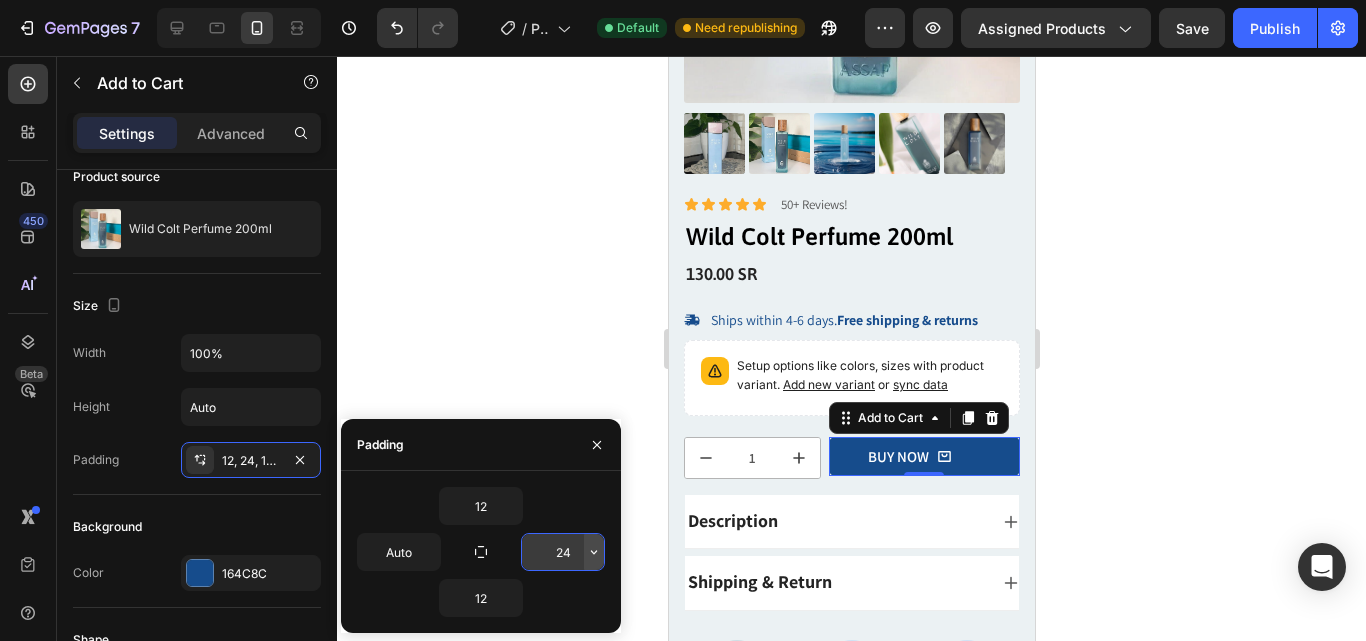 click 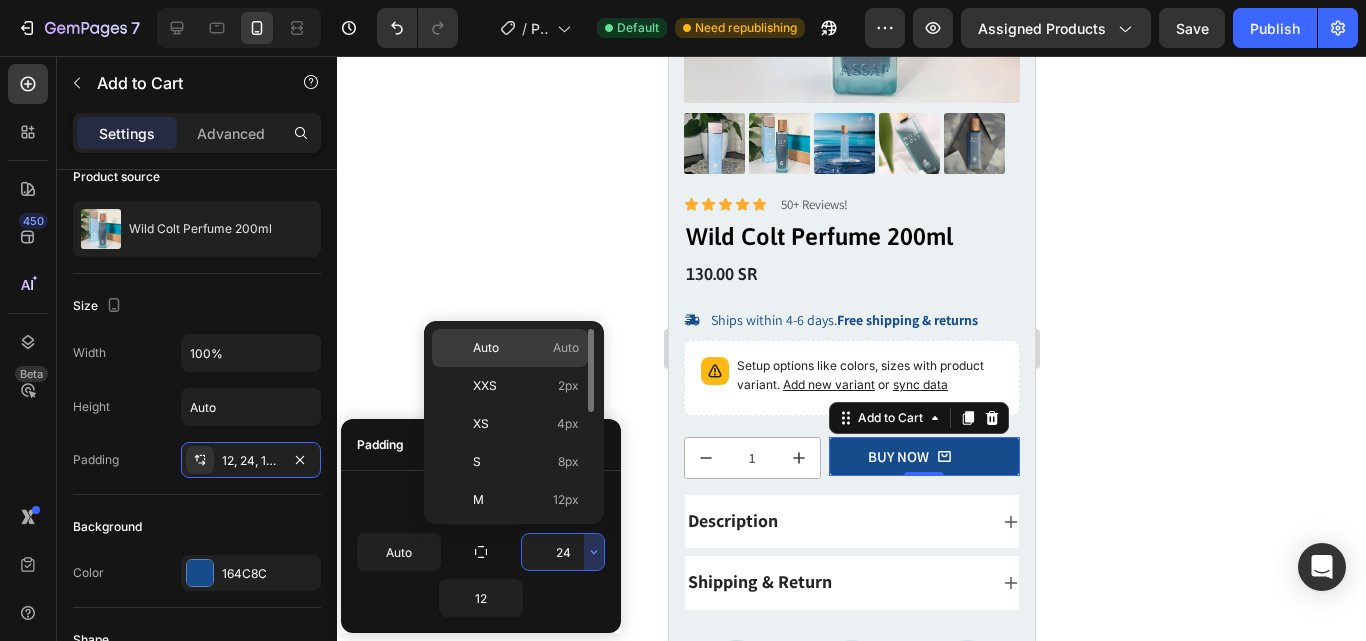 click on "Auto Auto" at bounding box center (526, 348) 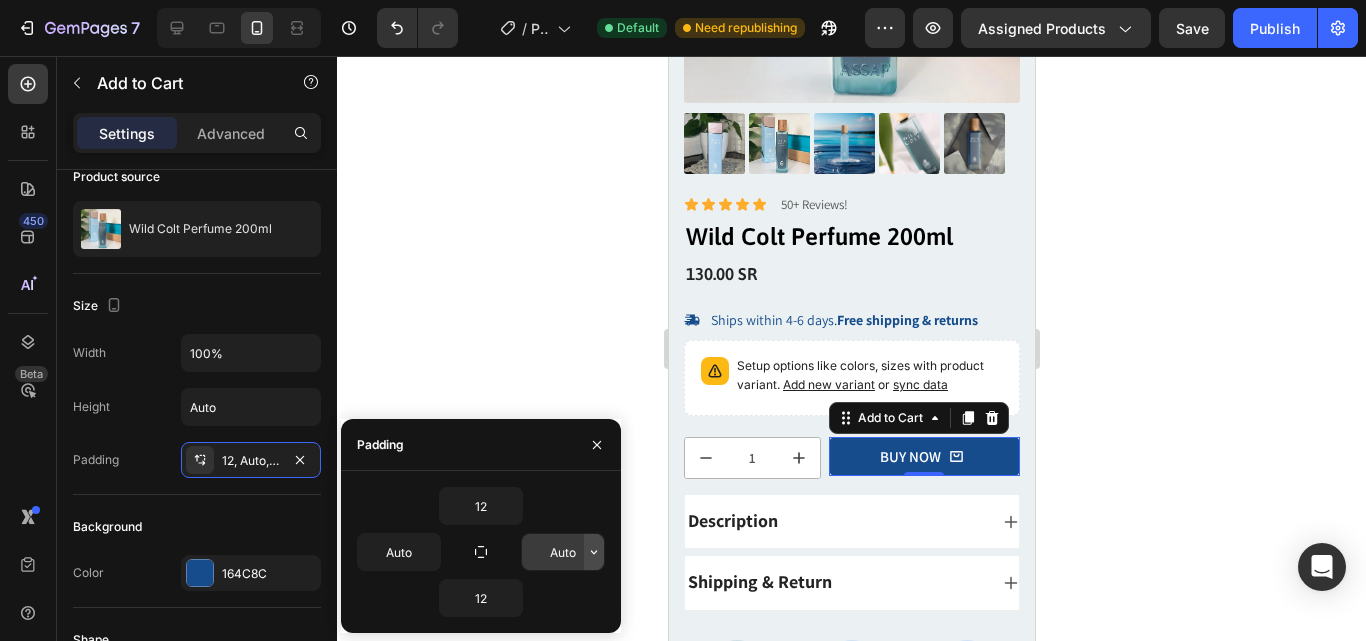 click 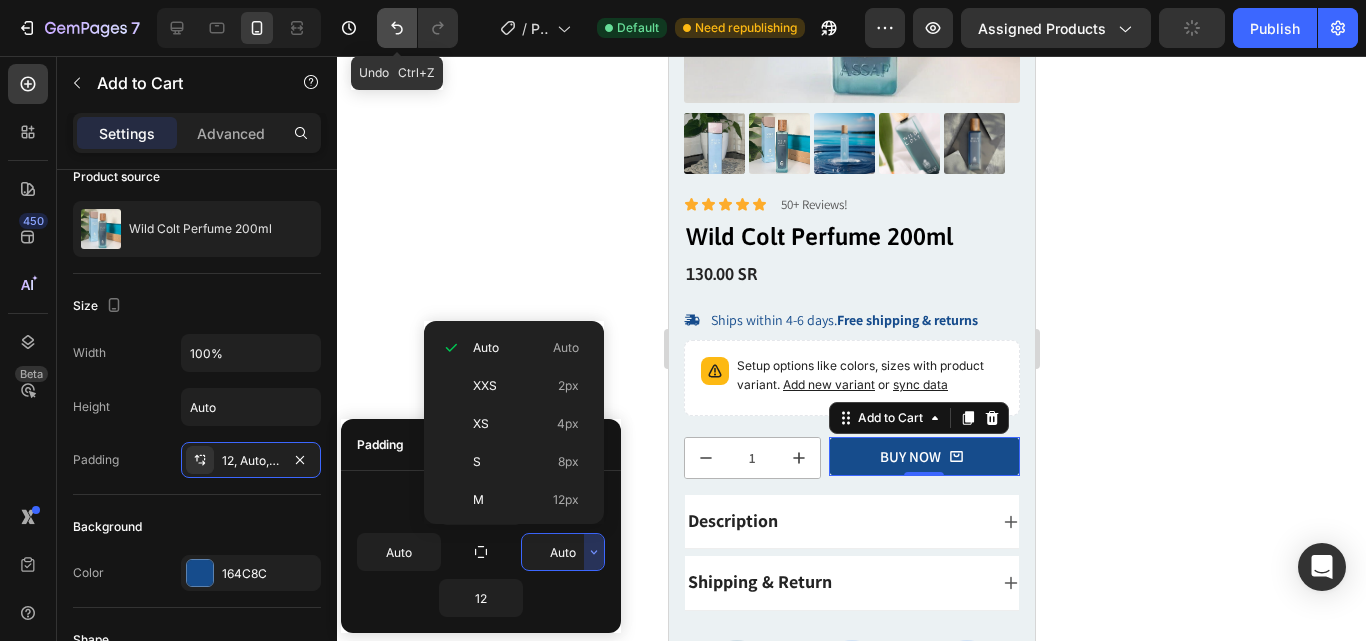 click 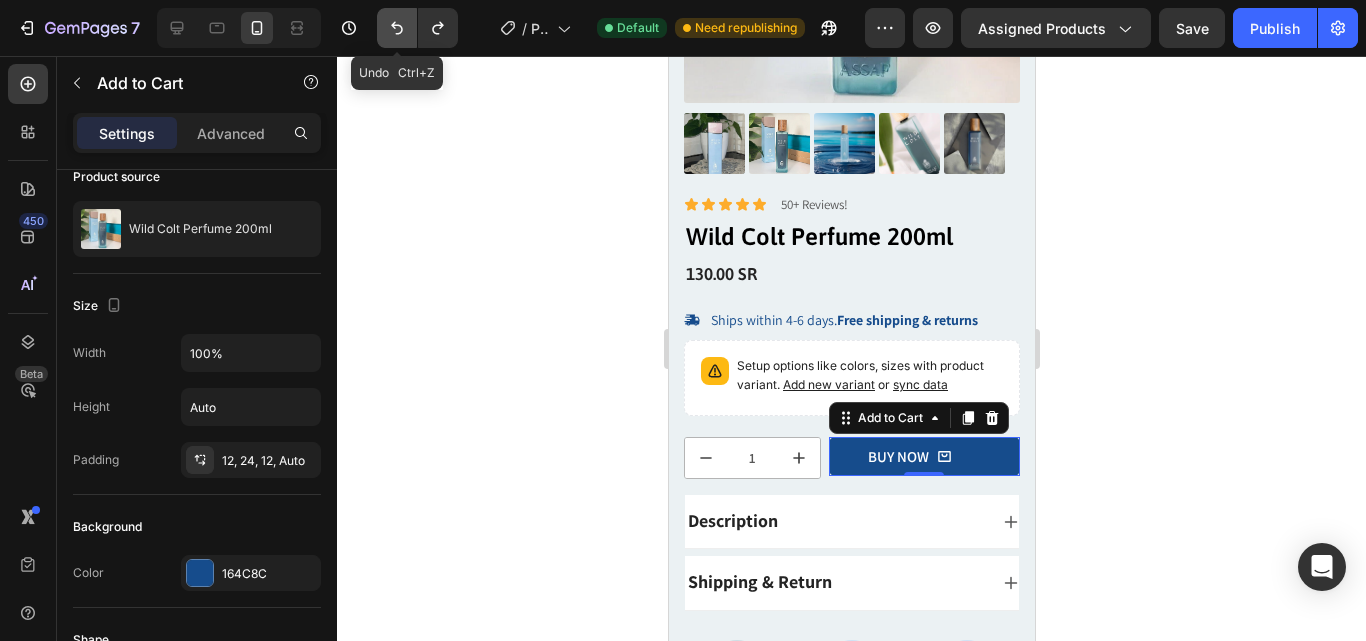 click 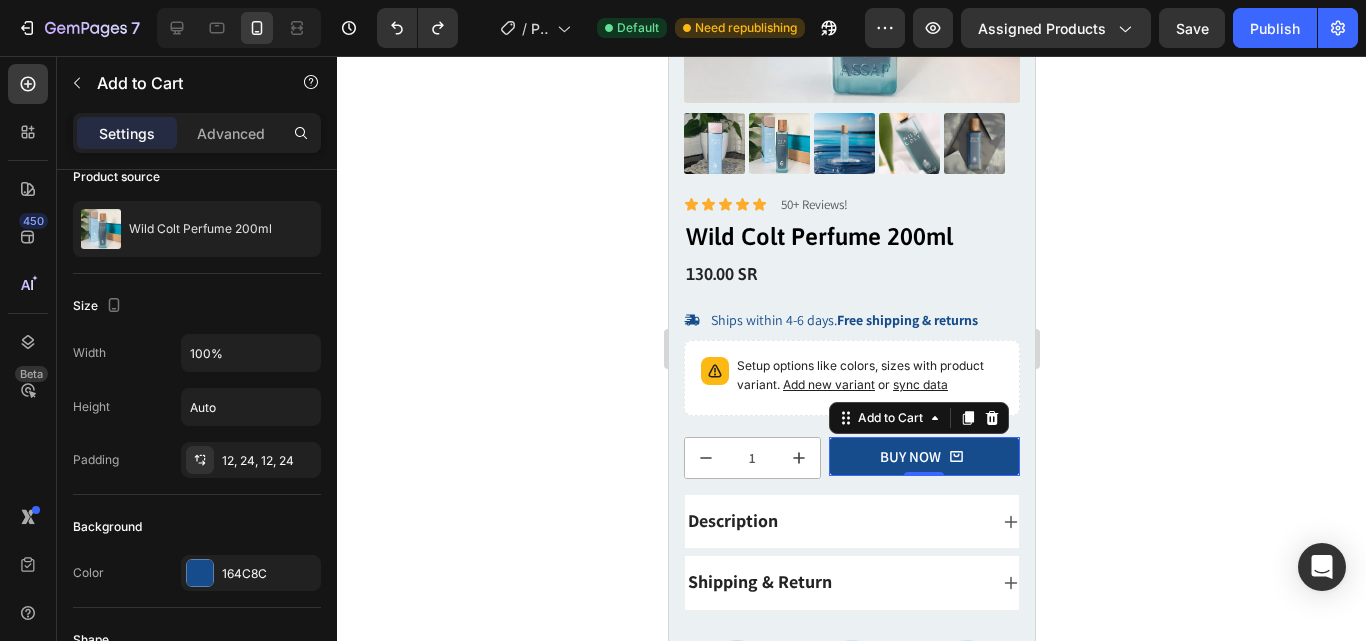 click 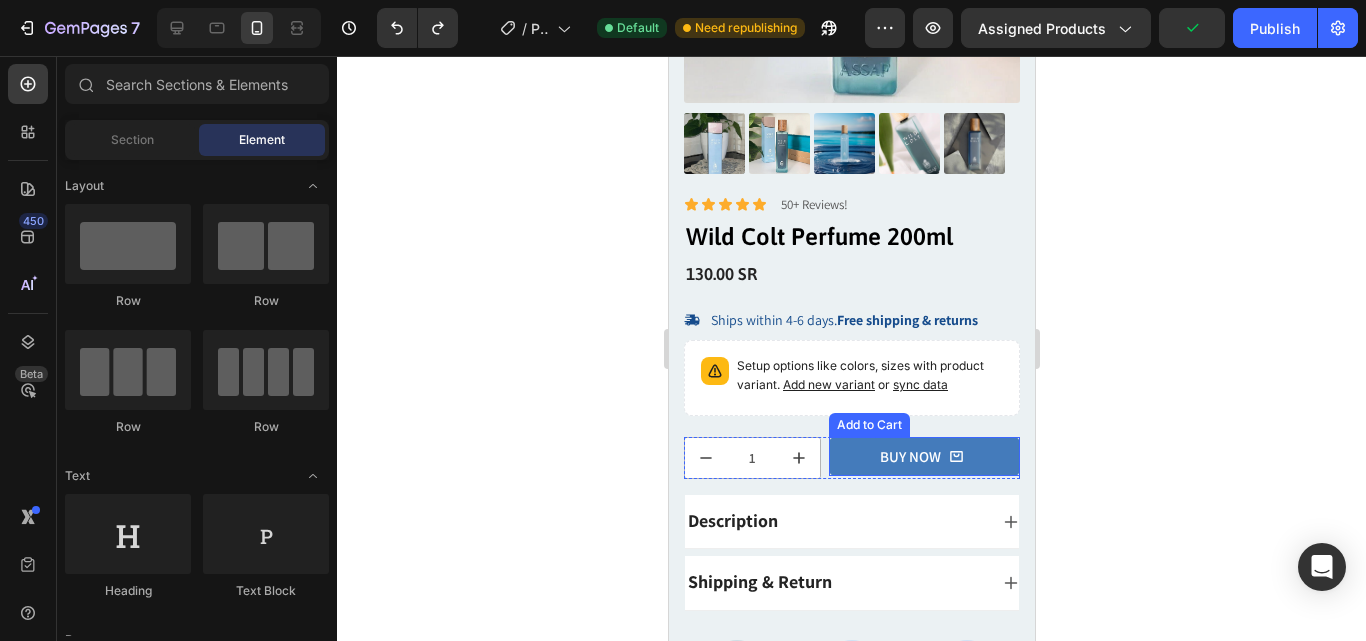 click on "BUY NOW" at bounding box center (923, 456) 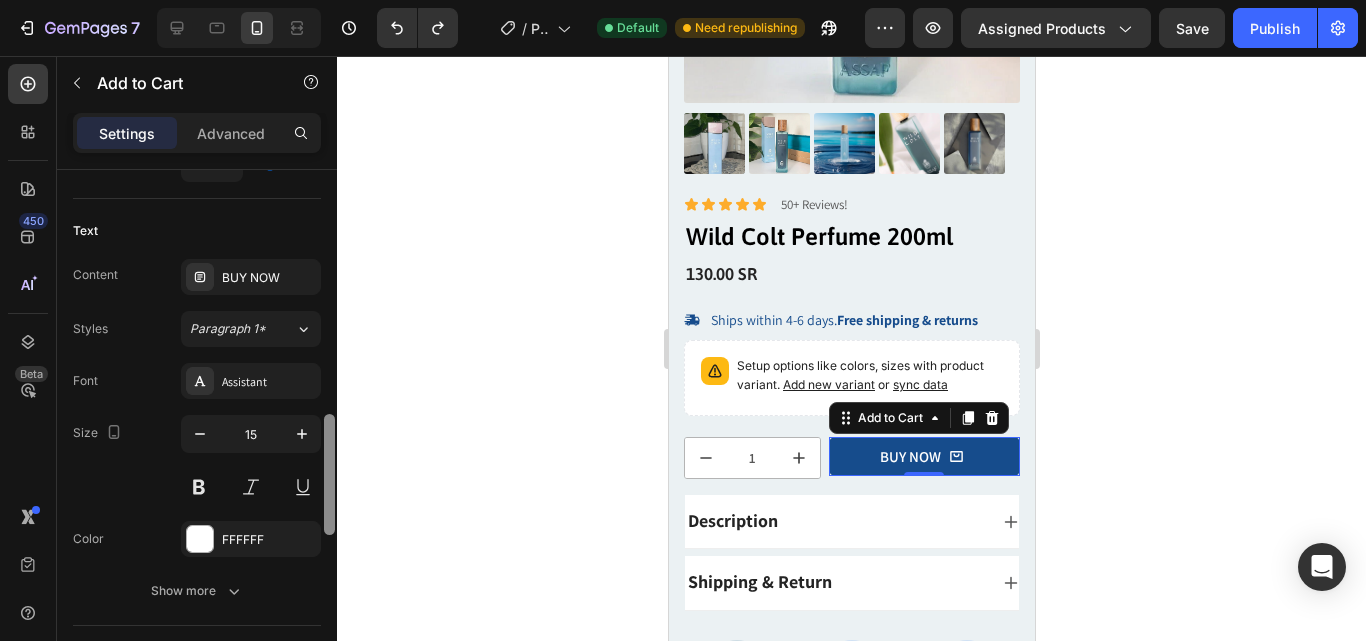 scroll, scrollTop: 1028, scrollLeft: 0, axis: vertical 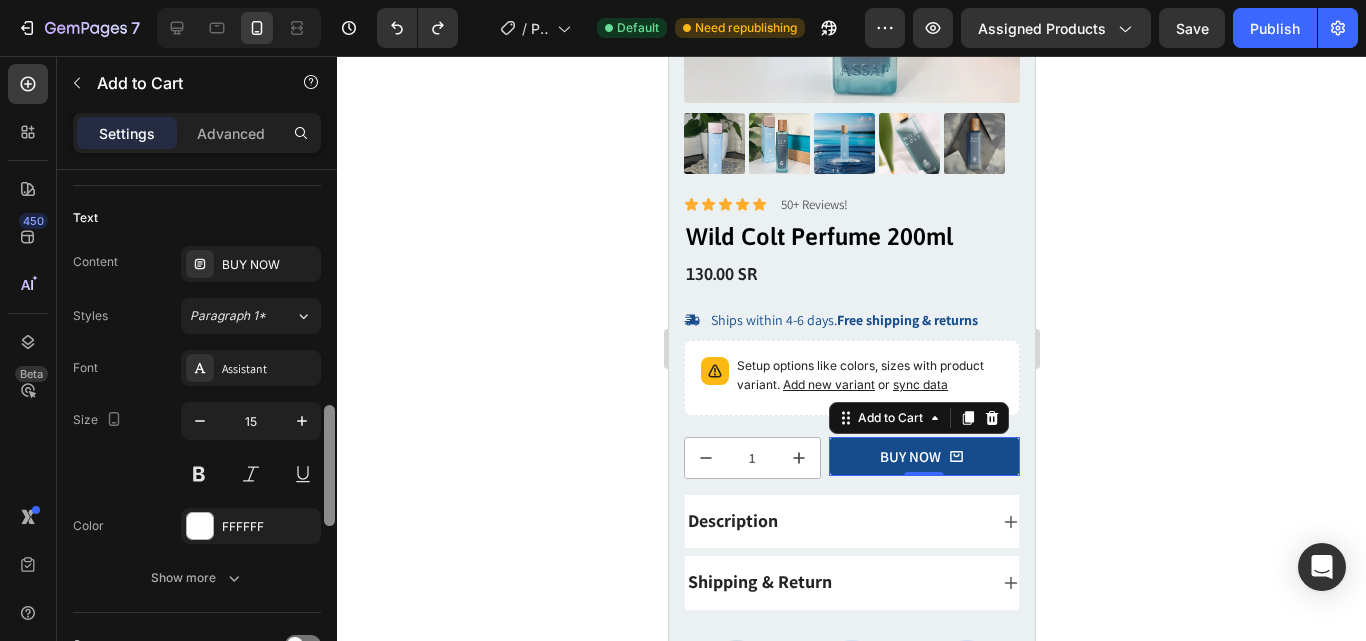 drag, startPoint x: 328, startPoint y: 279, endPoint x: 329, endPoint y: 515, distance: 236.00212 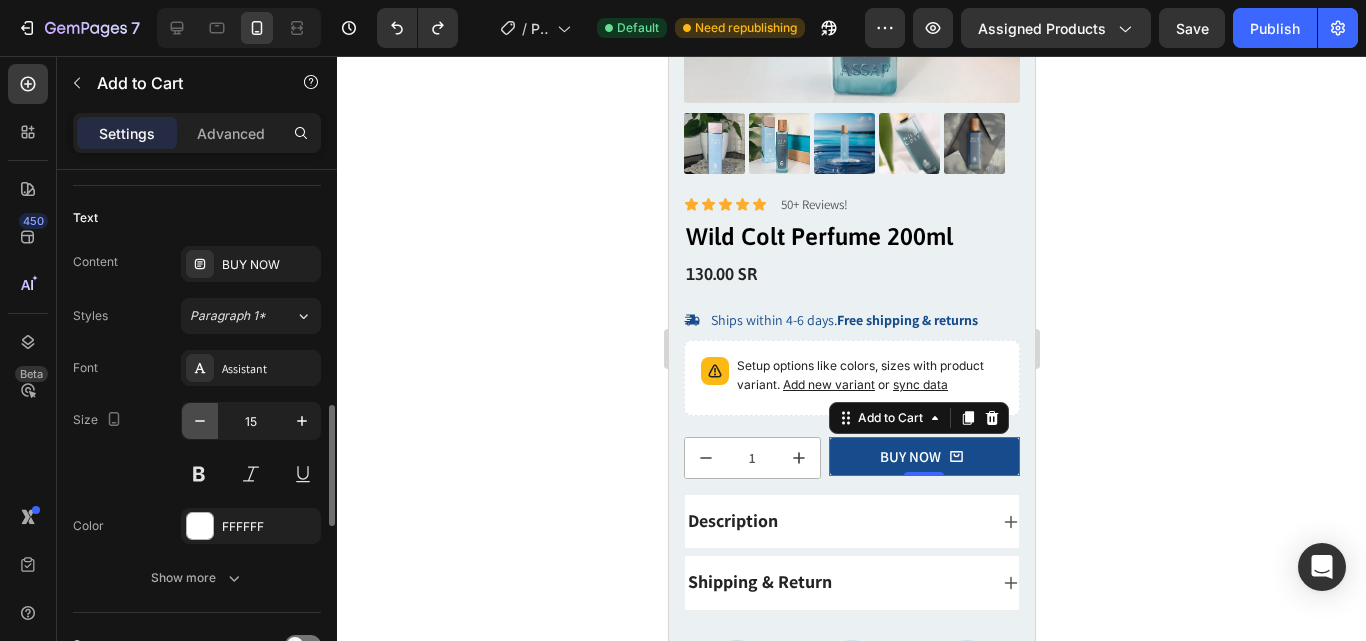 click 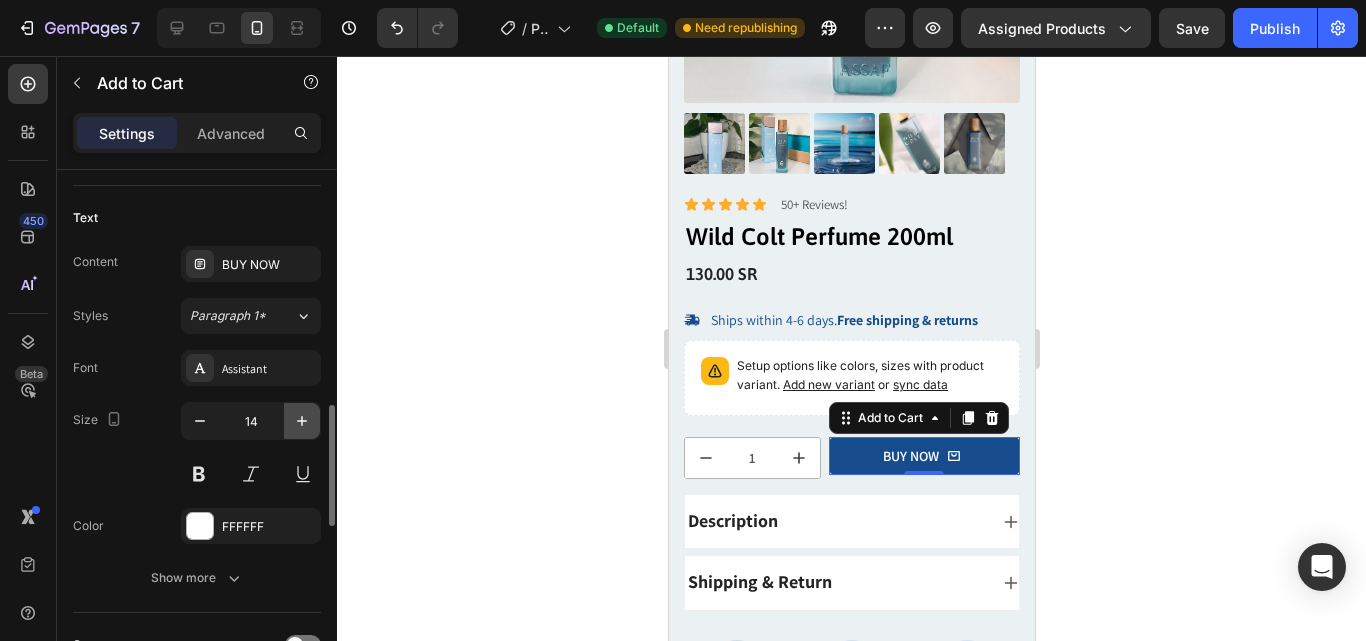 click 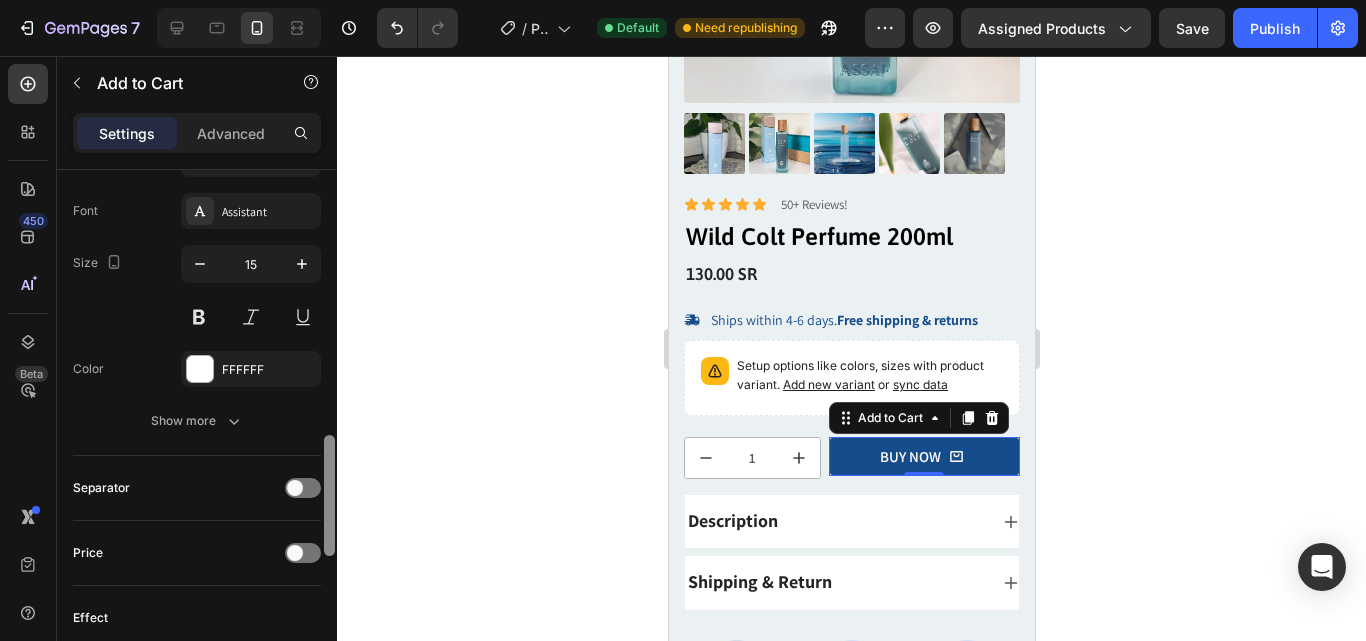scroll, scrollTop: 1194, scrollLeft: 0, axis: vertical 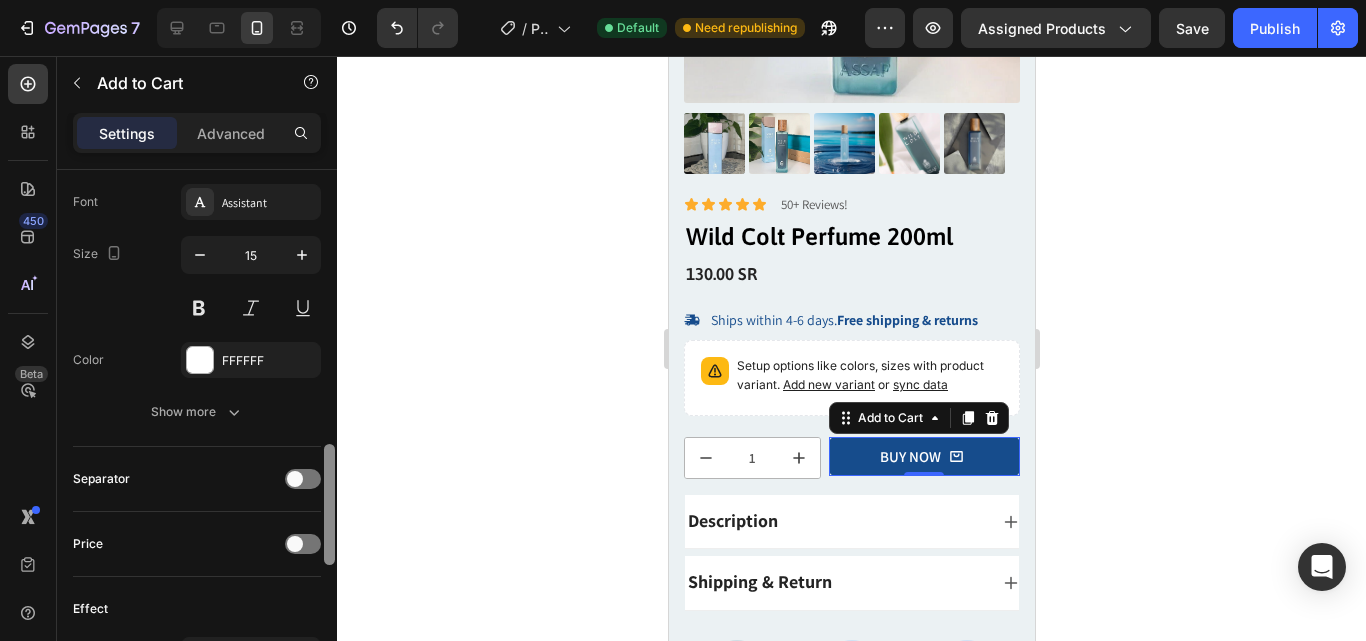 drag, startPoint x: 332, startPoint y: 429, endPoint x: 325, endPoint y: 467, distance: 38.63936 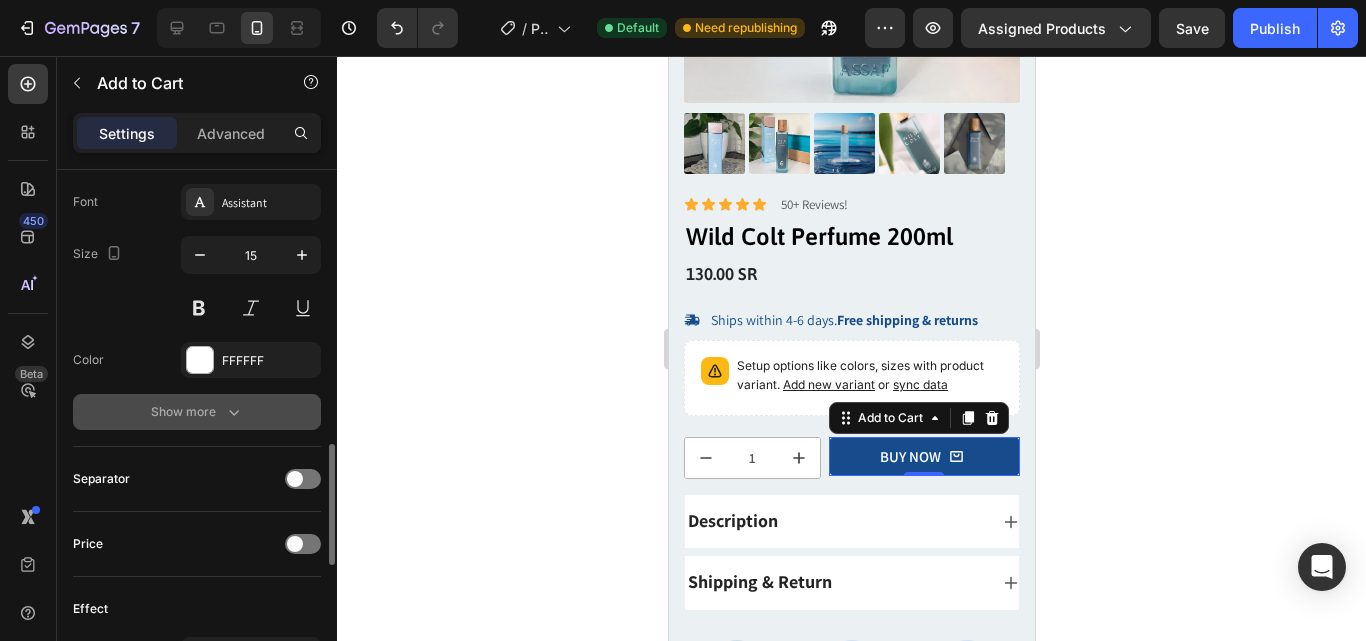 click 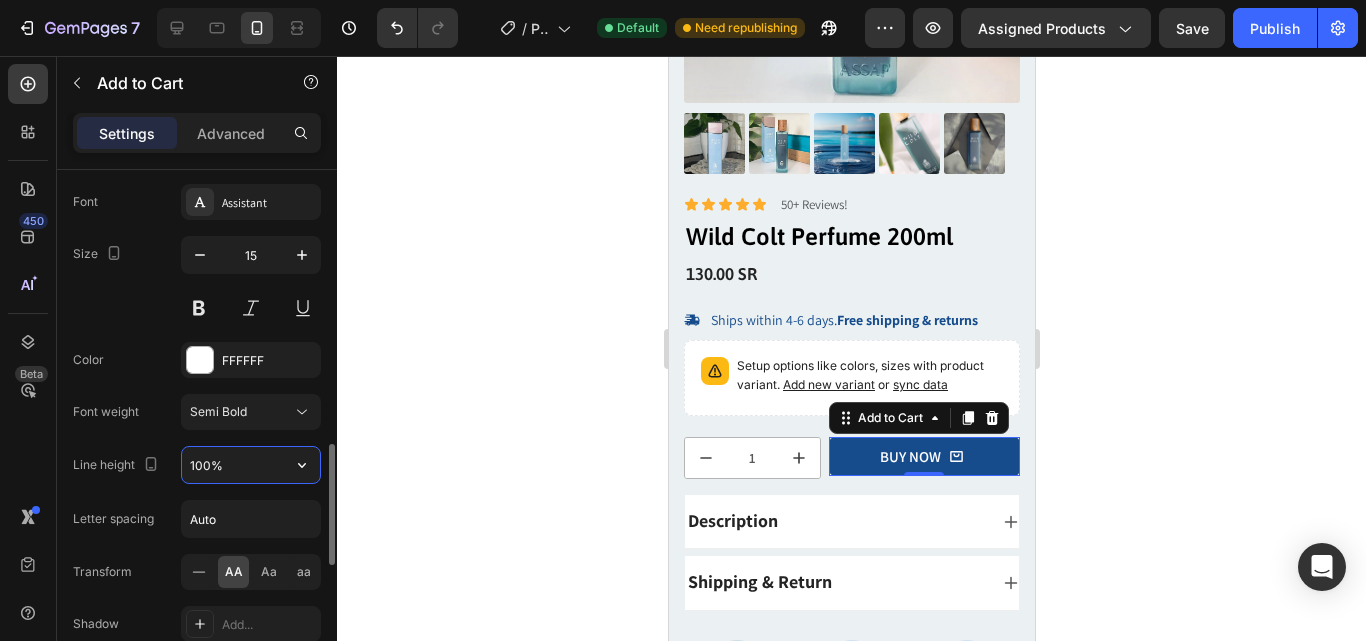 click on "100%" at bounding box center (251, 465) 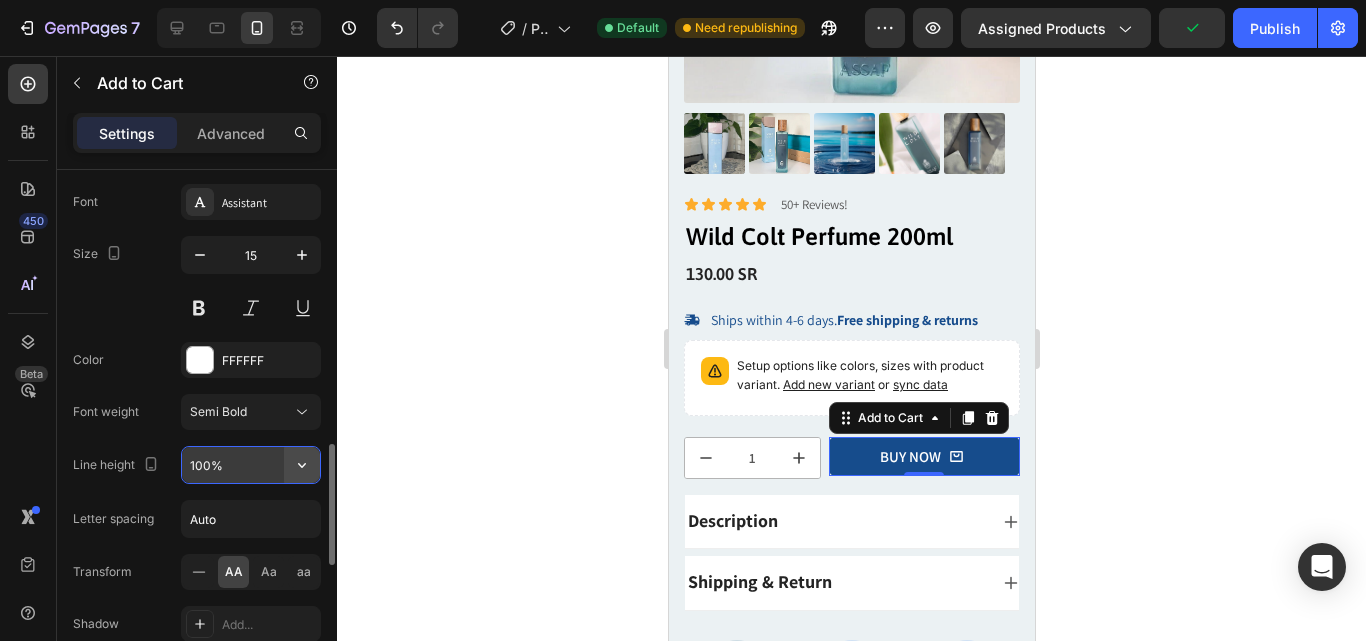 click 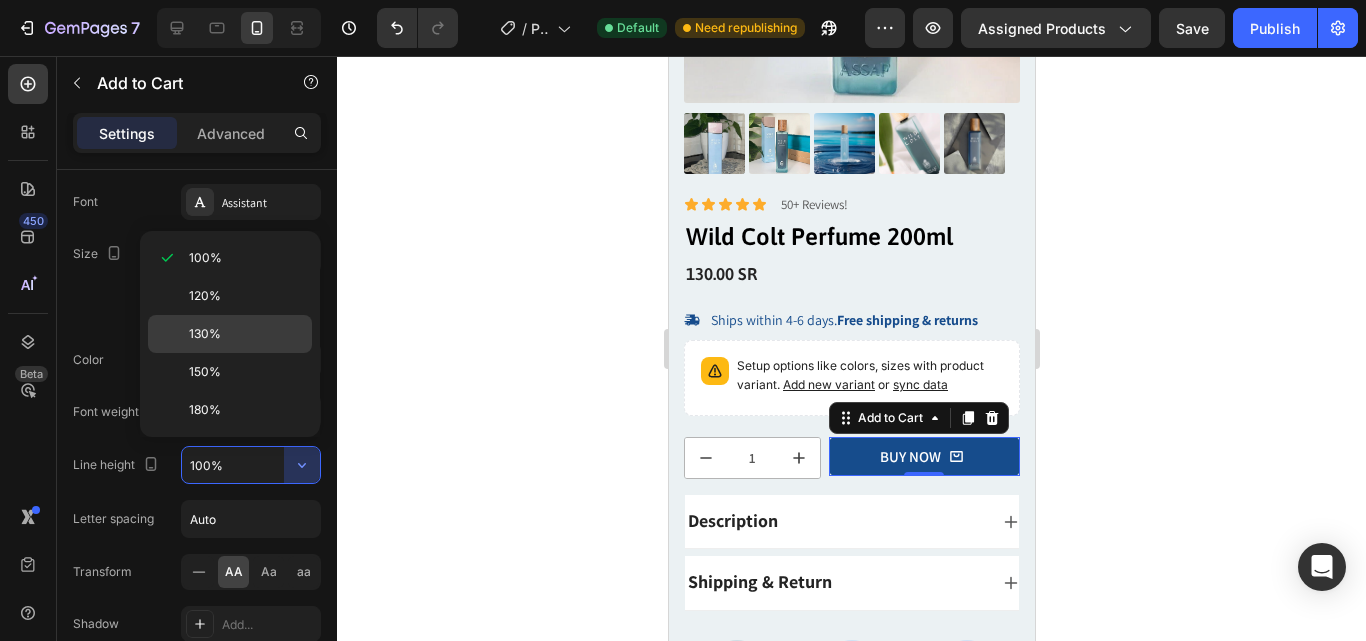 click on "130%" at bounding box center (246, 334) 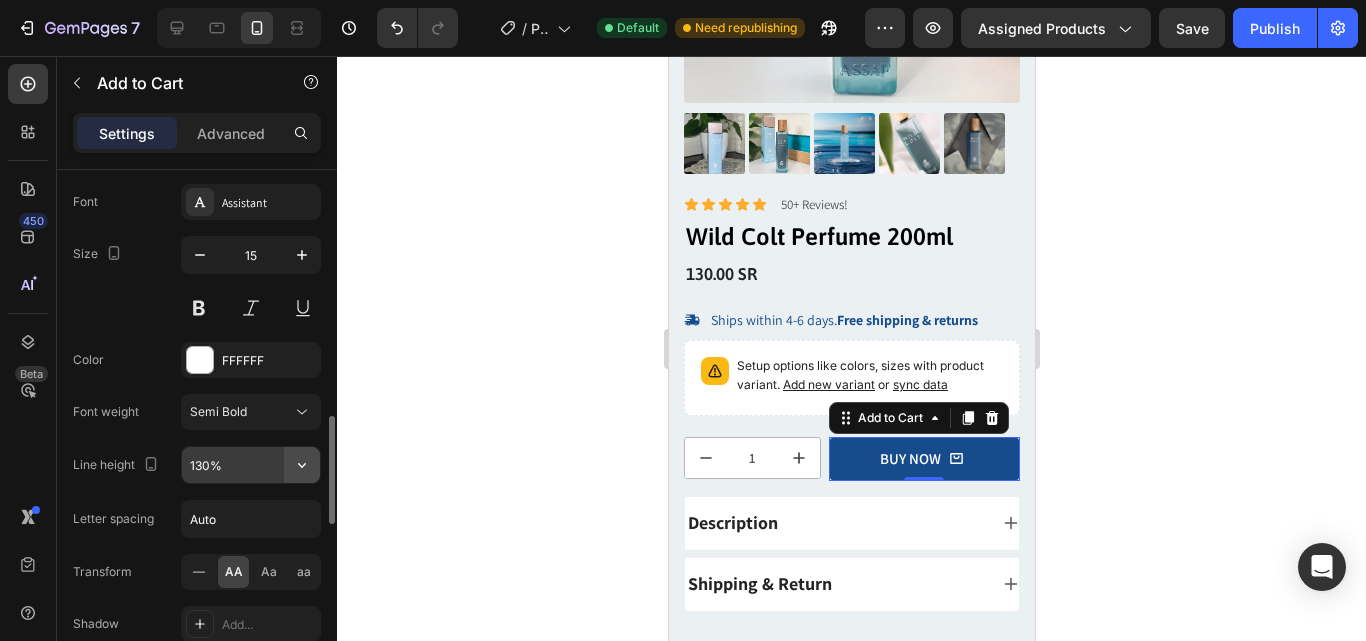 click 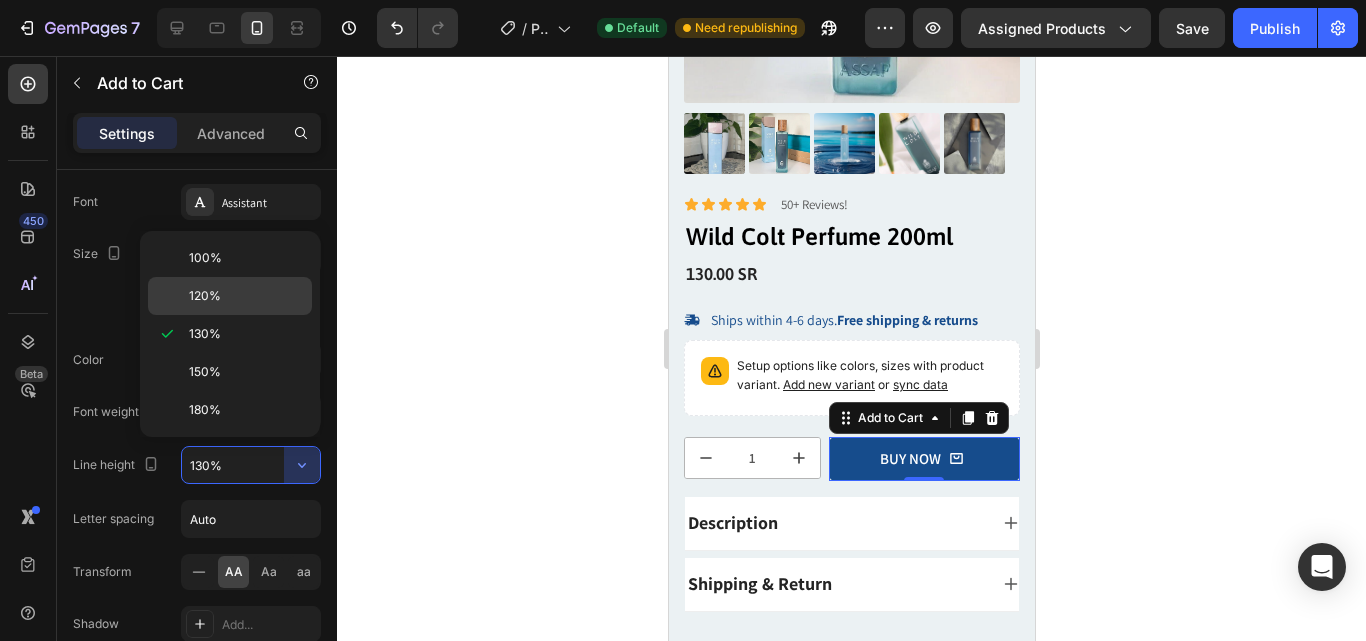 click on "120%" at bounding box center (246, 296) 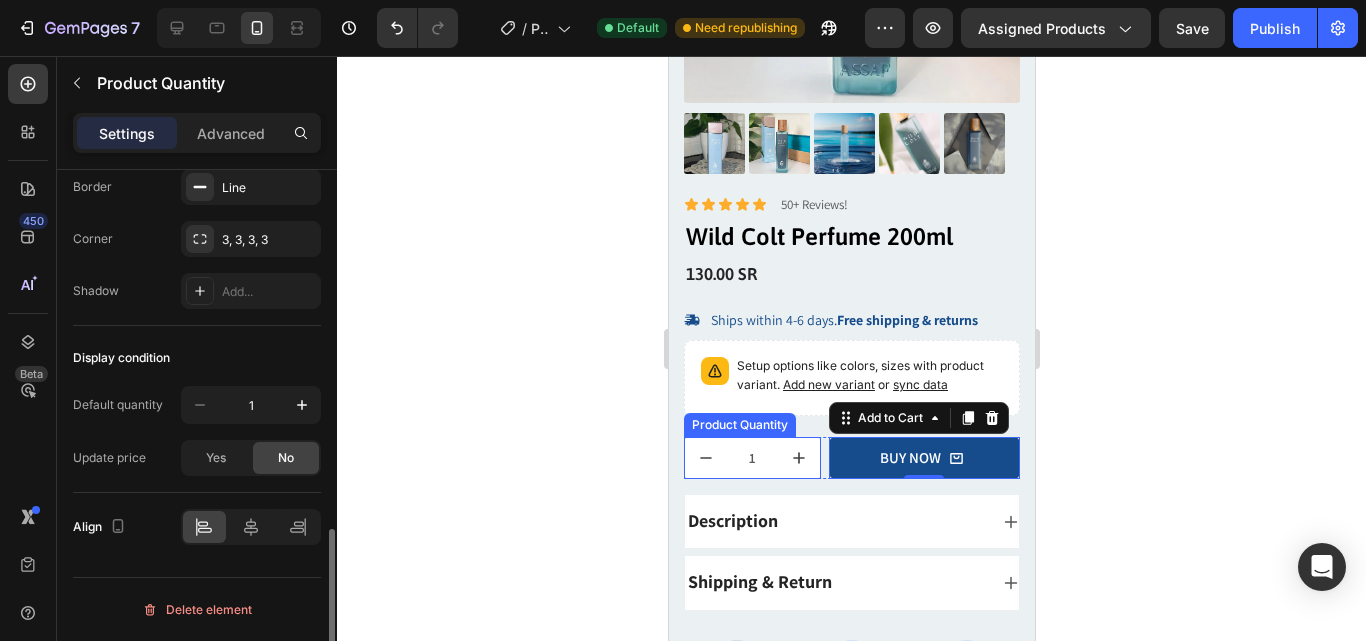 click 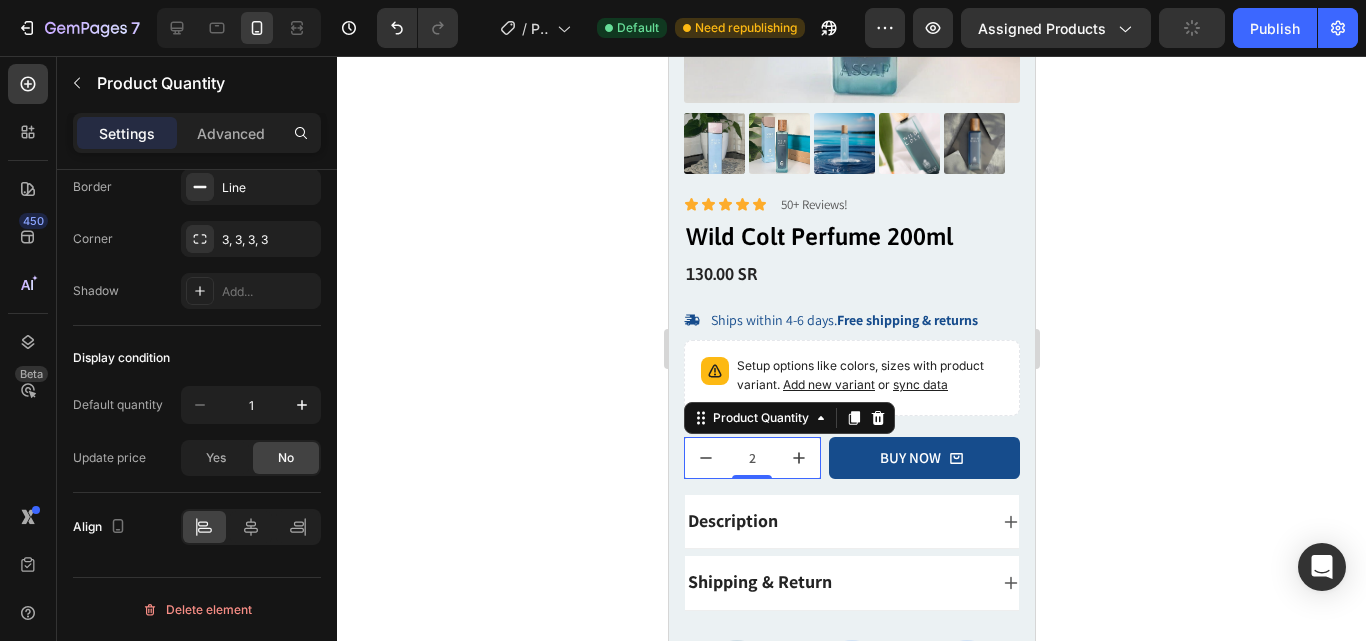 scroll, scrollTop: 0, scrollLeft: 0, axis: both 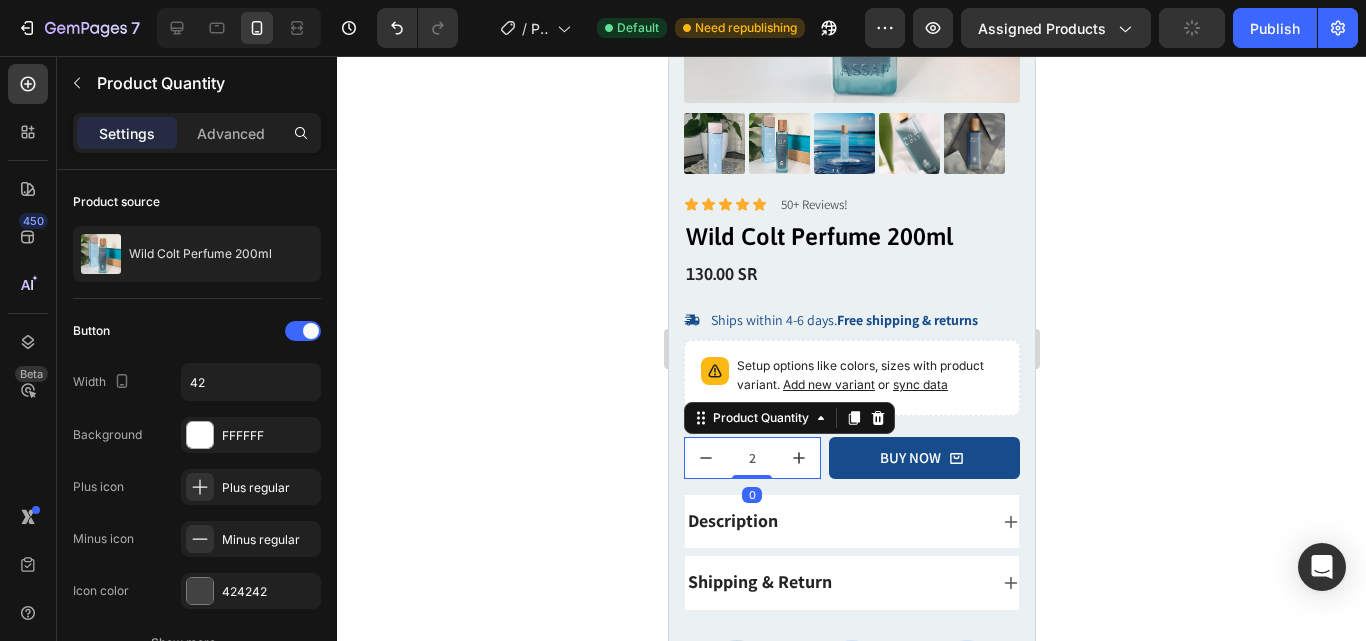 click 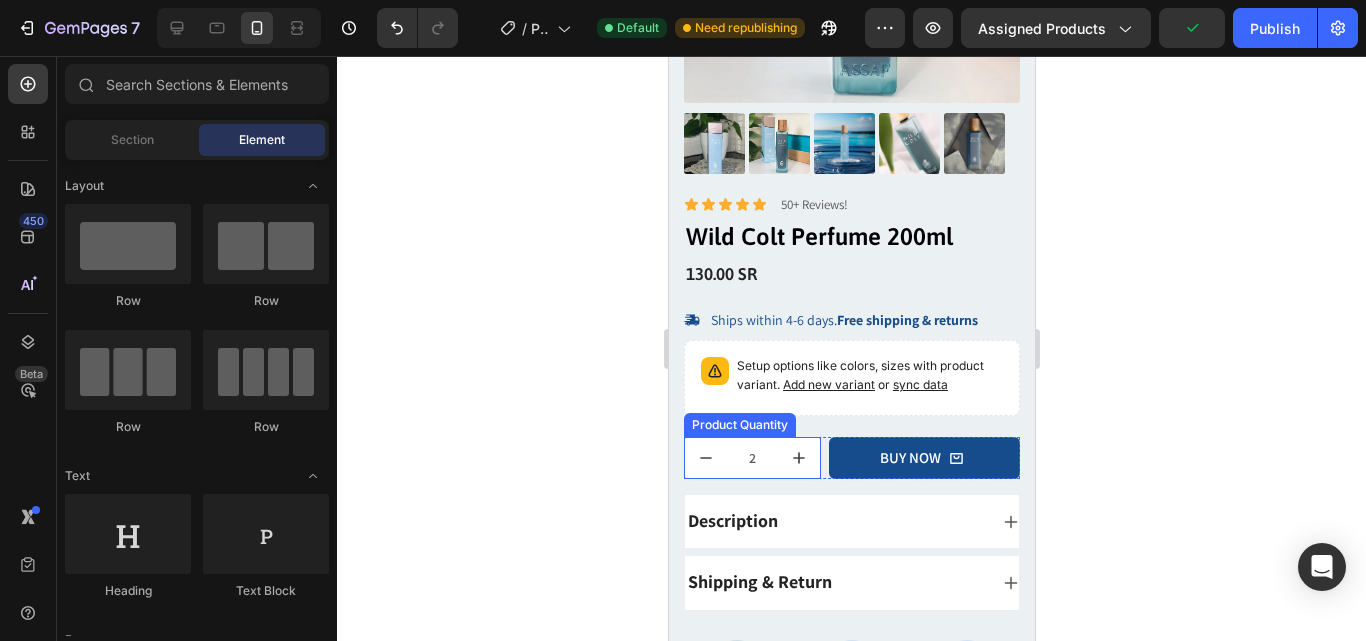 click 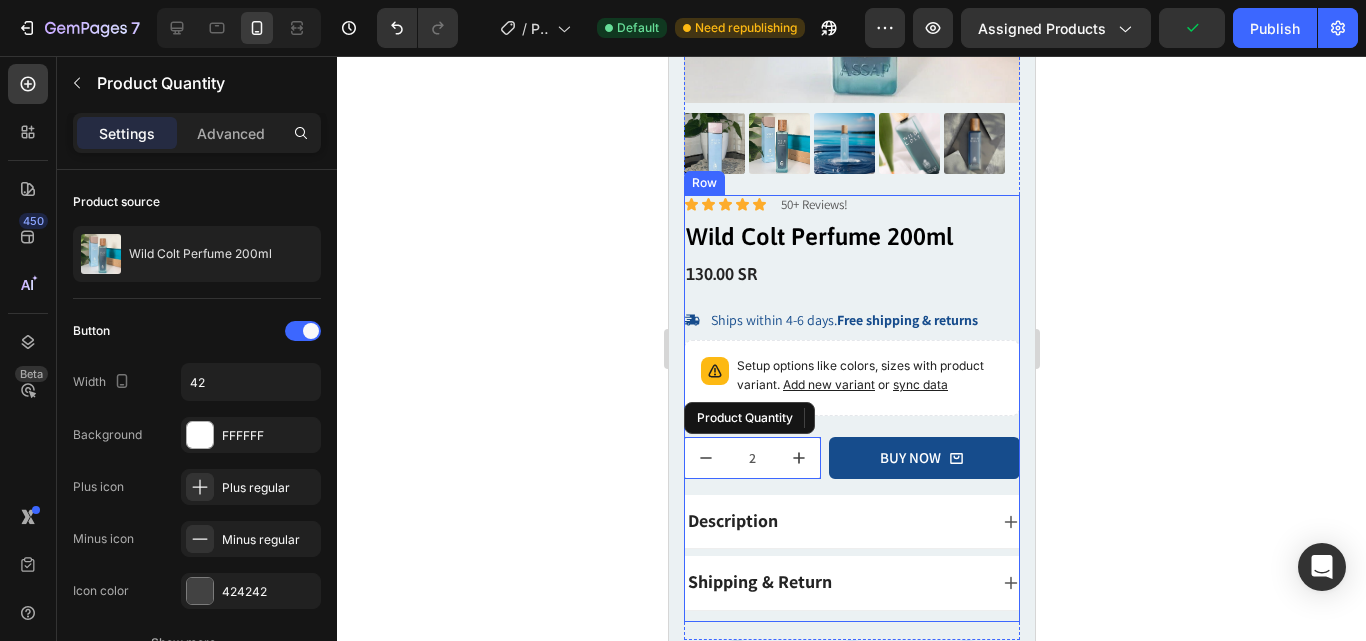 type on "1" 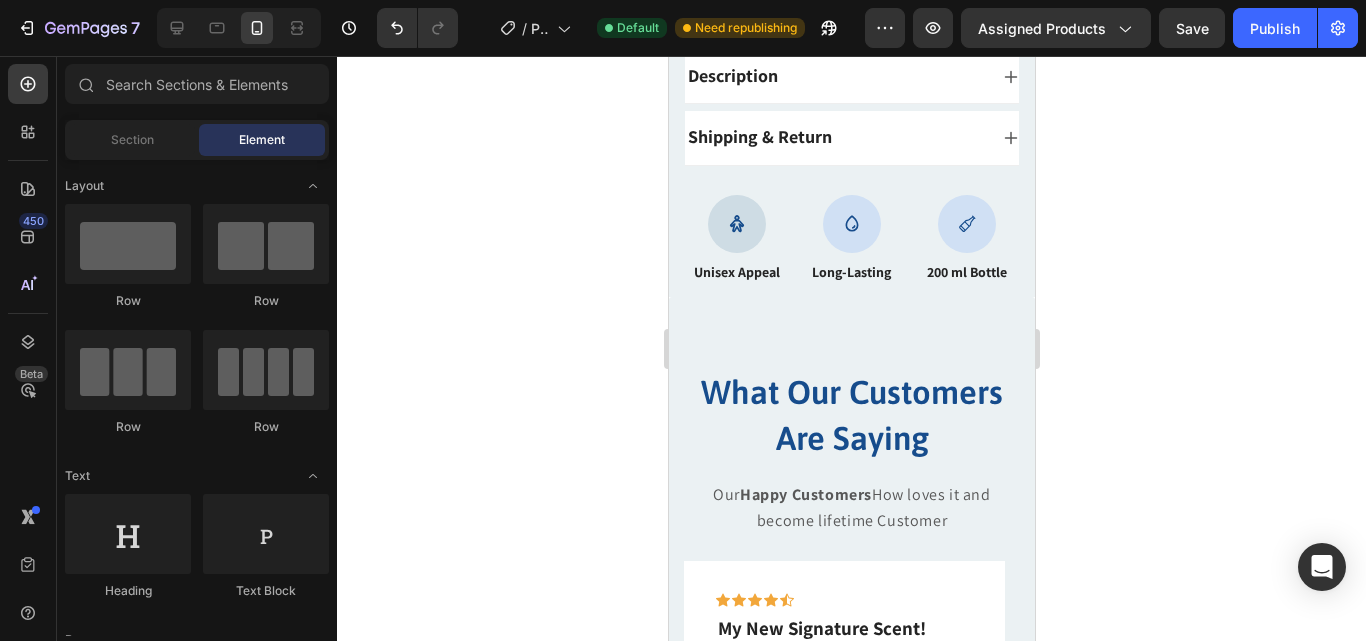 scroll, scrollTop: 834, scrollLeft: 0, axis: vertical 